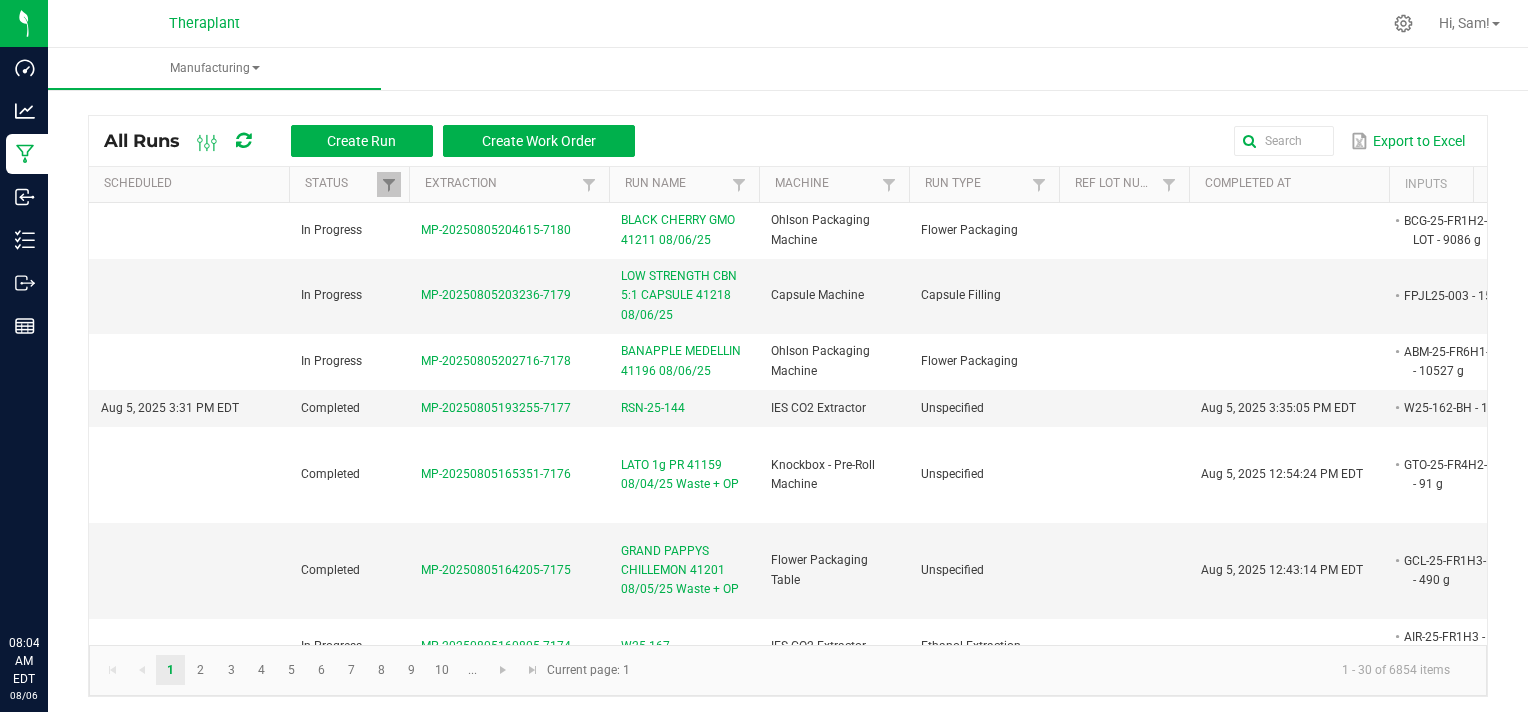 scroll, scrollTop: 0, scrollLeft: 0, axis: both 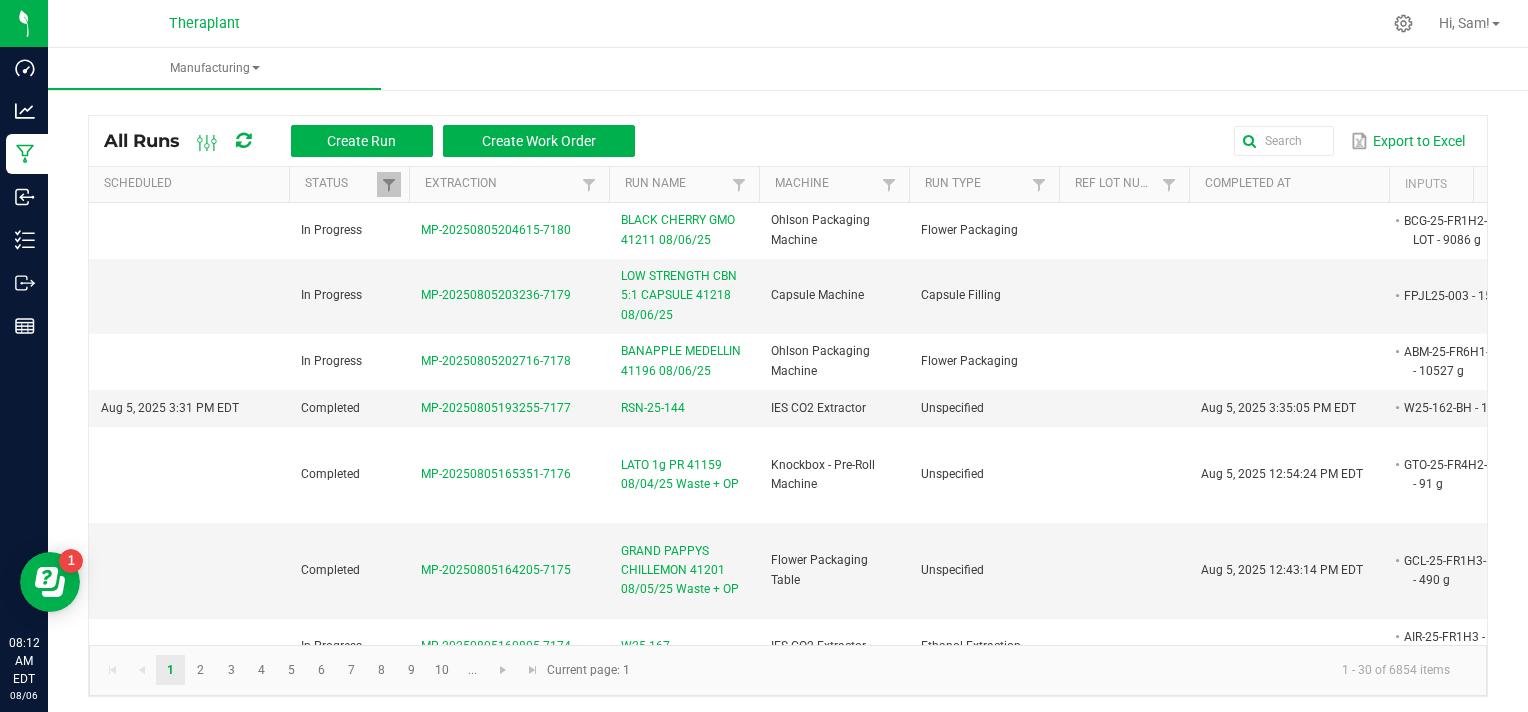 click on "1 - 30 of [NUMBER] items  Current page: 1" 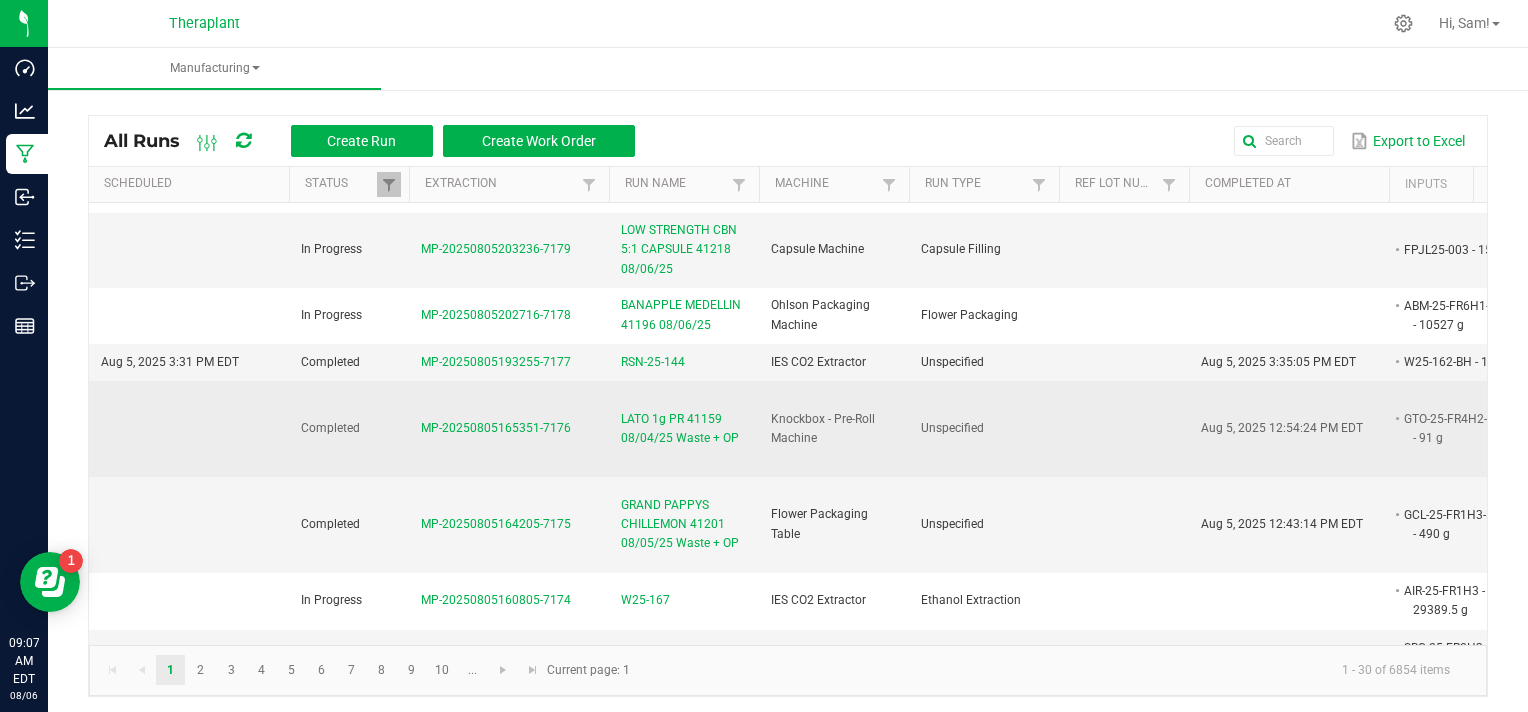 scroll, scrollTop: 0, scrollLeft: 0, axis: both 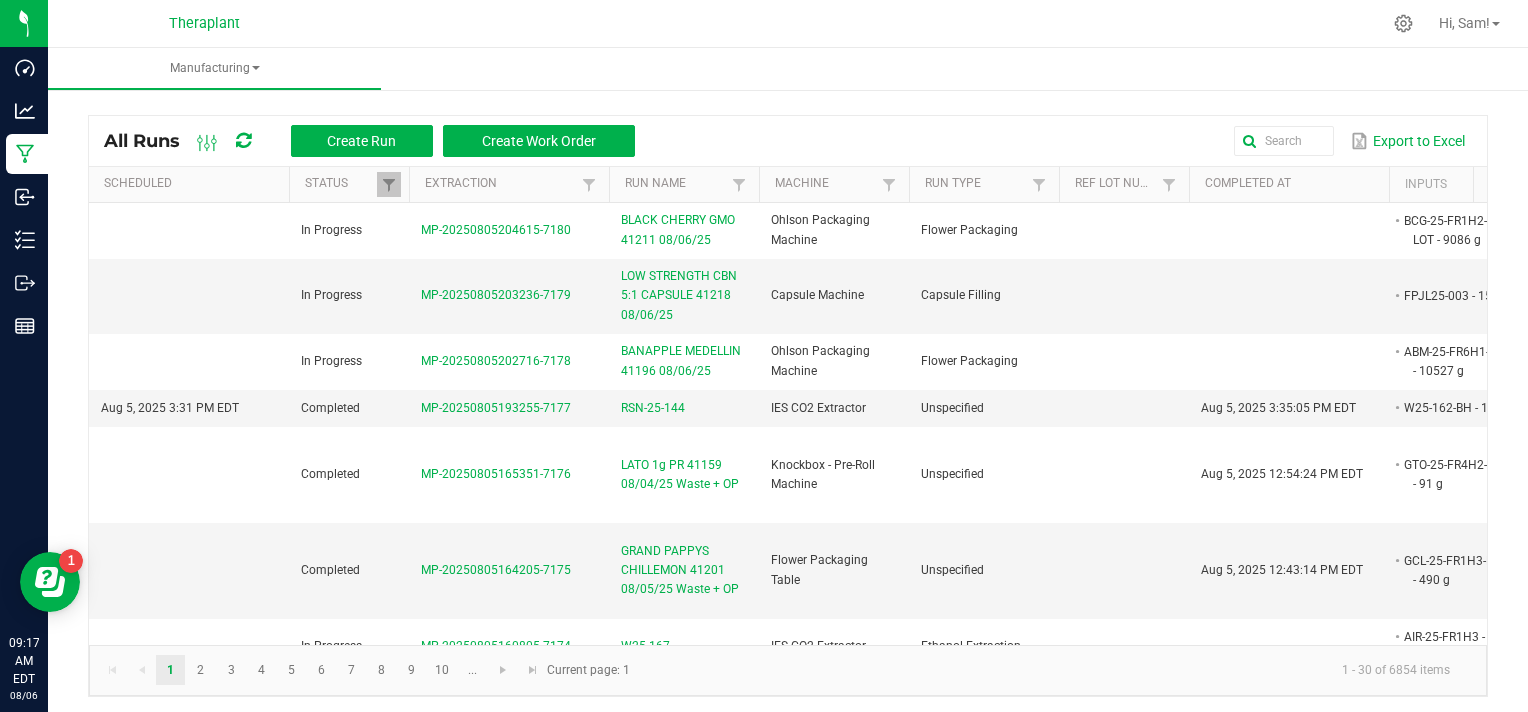 click on "1 - 30 of 6854 items" 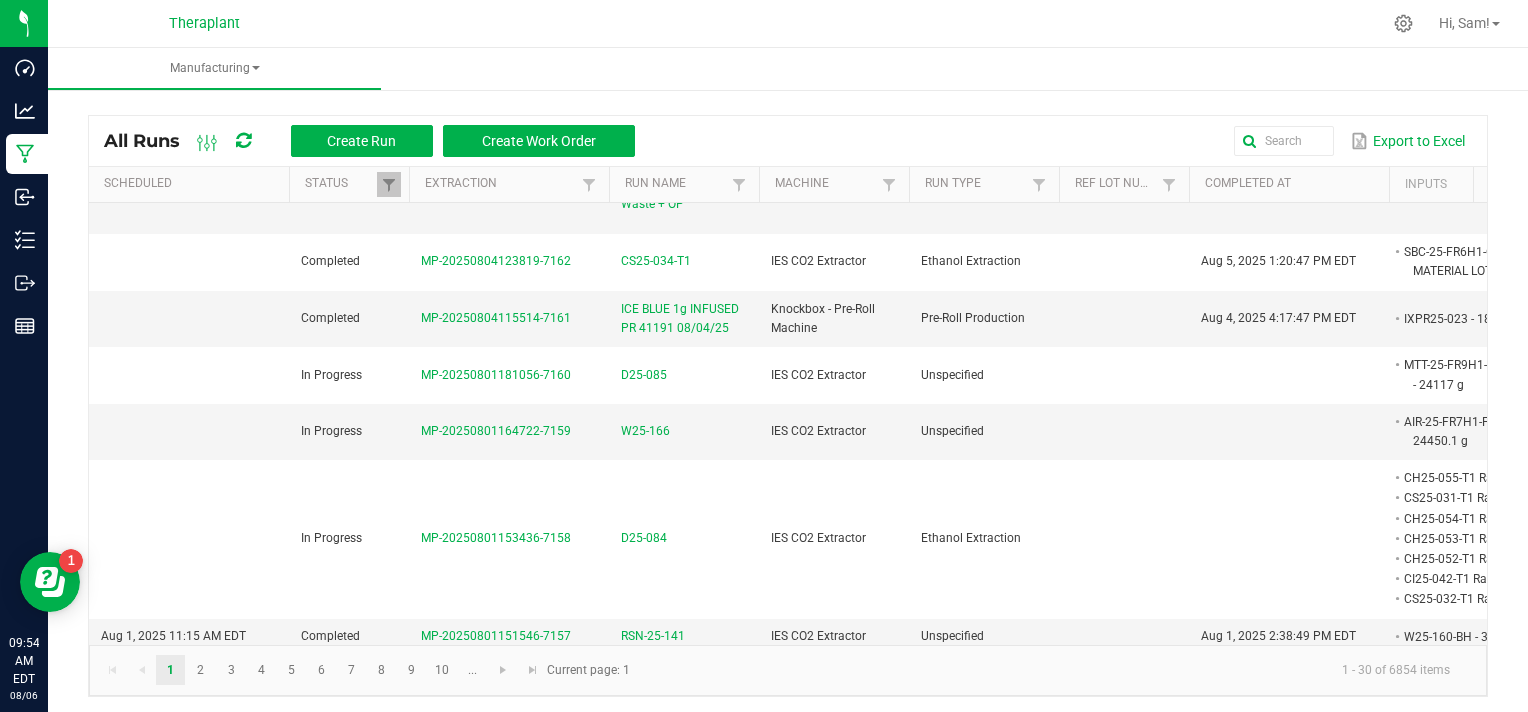 scroll, scrollTop: 1065, scrollLeft: 0, axis: vertical 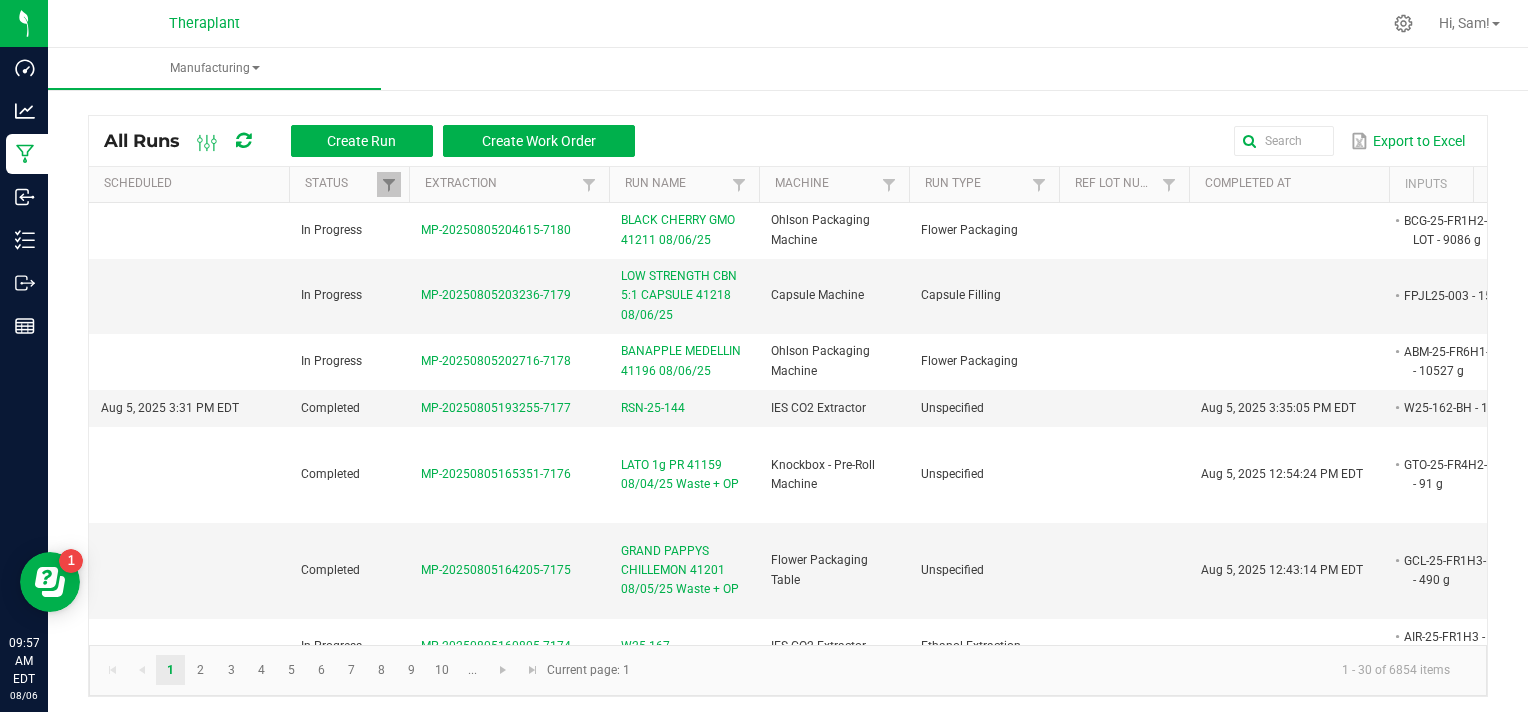 click on "Theraplant    Hi, [NAME]!" at bounding box center (788, 24) 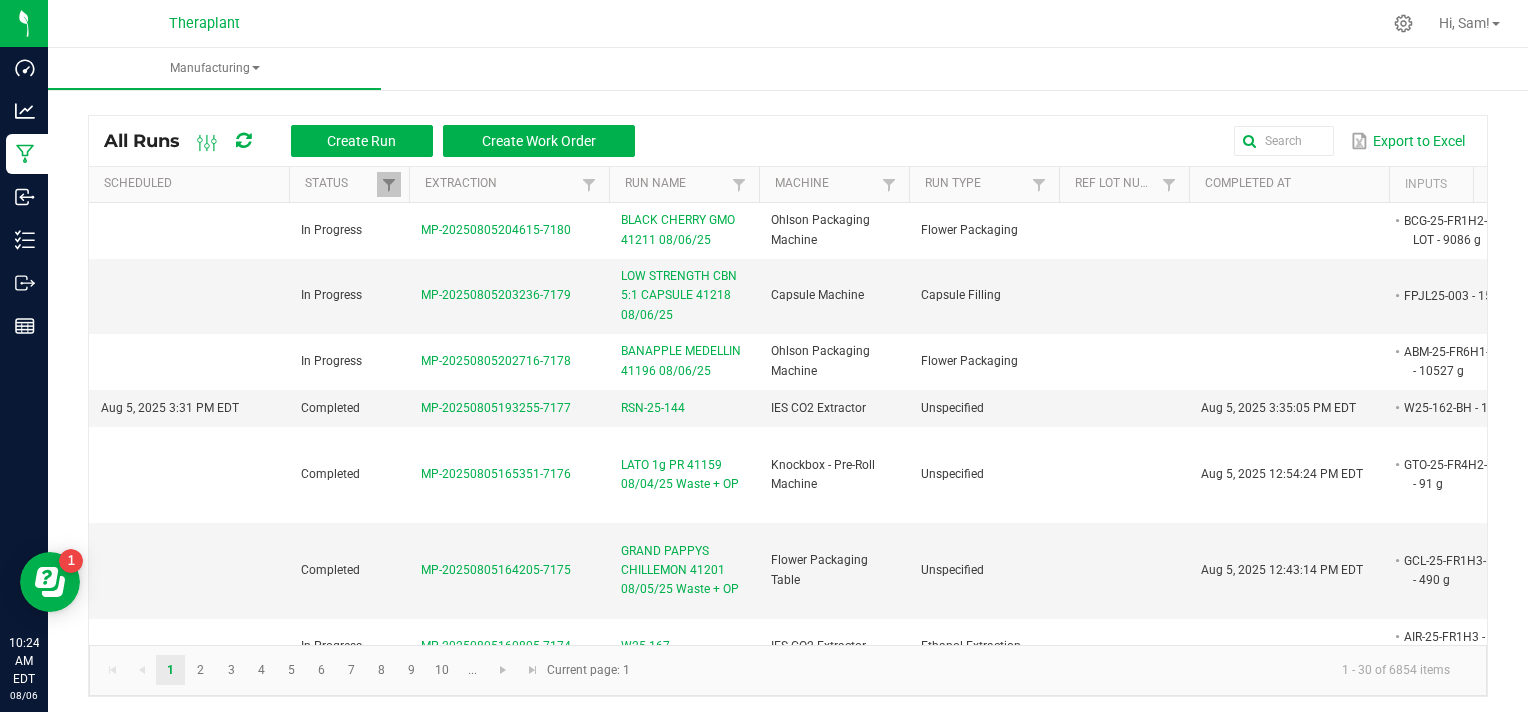 click on "Manufacturing" at bounding box center [812, 69] 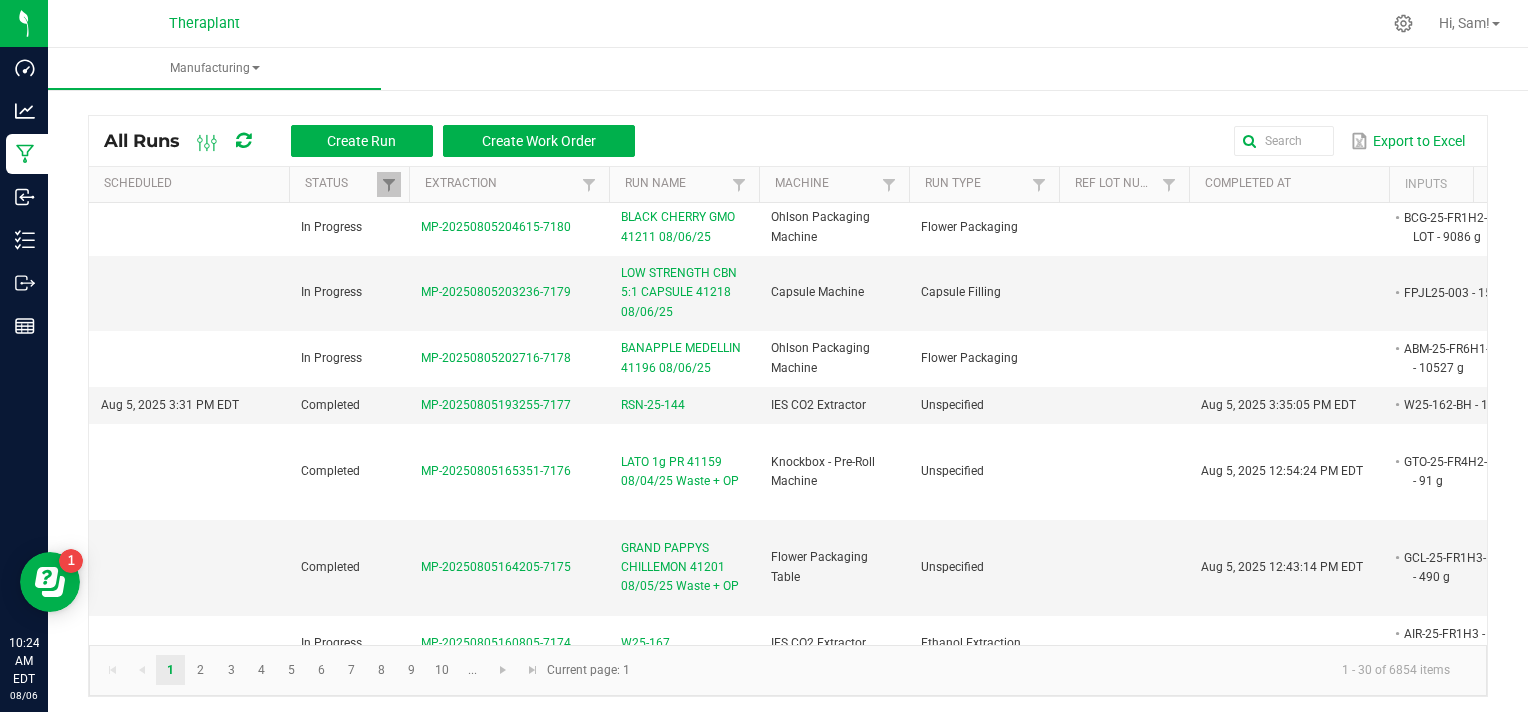scroll, scrollTop: 0, scrollLeft: 0, axis: both 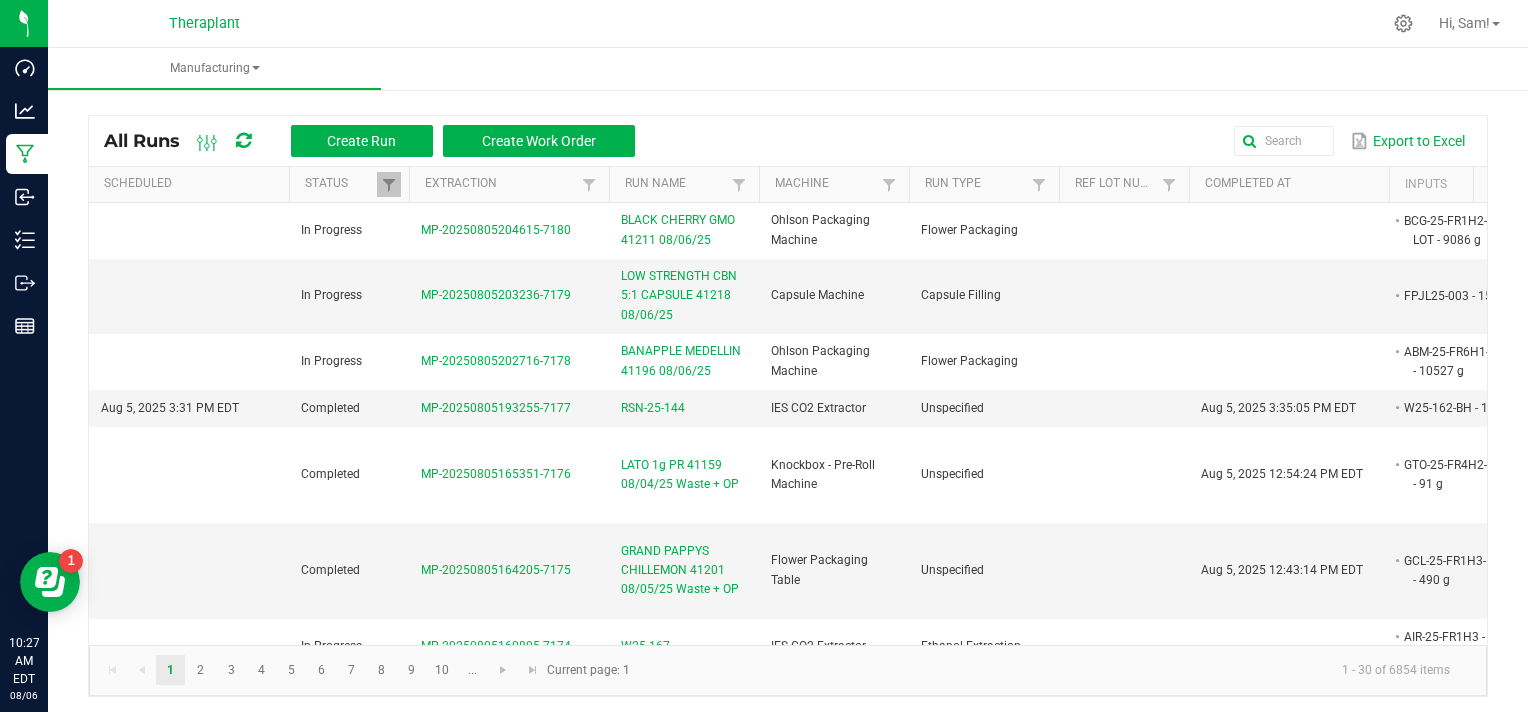 click on "All Runs   Create Run   Create Work Order   Export to Excel  Scheduled Status Extraction Run Name Machine Run Type Ref Lot Number Completed At Inputs Outputs Non Cannabis Ref Field 1 Ref Field 2 Ref Field 3     In Progress   [CODE]-[YEAR][MONTH][DAY][HOUR]:[MINUTE]:[SECOND]-[NUMBER]  BLACK CHERRY GMO 41211 [MONTH]/[DAY]/[YEAR]  Ohlson Packaging Machine   Flower Packaging        [CODE]-FLOWER LOT - [NUMBER] g - -              In Progress   [CODE]-[YEAR][MONTH][DAY][HOUR]:[MINUTE]:[SECOND]-[NUMBER]  LOW STRENGTH CBN 5:1 CAPSULE 41218 [MONTH]/[DAY]/[YEAR]  Capsule Machine   Capsule Filling        [CODE] - [NUMBER] g - -              In Progress   [CODE]-[YEAR][MONTH][DAY][HOUR]:[MINUTE]:[SECOND]-[NUMBER]  BANAPPLE MEDELLIN 41196 [MONTH]/[DAY]/[YEAR]  Ohlson Packaging Machine   Flower Packaging        [CODE]-FLOWER LOT - [NUMBER] g - -           [MONTH] [DAY], [YEAR] [HOUR]:[MINUTE] [TIMEZONE]   Completed   [CODE]-[YEAR][MONTH][DAY][HOUR]:[MINUTE]:[SECOND]-[NUMBER]  RSN-[YEAR]-[NUMBER]  IES CO2 Extractor   Unspecified      [MONTH] [DAY], [YEAR] [HOUR]:[MINUTE]:[SECOND] [TIMEZONE]  [CODE] - [NUMBER] g [CODE] - [NUMBER] g -              Completed   [CODE]-[YEAR][MONTH][DAY][HOUR]:[MINUTE]:[SECOND]-[NUMBER]  LATO 1g PR 41159 [MONTH]/[DAY]/[YEAR] Waste + OP  Knockbox - Pre-Roll Machine     -" at bounding box center [788, 401] 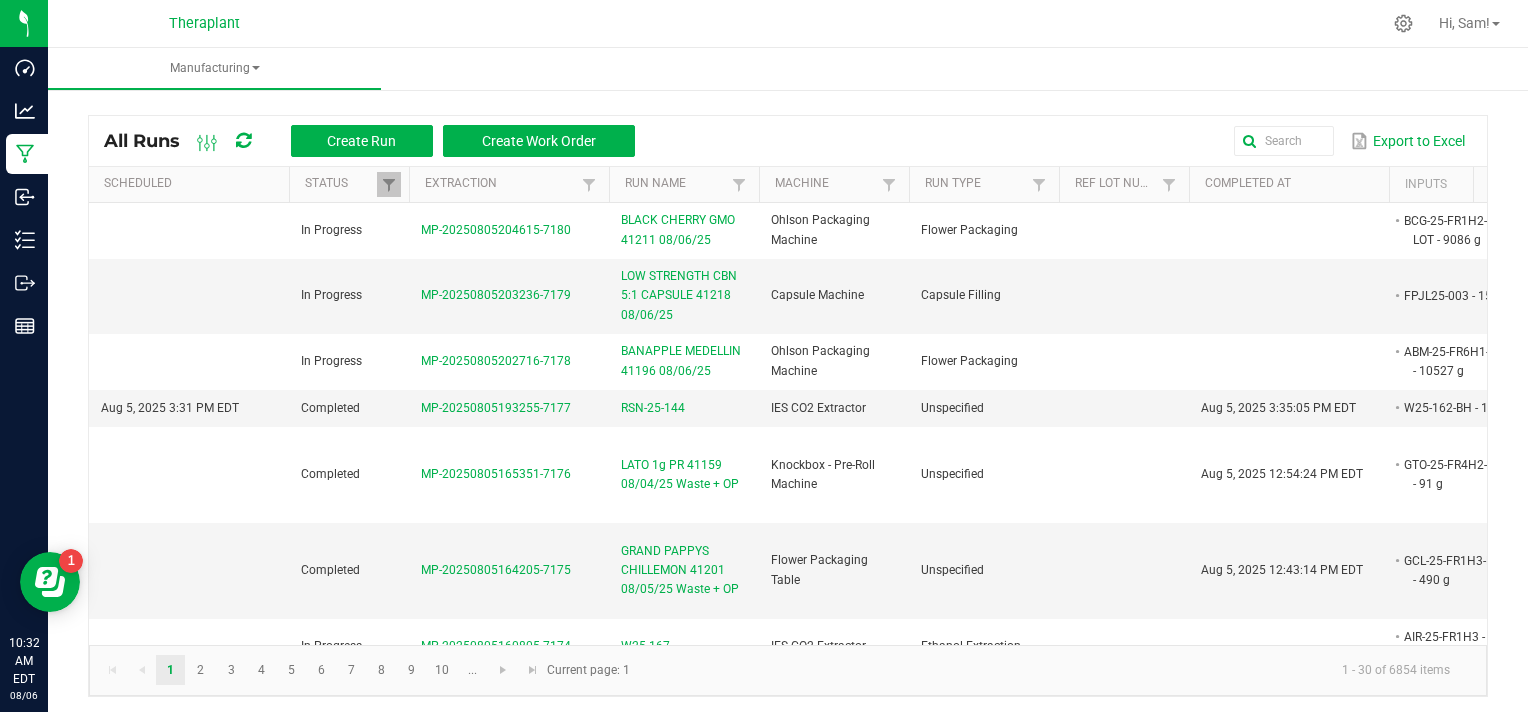 click on "All Runs   Create Run   Create Work Order   Export to Excel  Scheduled Status Extraction Run Name Machine Run Type Ref Lot Number Completed At Inputs Outputs Non Cannabis Ref Field 1 Ref Field 2 Ref Field 3     In Progress   [CODE]-[YEAR][MONTH][DAY][HOUR]:[MINUTE]:[SECOND]-[NUMBER]  BLACK CHERRY GMO 41211 [MONTH]/[DAY]/[YEAR]  Ohlson Packaging Machine   Flower Packaging        [CODE]-FLOWER LOT - [NUMBER] g - -              In Progress   [CODE]-[YEAR][MONTH][DAY][HOUR]:[MINUTE]:[SECOND]-[NUMBER]  LOW STRENGTH CBN 5:1 CAPSULE 41218 [MONTH]/[DAY]/[YEAR]  Capsule Machine   Capsule Filling        [CODE] - [NUMBER] g - -              In Progress   [CODE]-[YEAR][MONTH][DAY][HOUR]:[MINUTE]:[SECOND]-[NUMBER]  BANAPPLE MEDELLIN 41196 [MONTH]/[DAY]/[YEAR]  Ohlson Packaging Machine   Flower Packaging        [CODE]-FLOWER LOT - [NUMBER] g - -           [MONTH] [DAY], [YEAR] [HOUR]:[MINUTE] [TIMEZONE]   Completed   [CODE]-[YEAR][MONTH][DAY][HOUR]:[MINUTE]:[SECOND]-[NUMBER]  RSN-[YEAR]-[NUMBER]  IES CO2 Extractor   Unspecified      [MONTH] [DAY], [YEAR] [HOUR]:[MINUTE]:[SECOND] [TIMEZONE]  [CODE] - [NUMBER] g [CODE] - [NUMBER] g -              Completed   [CODE]-[YEAR][MONTH][DAY][HOUR]:[MINUTE]:[SECOND]-[NUMBER]" at bounding box center (788, 356) 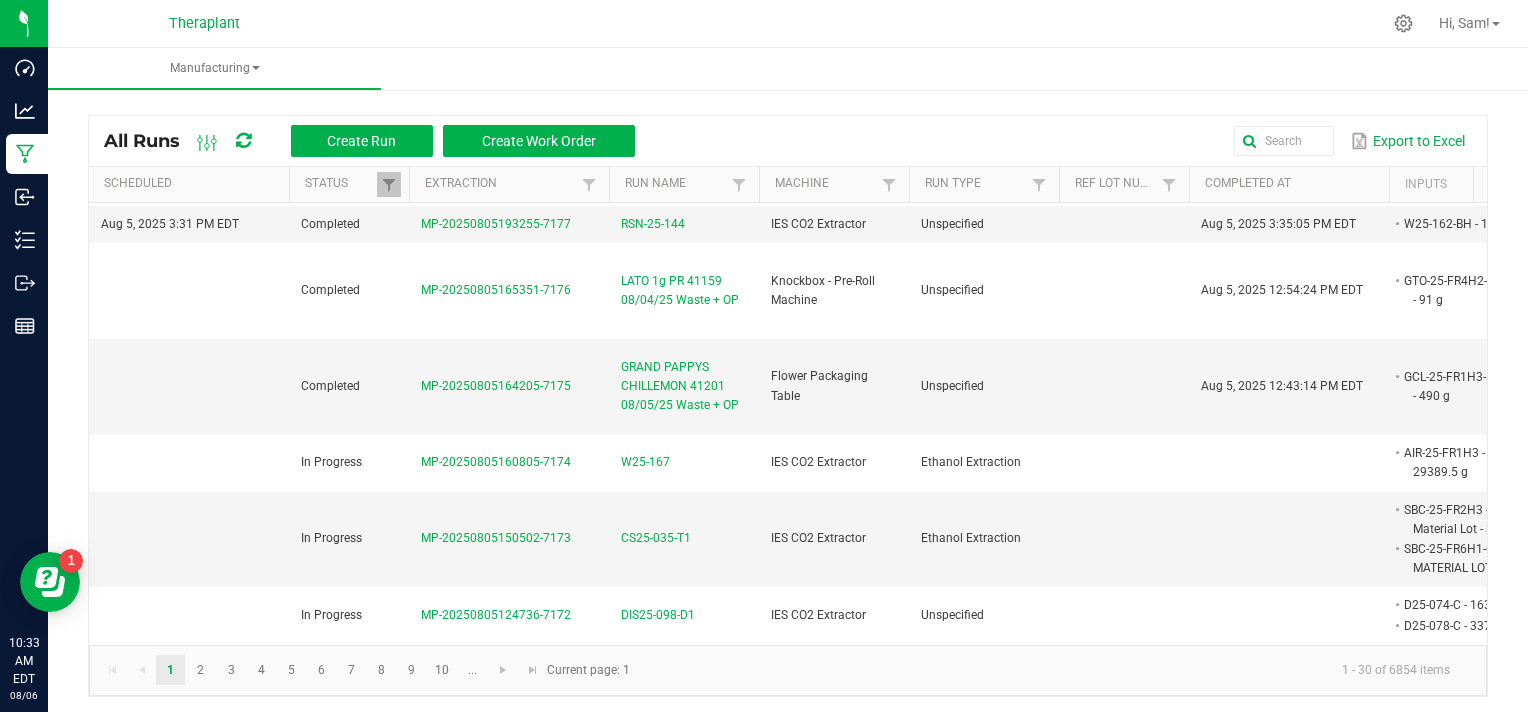 scroll, scrollTop: 0, scrollLeft: 0, axis: both 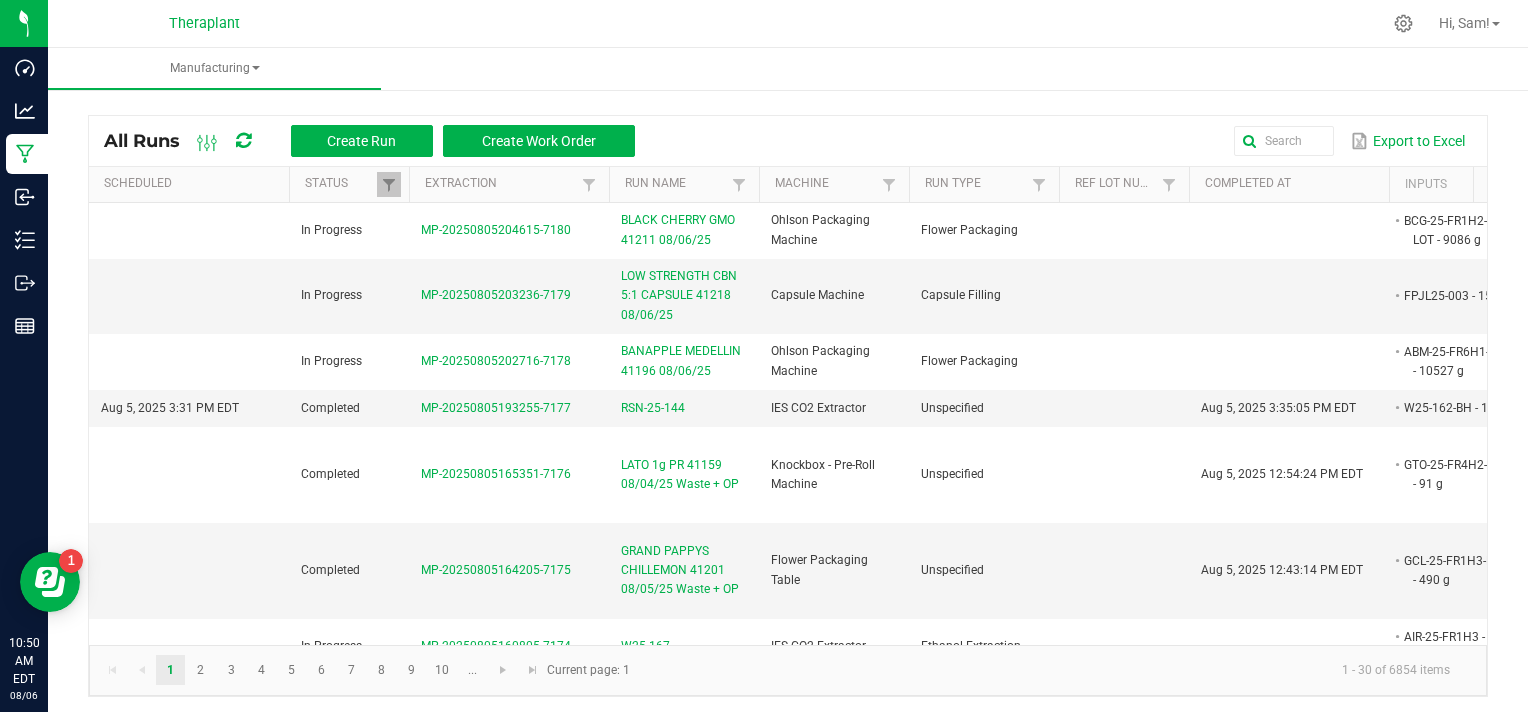 click on "1 - 30 of 6854 items" 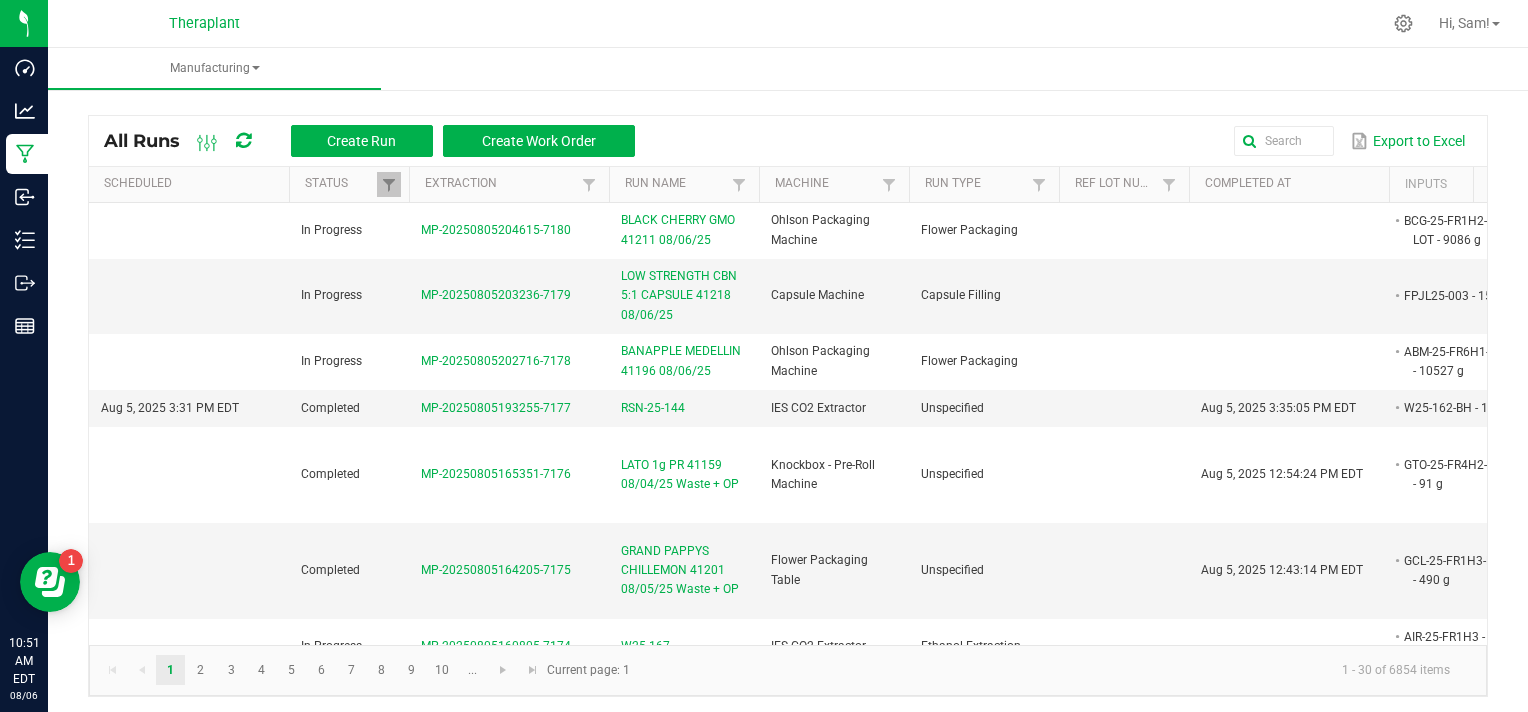 click on "1 - 30 of 6854 items" 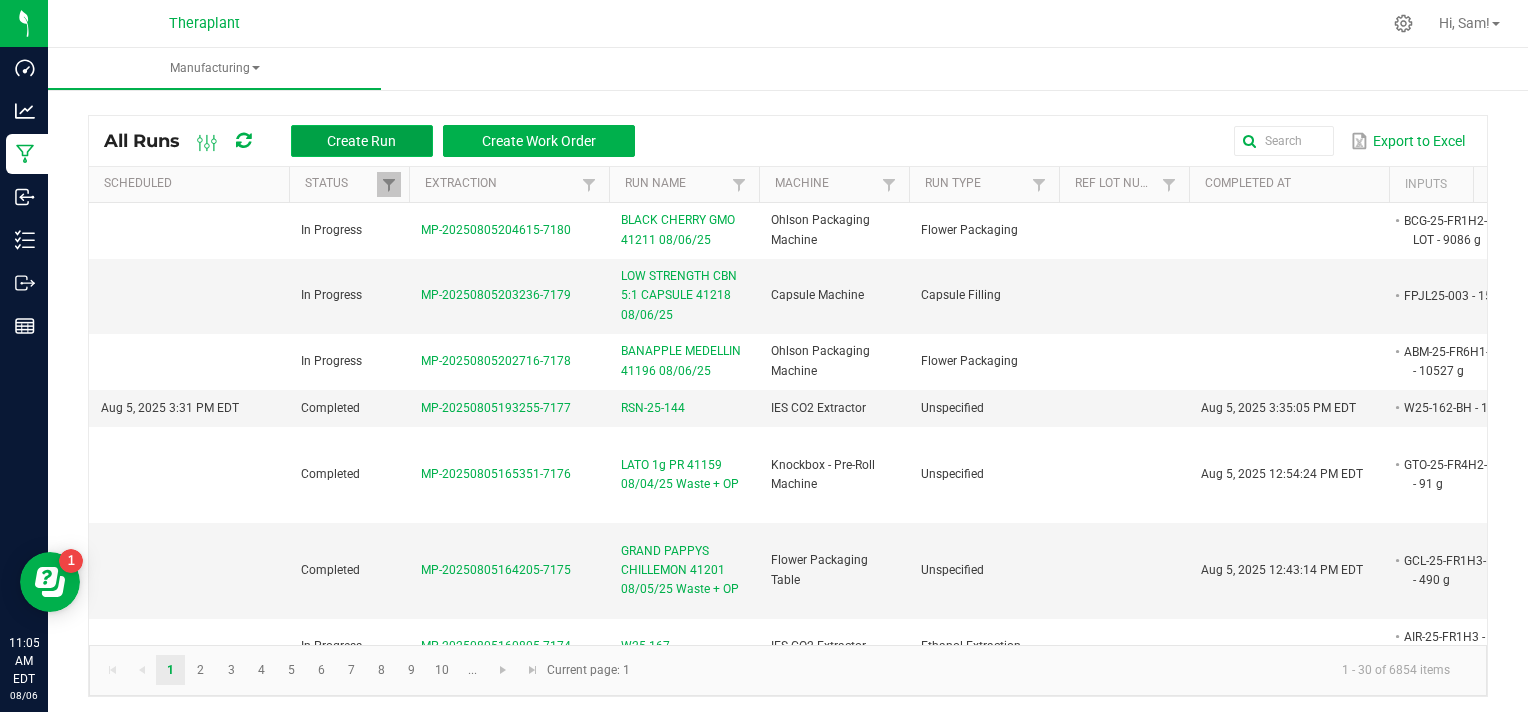click on "Create Run" at bounding box center [361, 141] 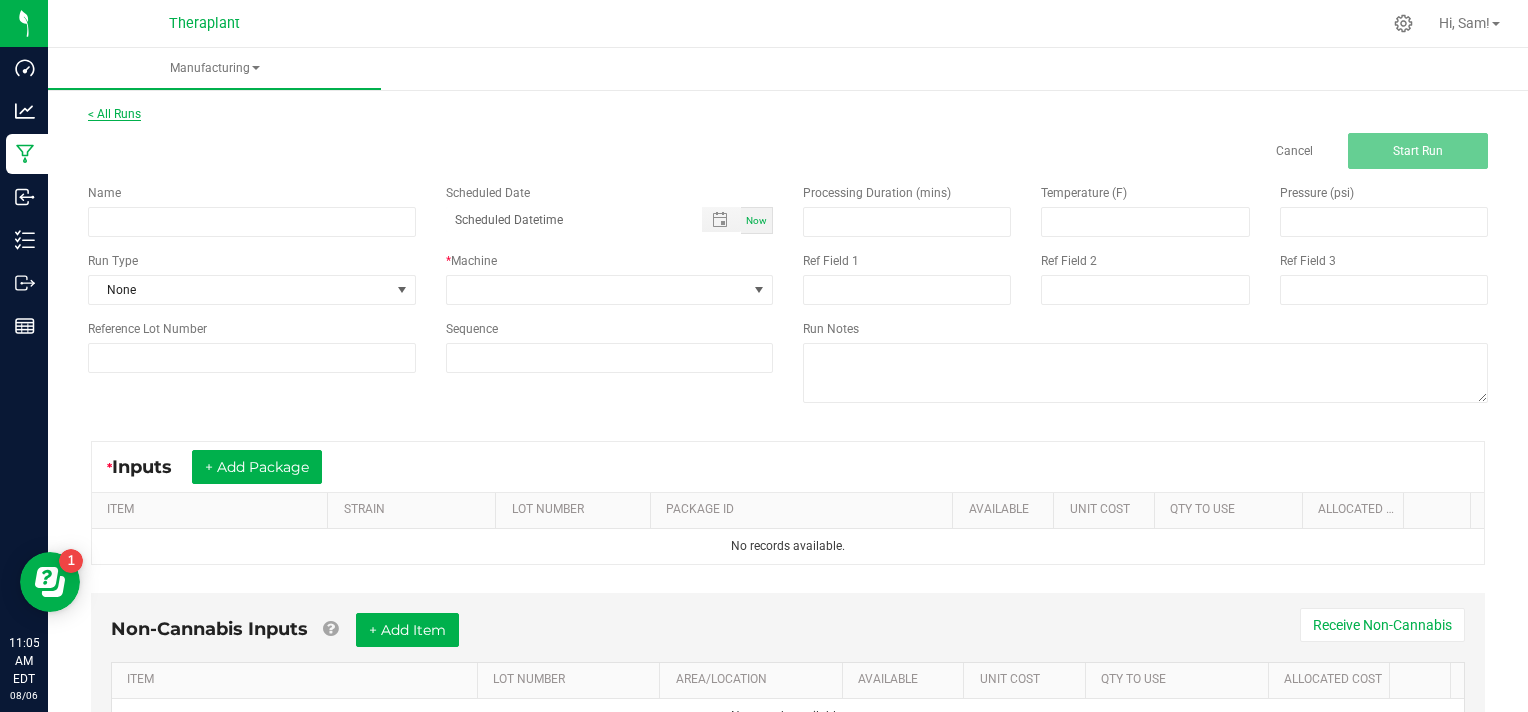 click on "< All Runs" at bounding box center [114, 114] 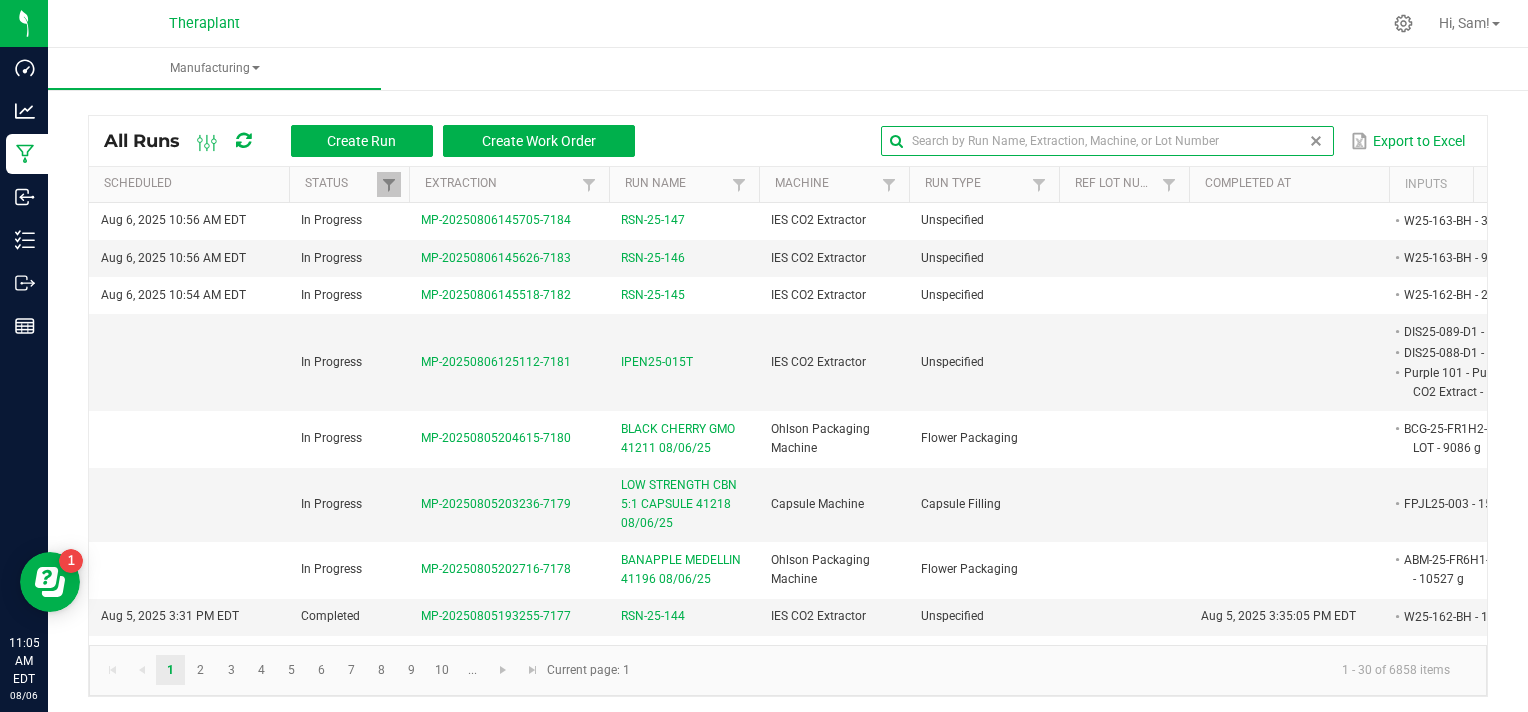click at bounding box center (1107, 141) 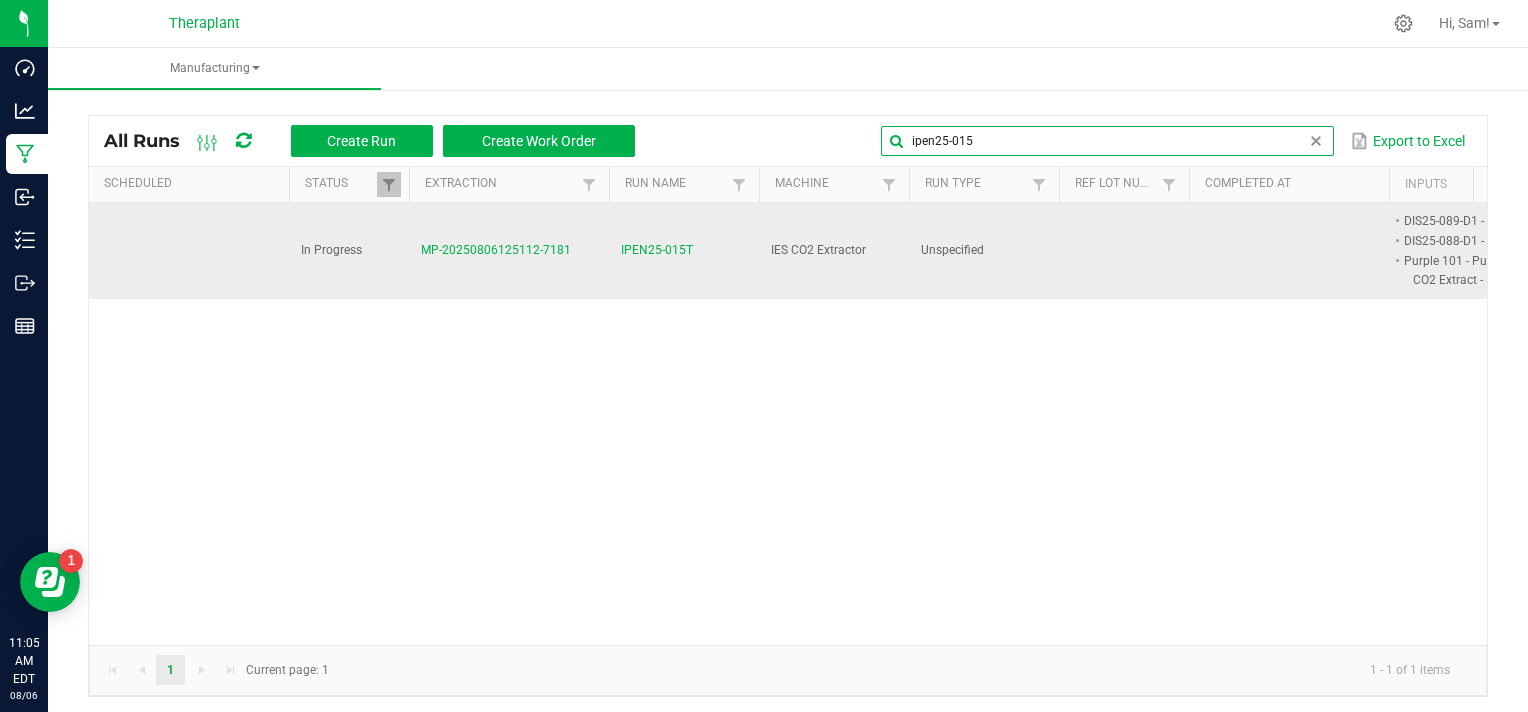 type on "ipen25-015" 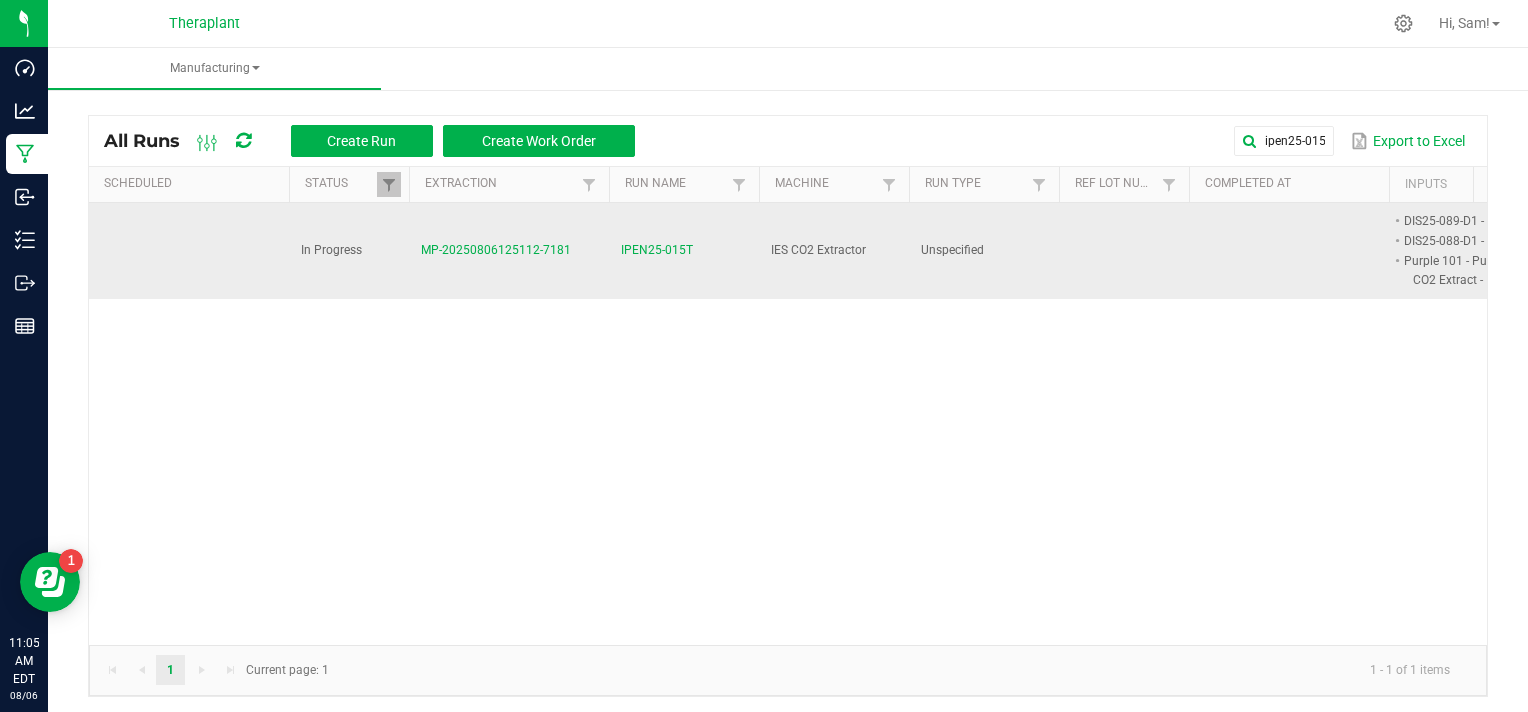 click on "MP-20250806125112-7181" at bounding box center [496, 250] 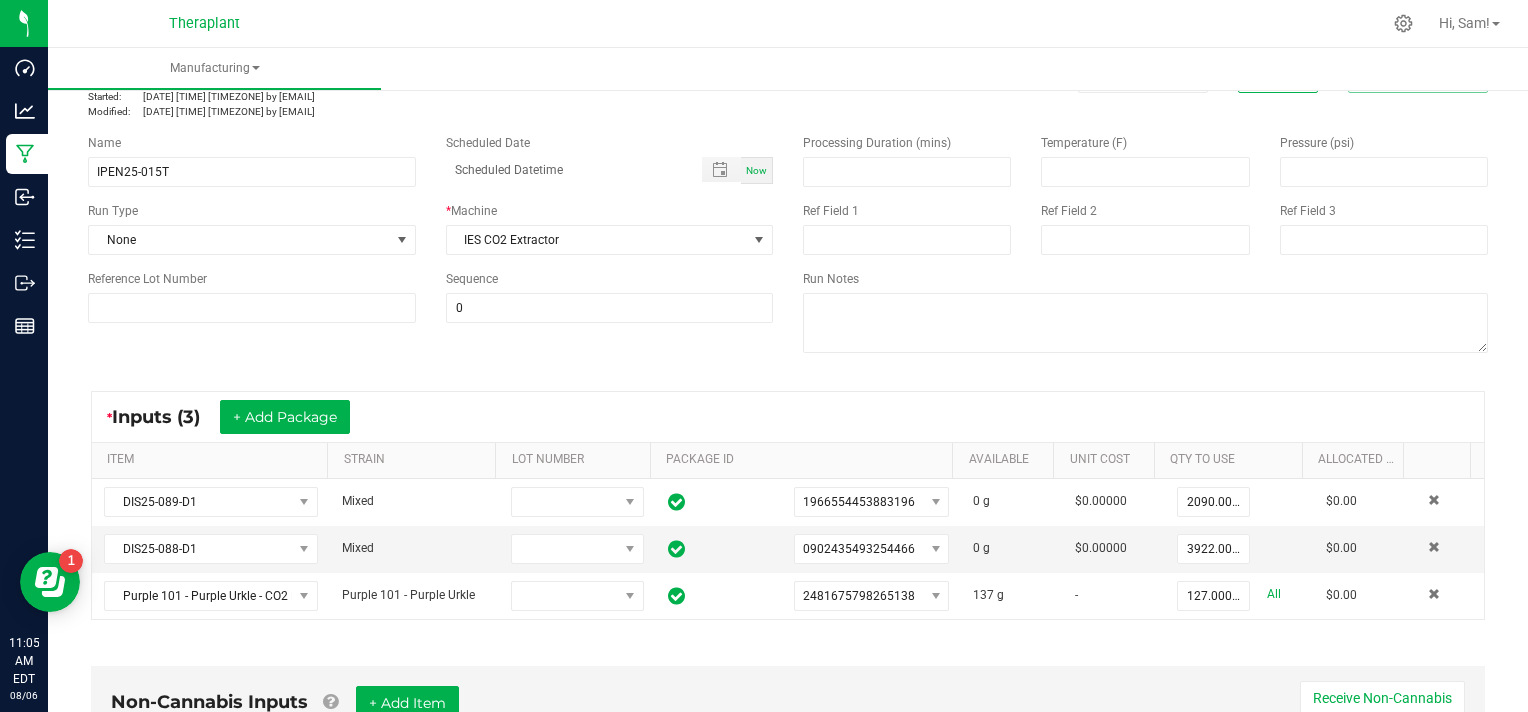 scroll, scrollTop: 102, scrollLeft: 0, axis: vertical 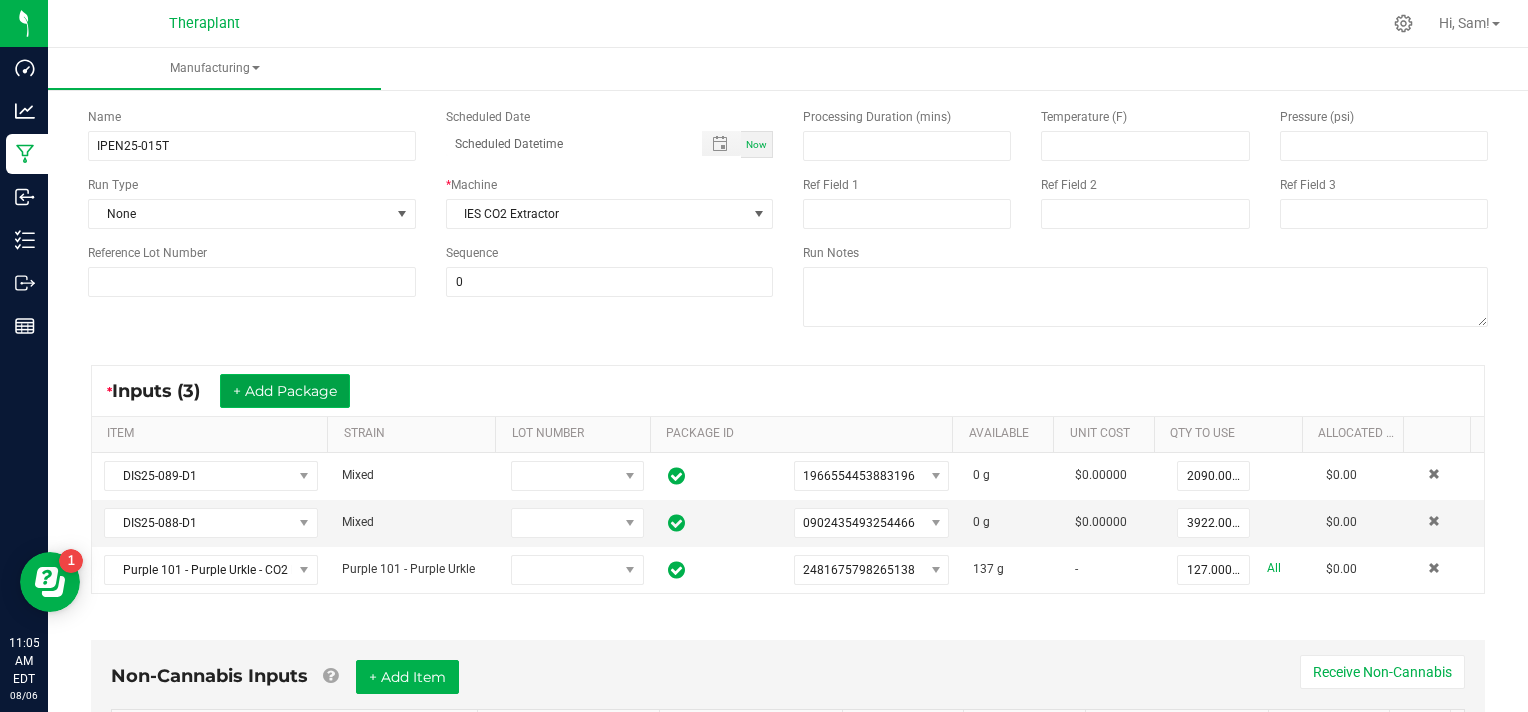 click on "+ Add Package" at bounding box center (285, 391) 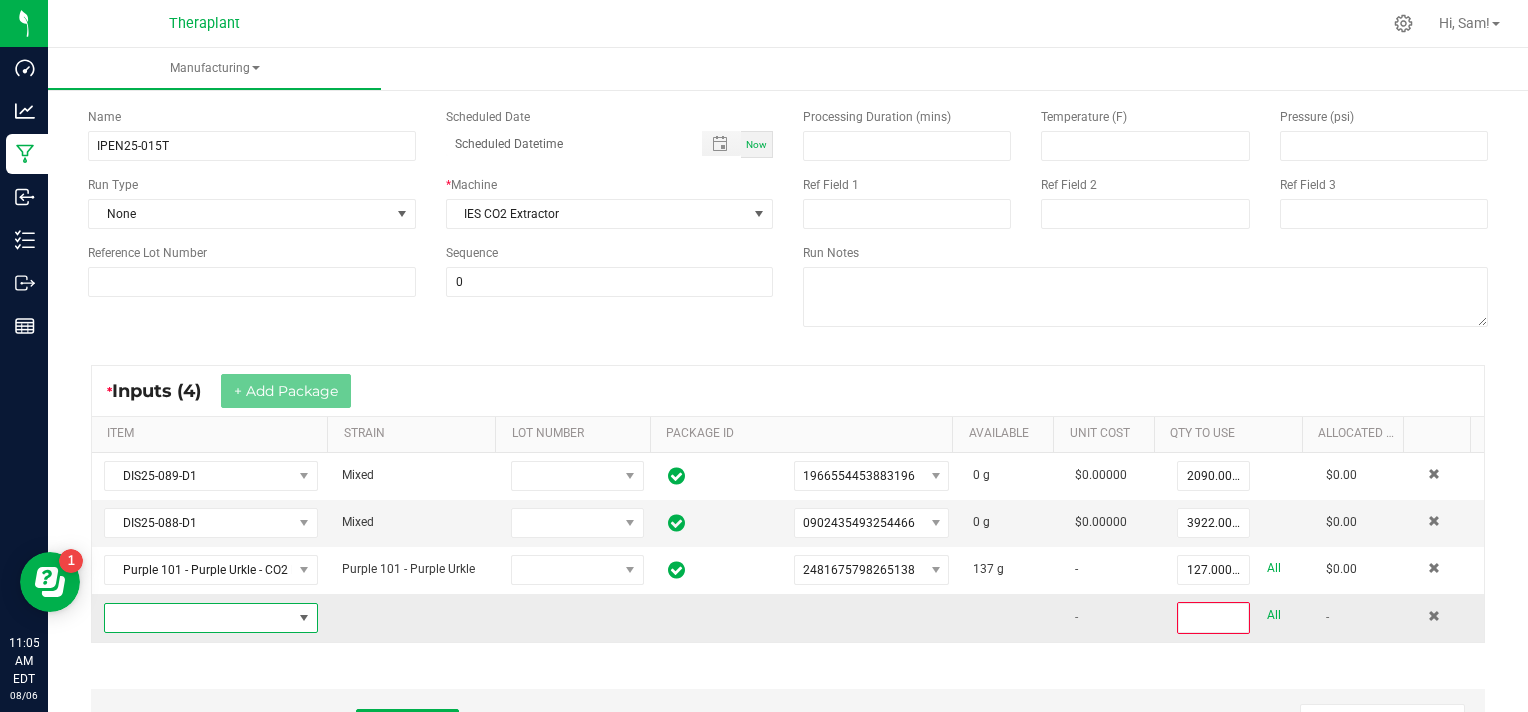 click at bounding box center [198, 618] 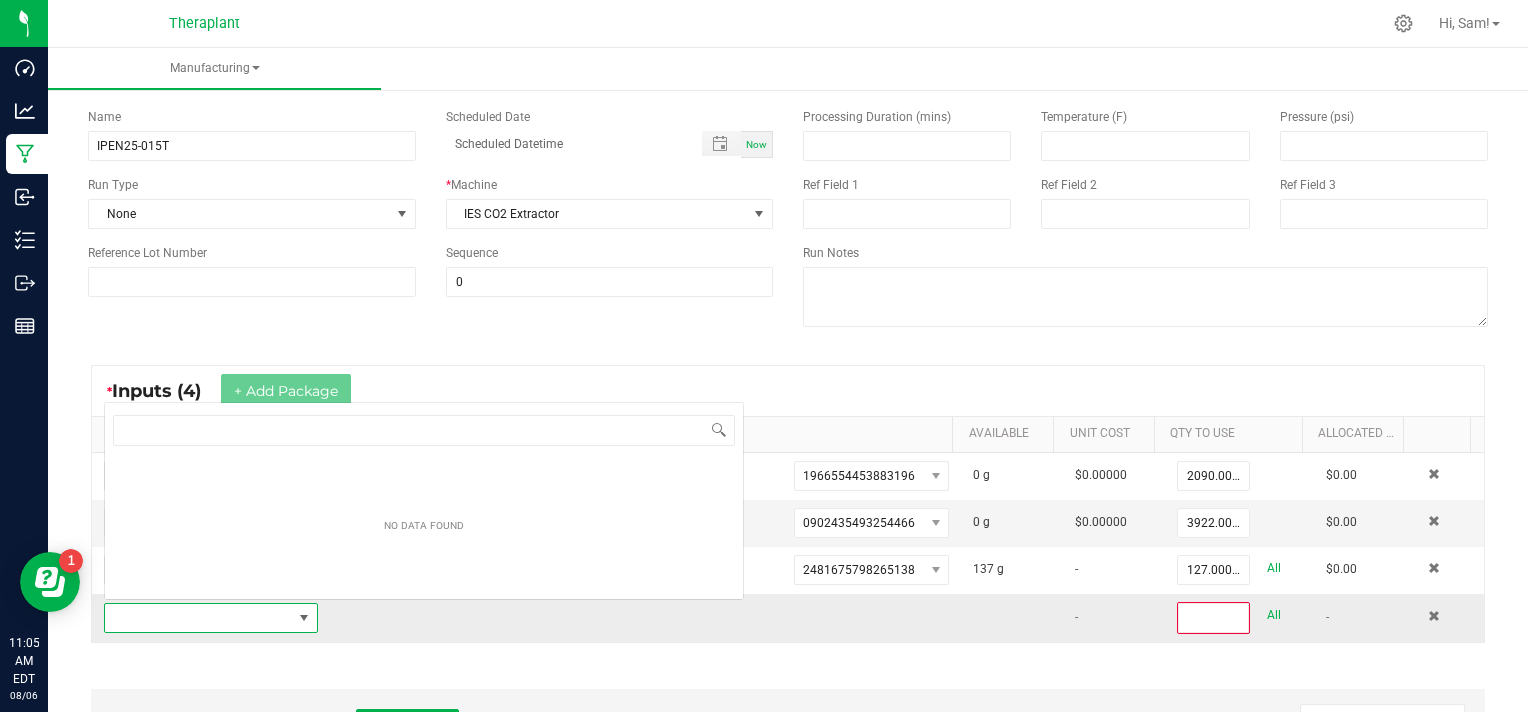 scroll, scrollTop: 0, scrollLeft: 0, axis: both 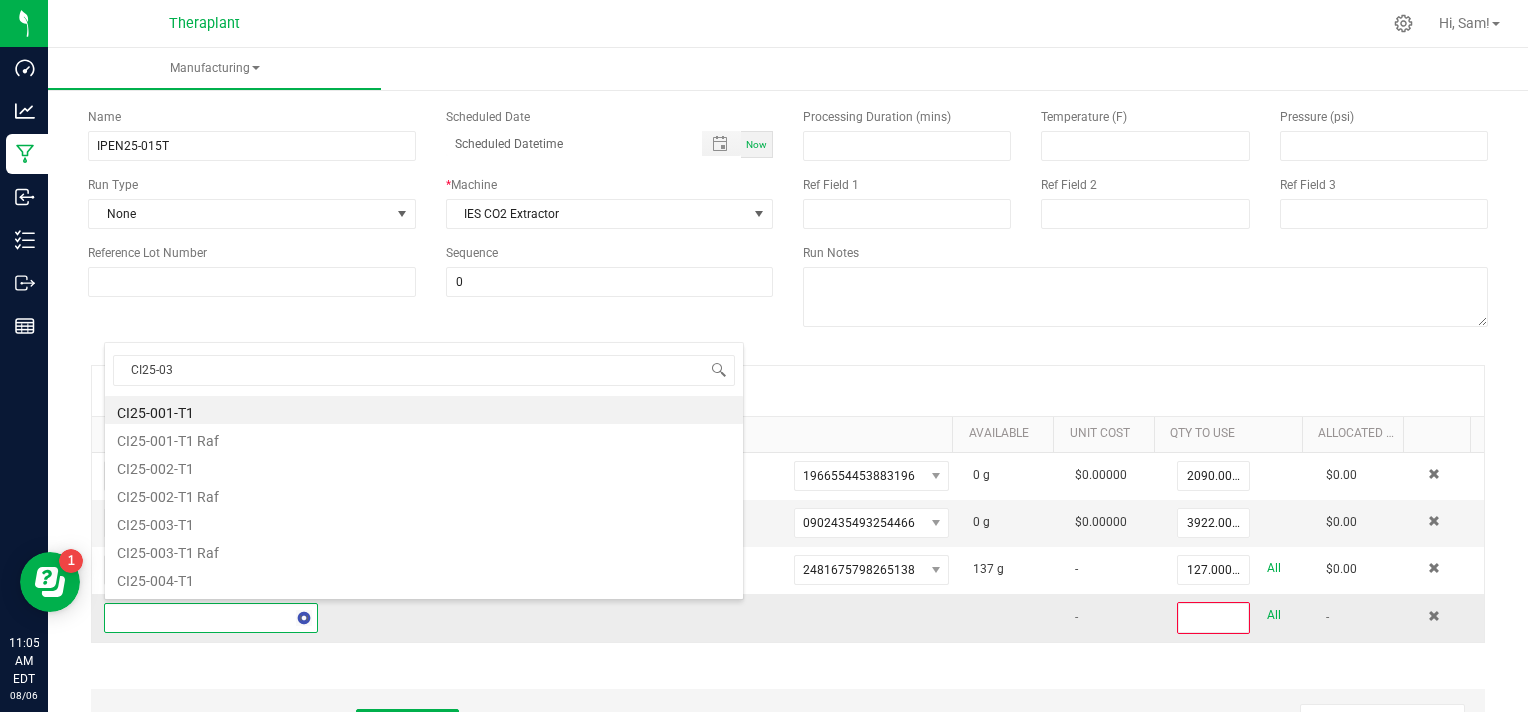 type on "CI25-037" 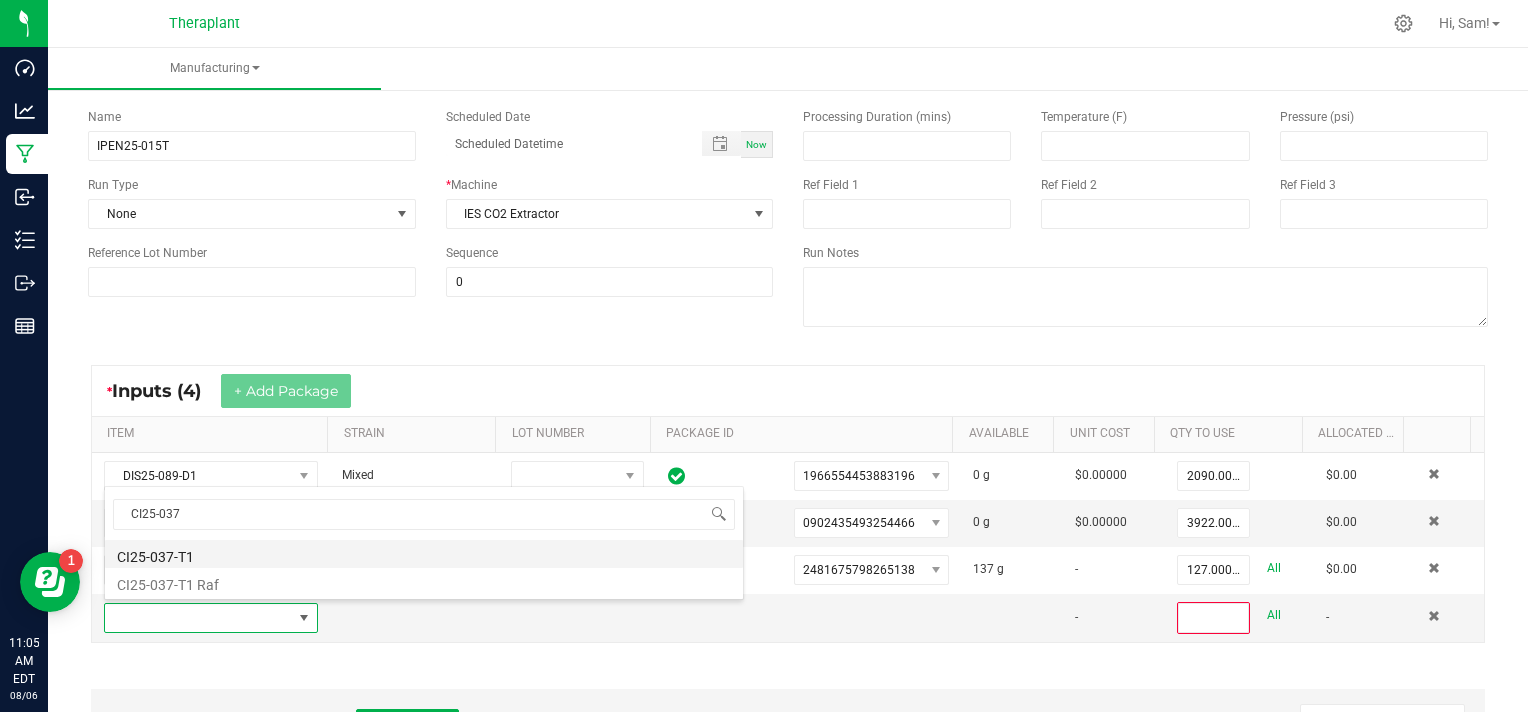 click on "CI25-037-T1" at bounding box center (424, 554) 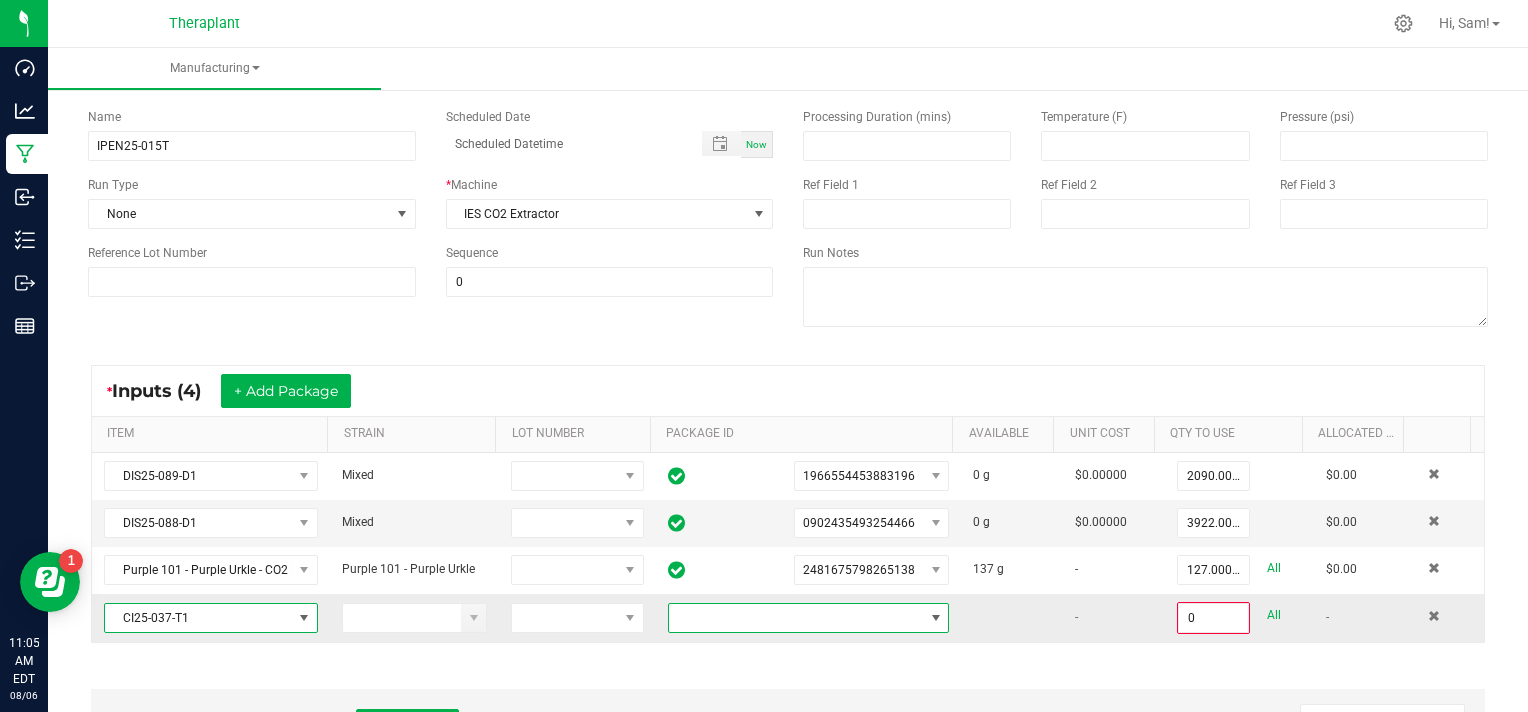 click at bounding box center [936, 618] 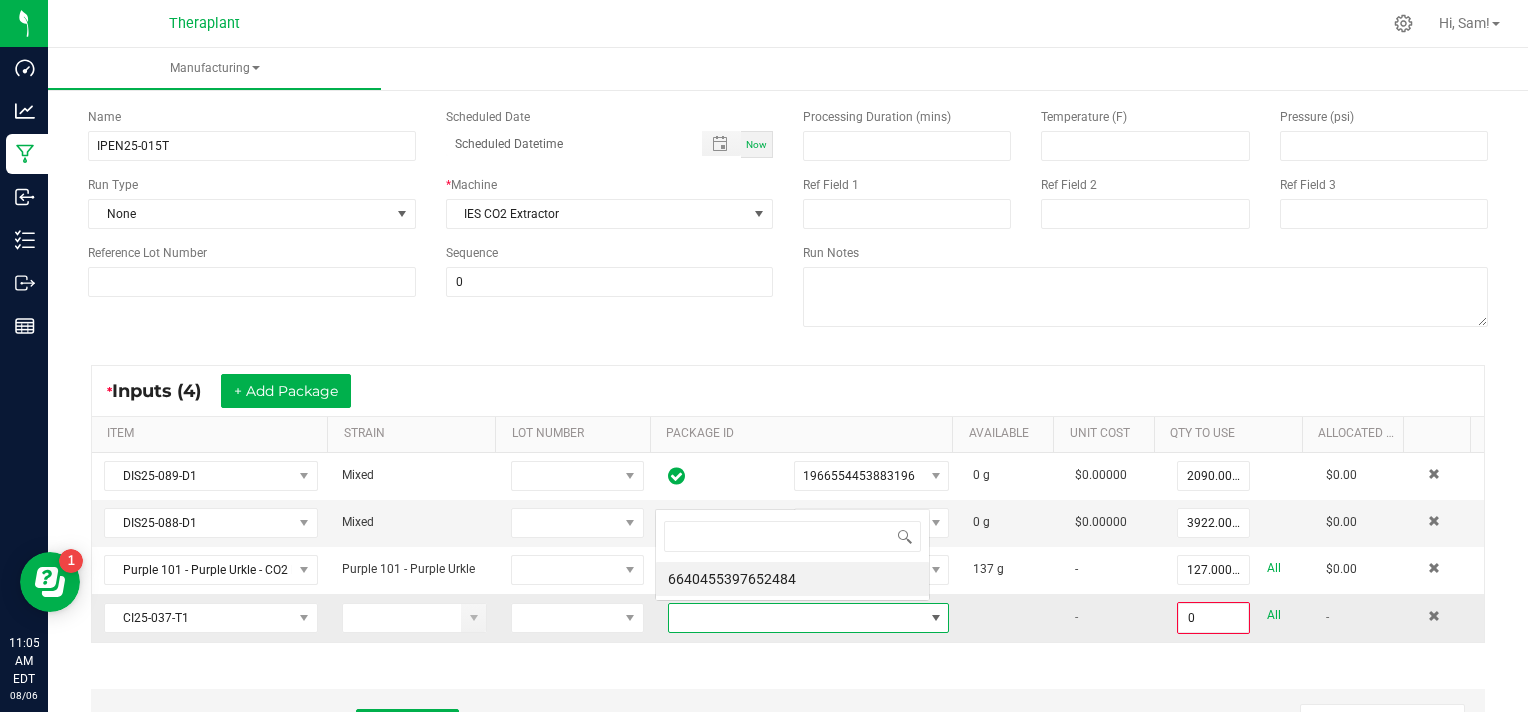 scroll, scrollTop: 0, scrollLeft: 0, axis: both 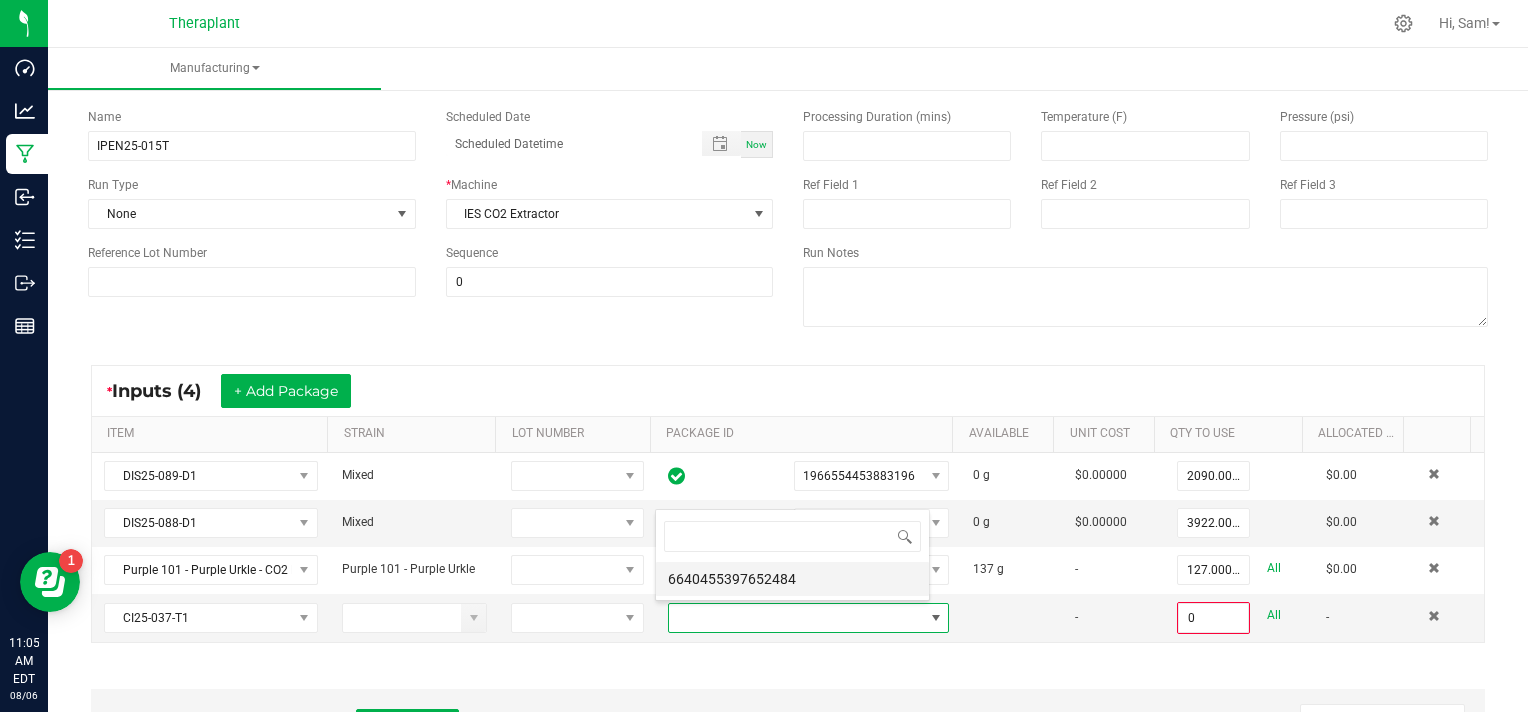 click on "6640455397652484" at bounding box center [792, 579] 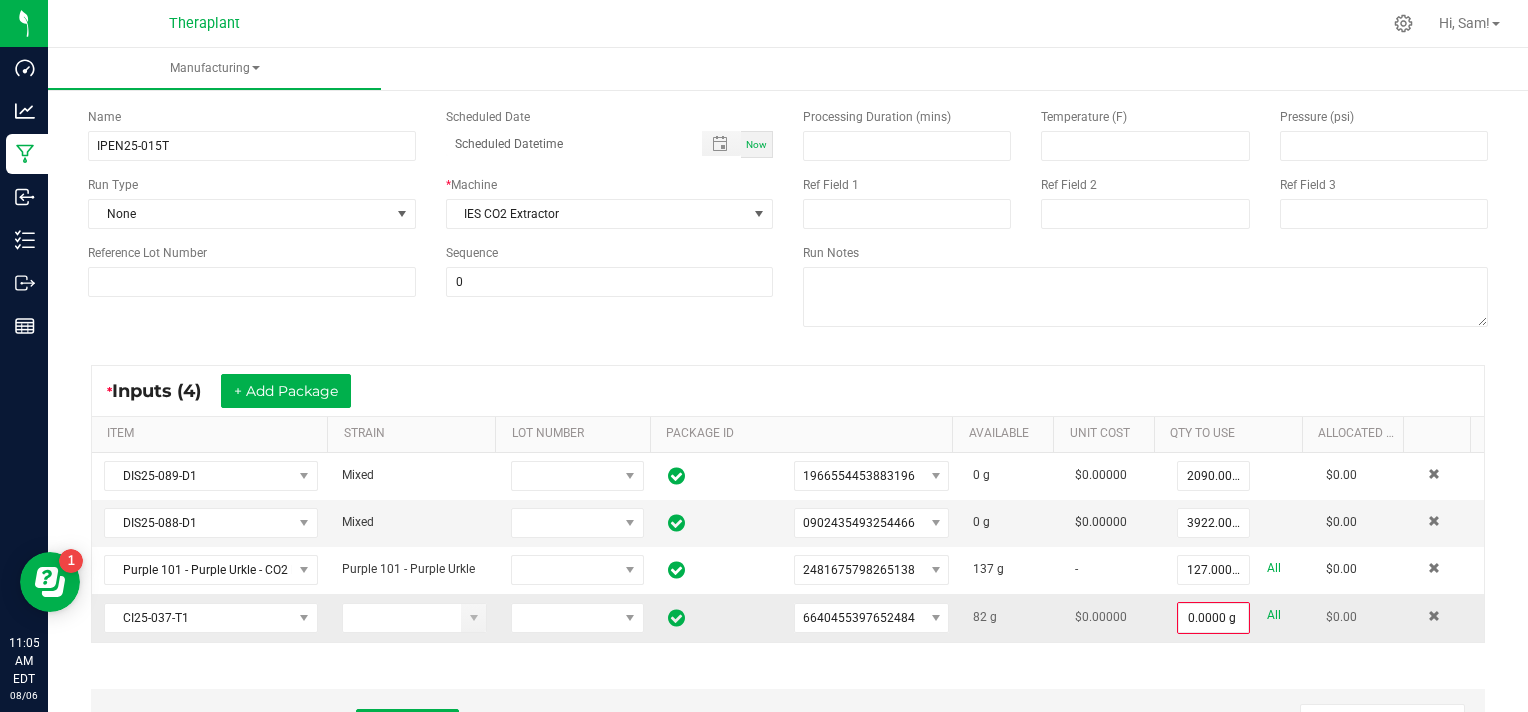 click on "All" at bounding box center (1274, 615) 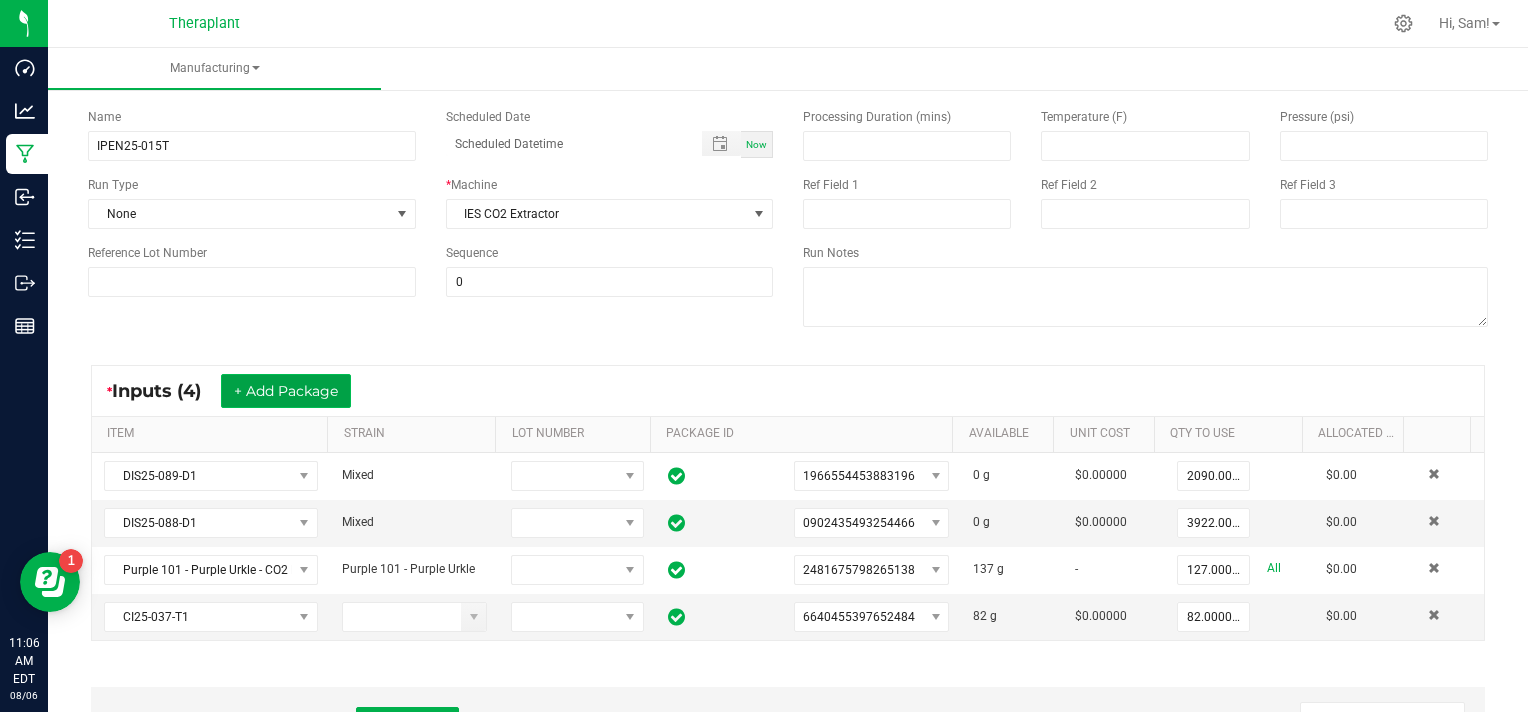 click on "+ Add Package" at bounding box center [286, 391] 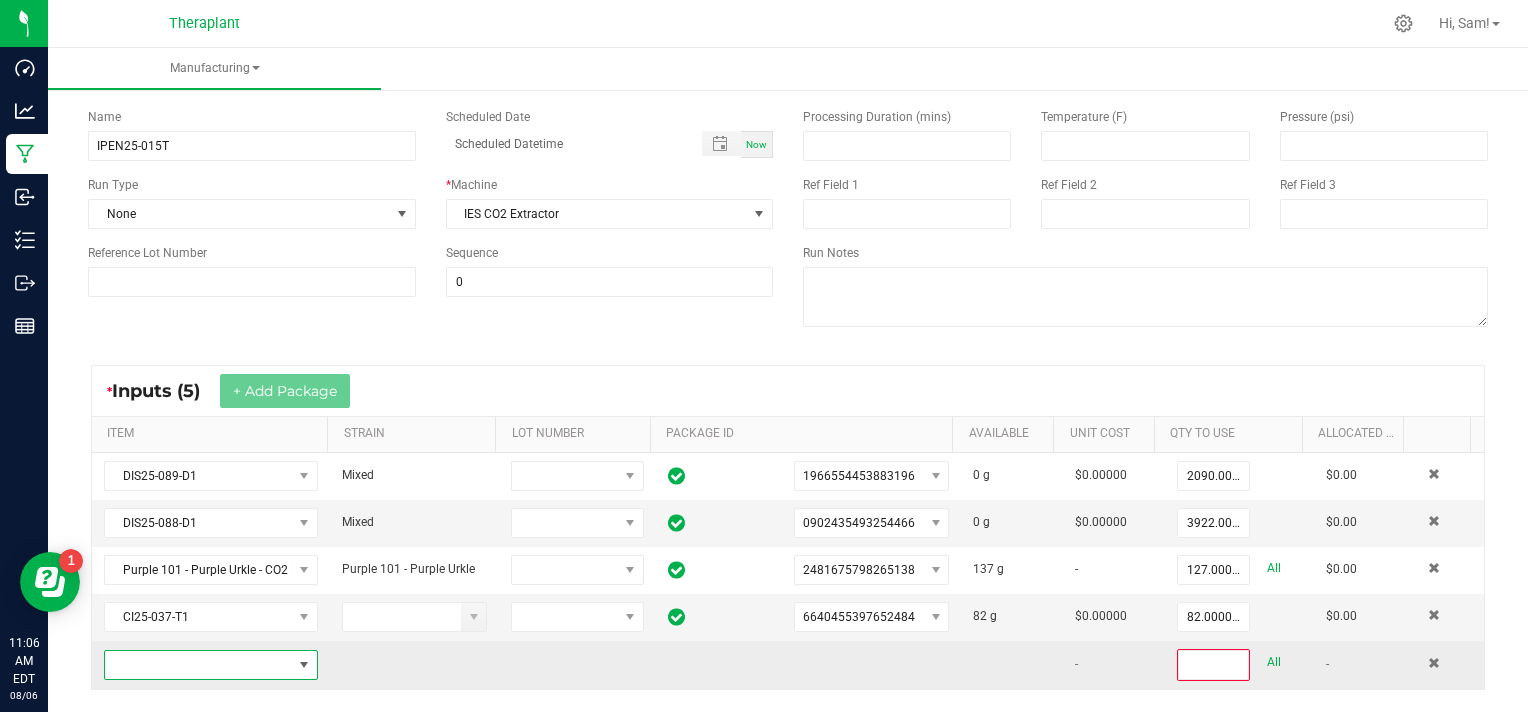 click at bounding box center [198, 665] 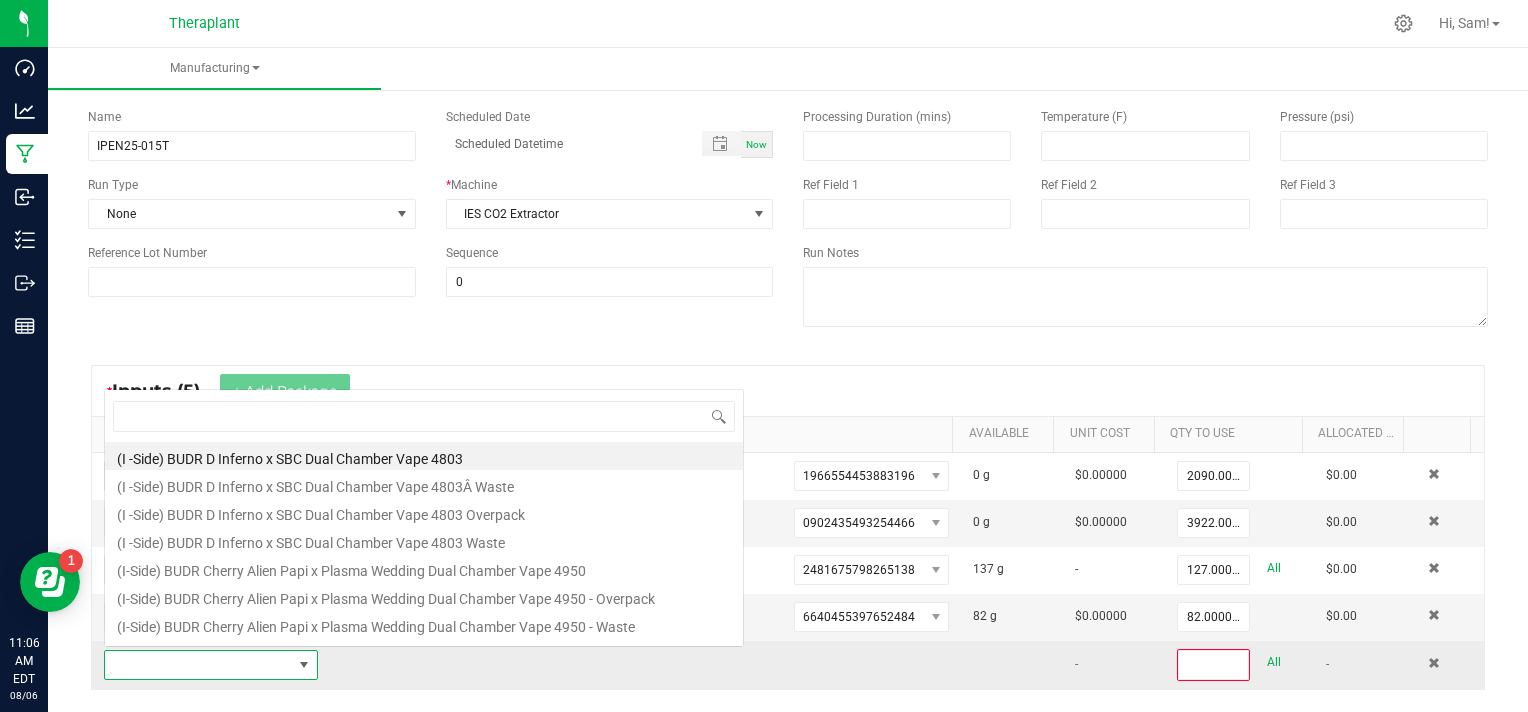 scroll, scrollTop: 0, scrollLeft: 0, axis: both 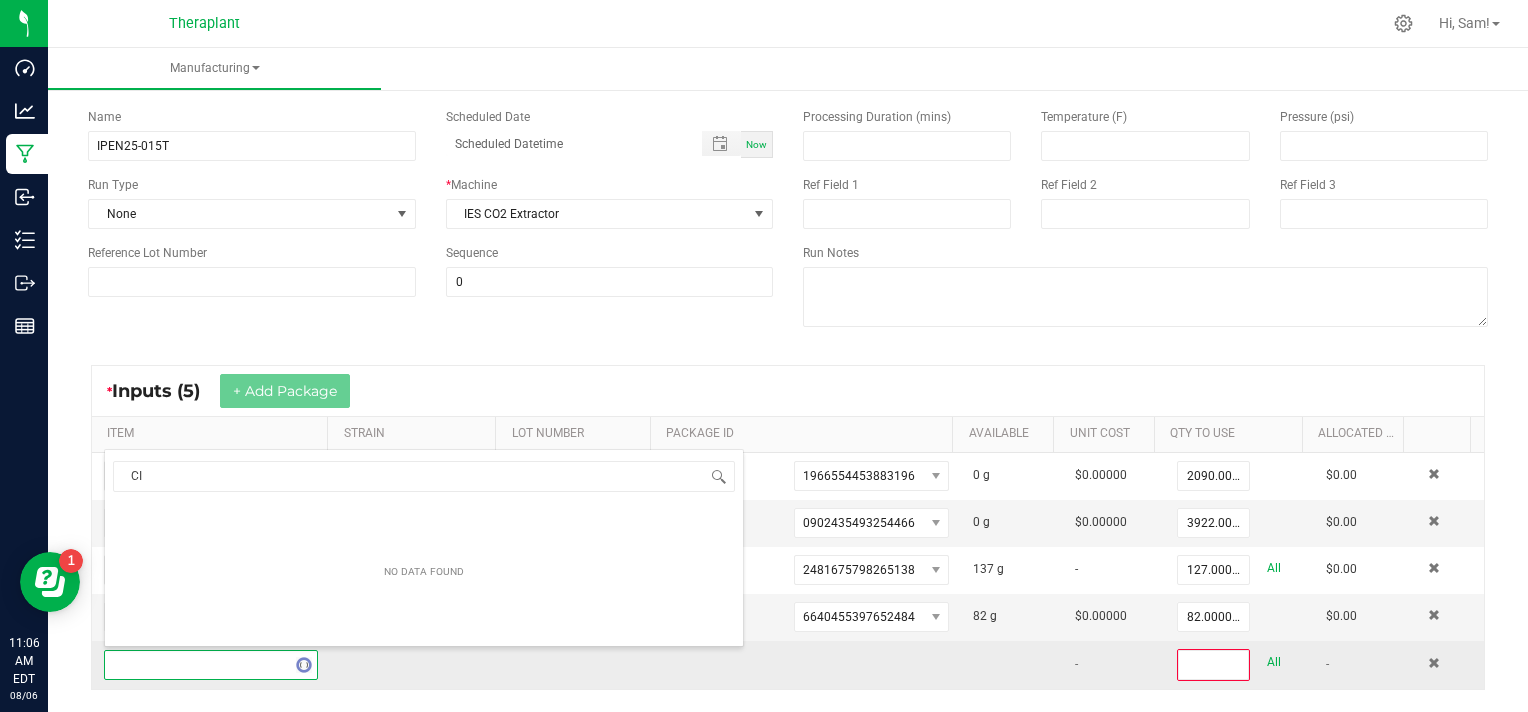 type on "C" 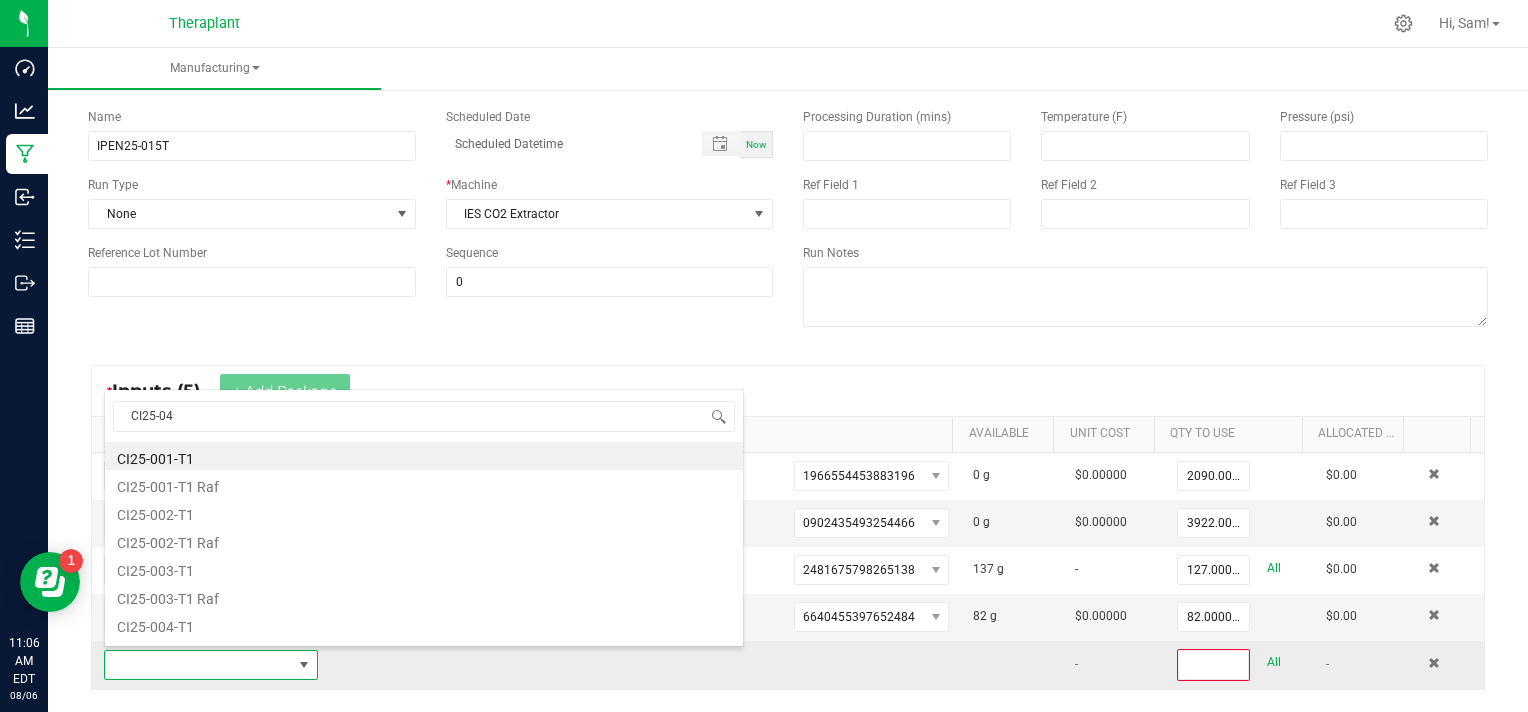 type on "CI25-041" 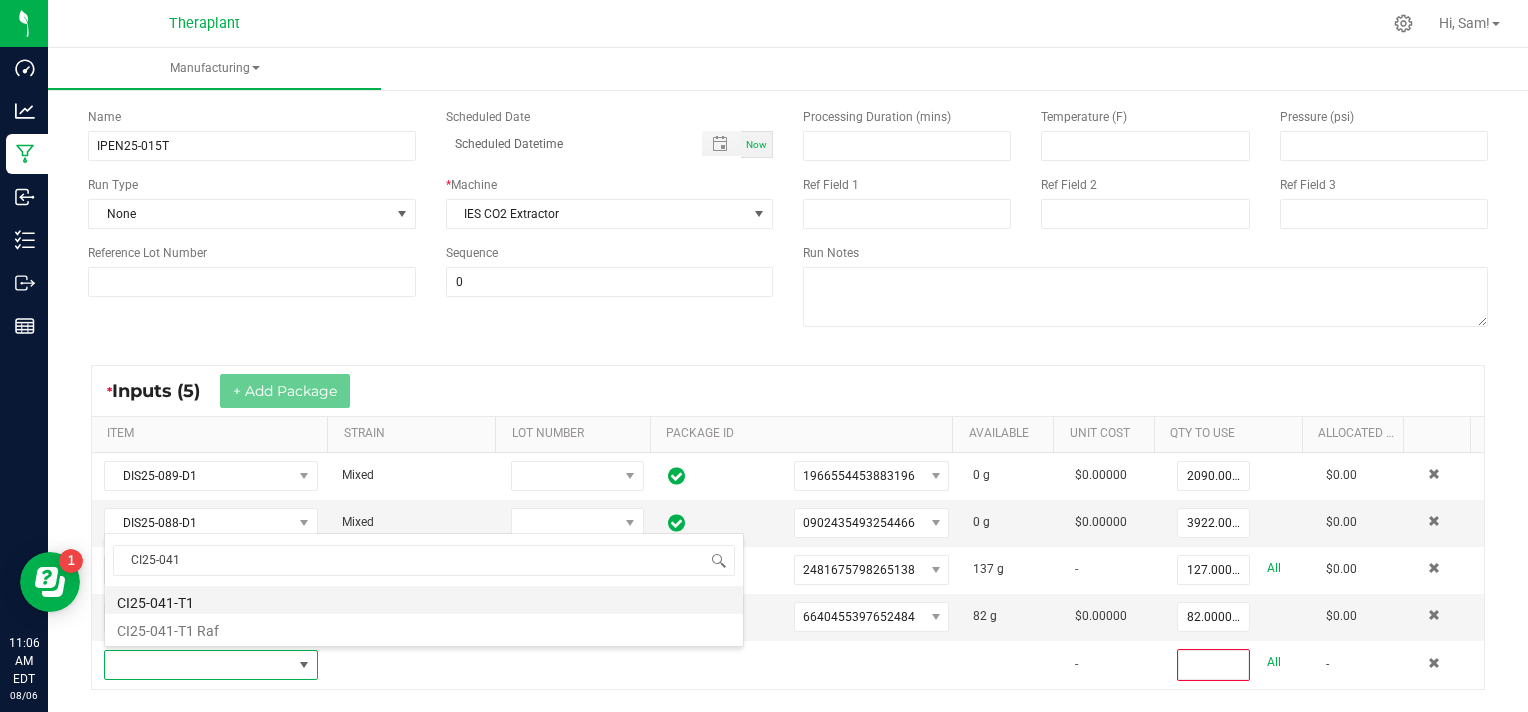 click on "CI25-041-T1" at bounding box center (424, 600) 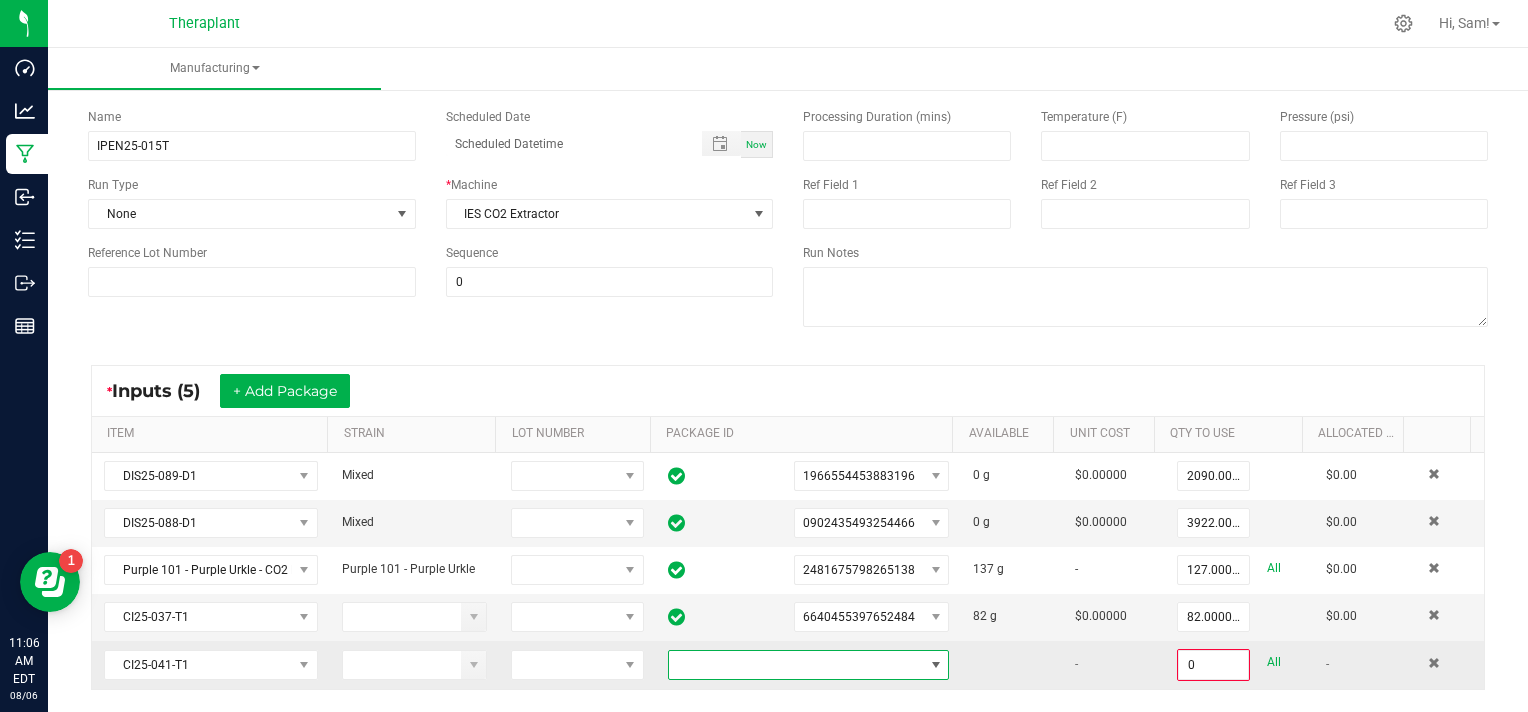 click at bounding box center [935, 665] 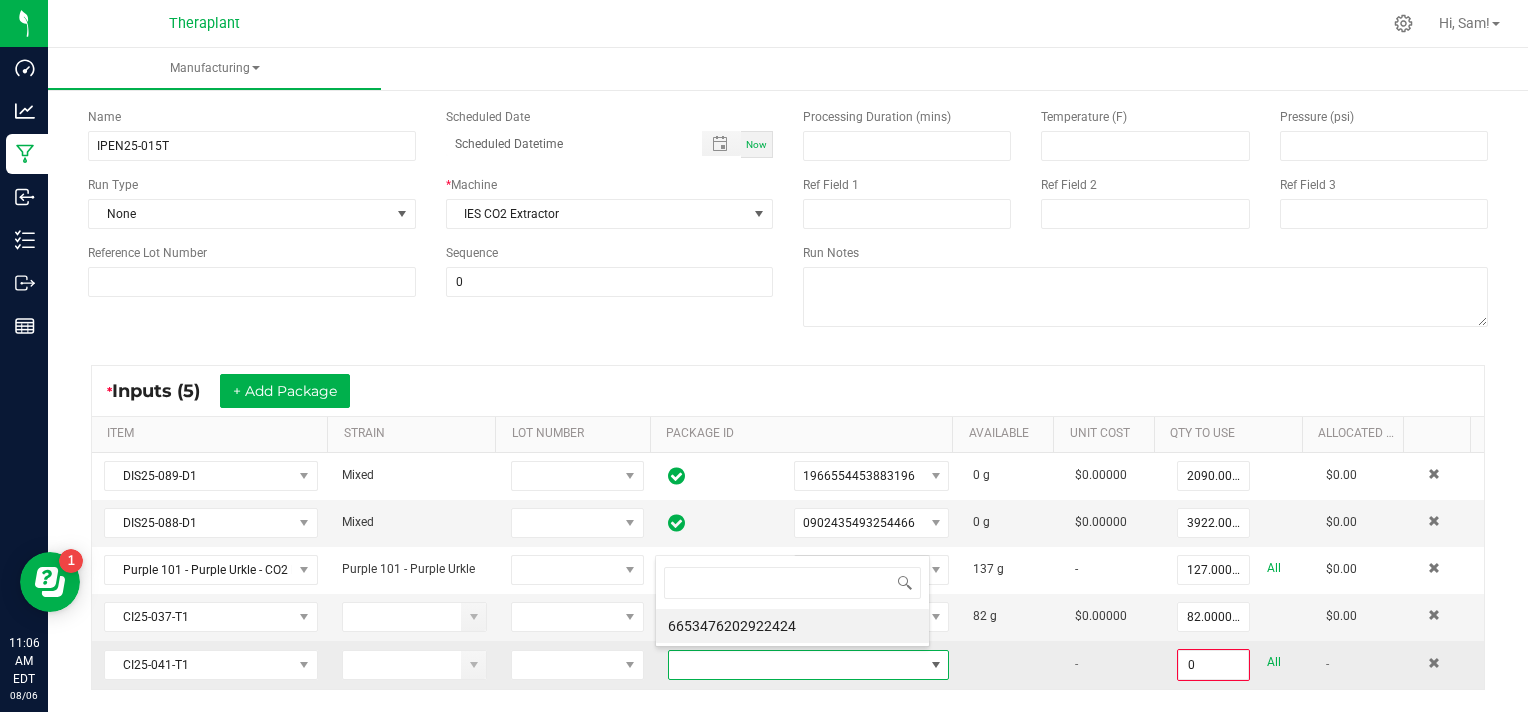 scroll, scrollTop: 99970, scrollLeft: 99724, axis: both 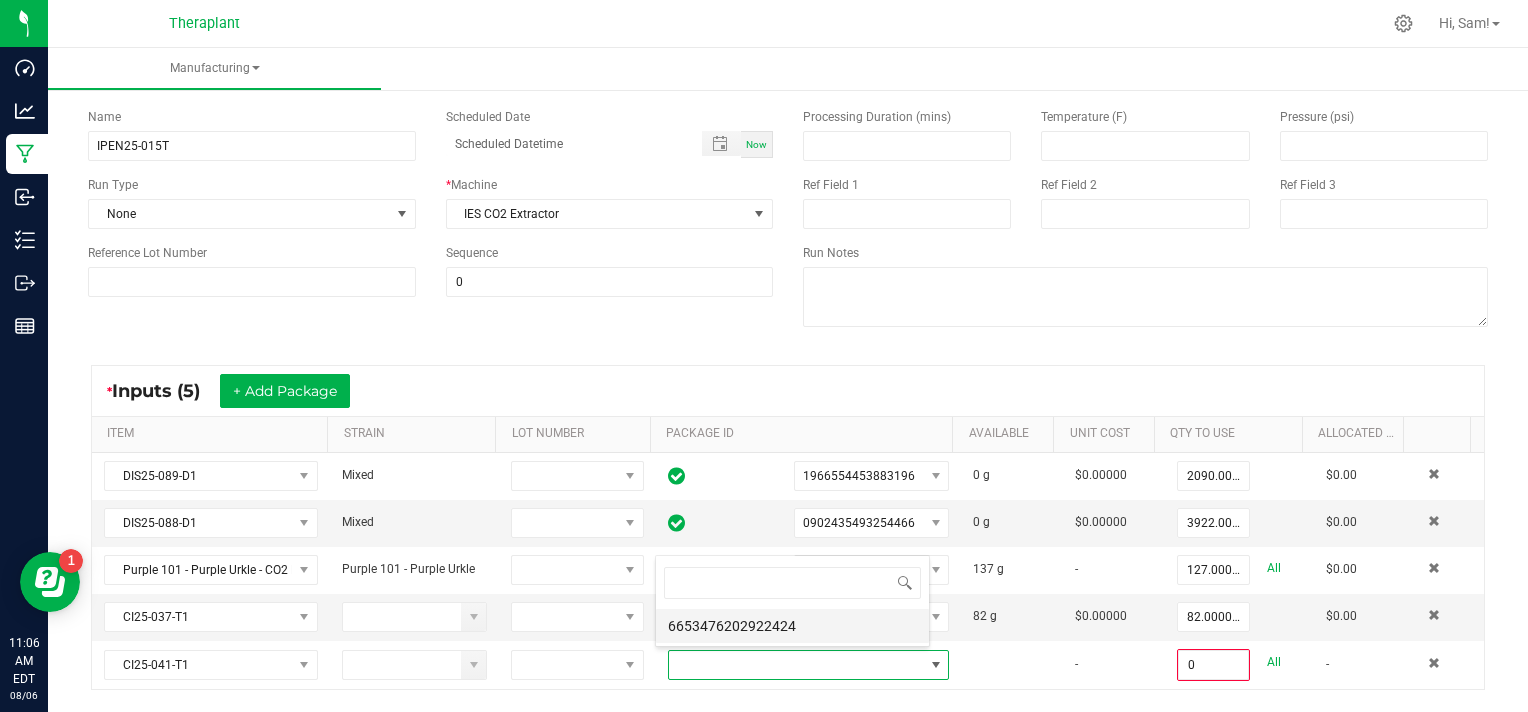 click on "6653476202922424" at bounding box center (792, 626) 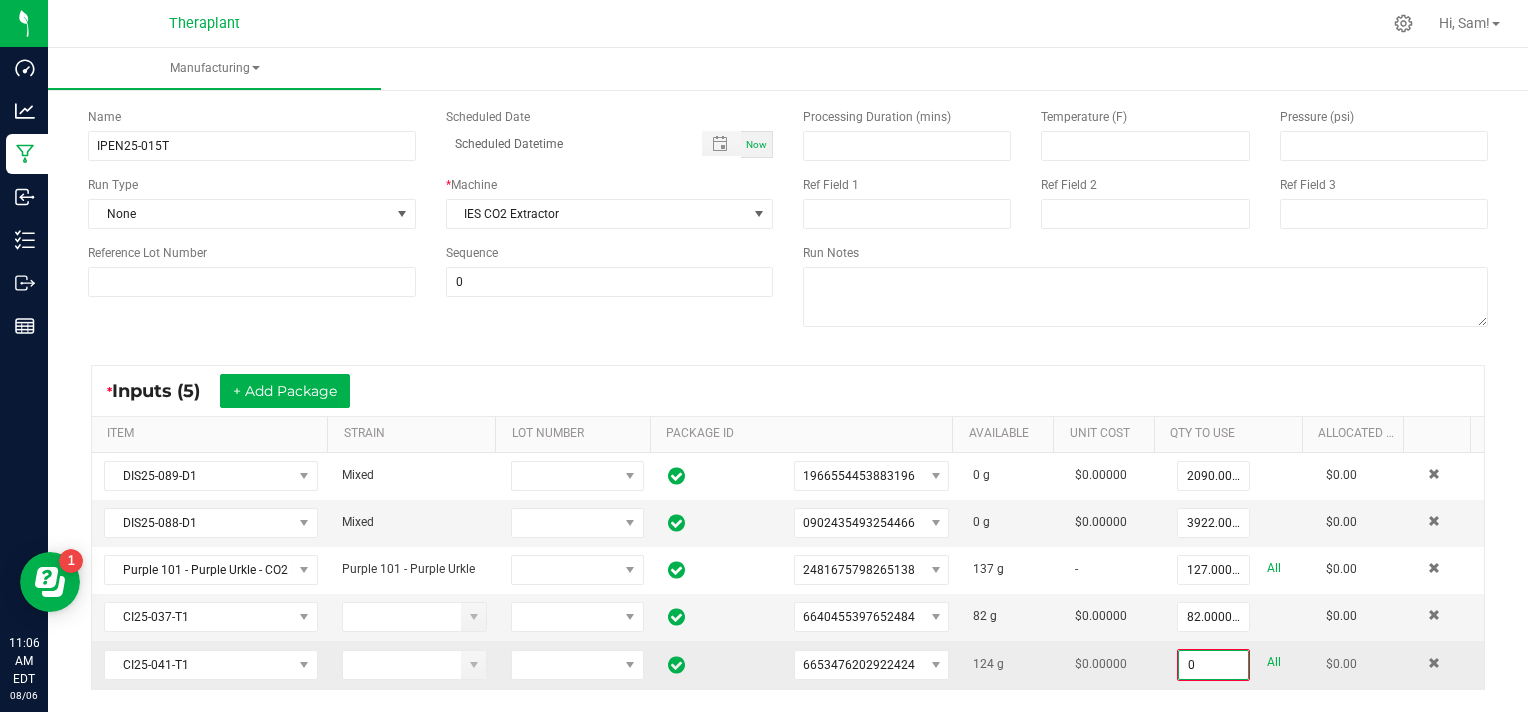 click on "0" at bounding box center [1213, 665] 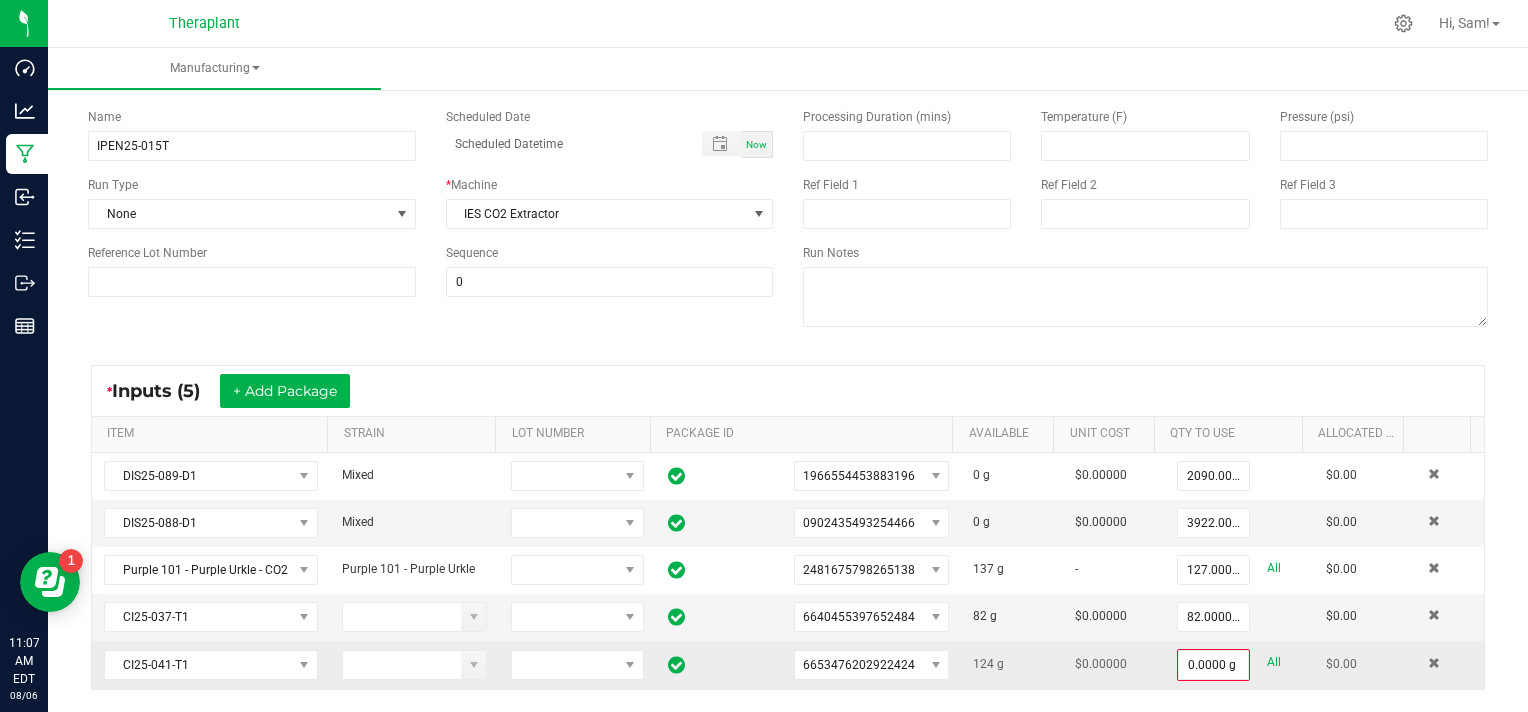 click on "All" at bounding box center [1274, 662] 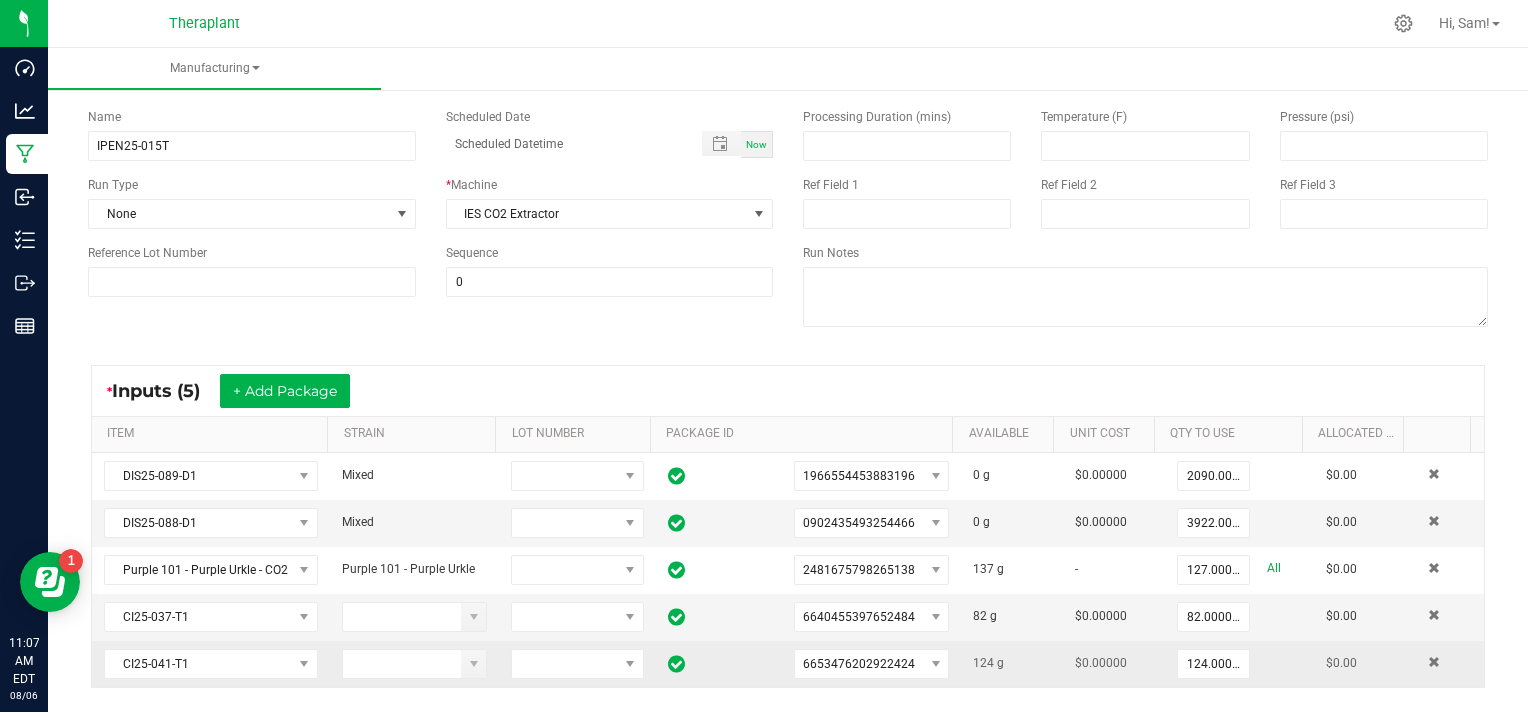 scroll, scrollTop: 0, scrollLeft: 0, axis: both 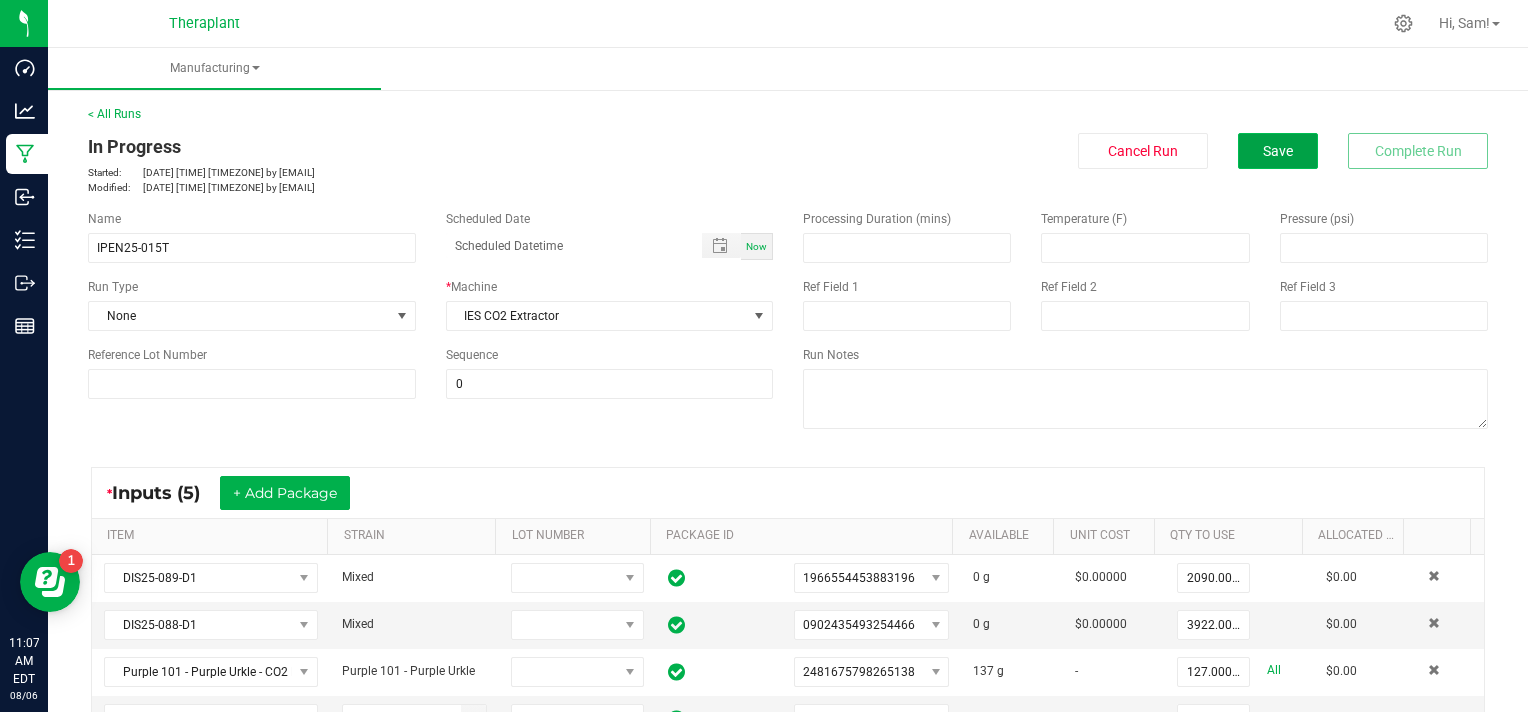 click on "Save" at bounding box center [1278, 151] 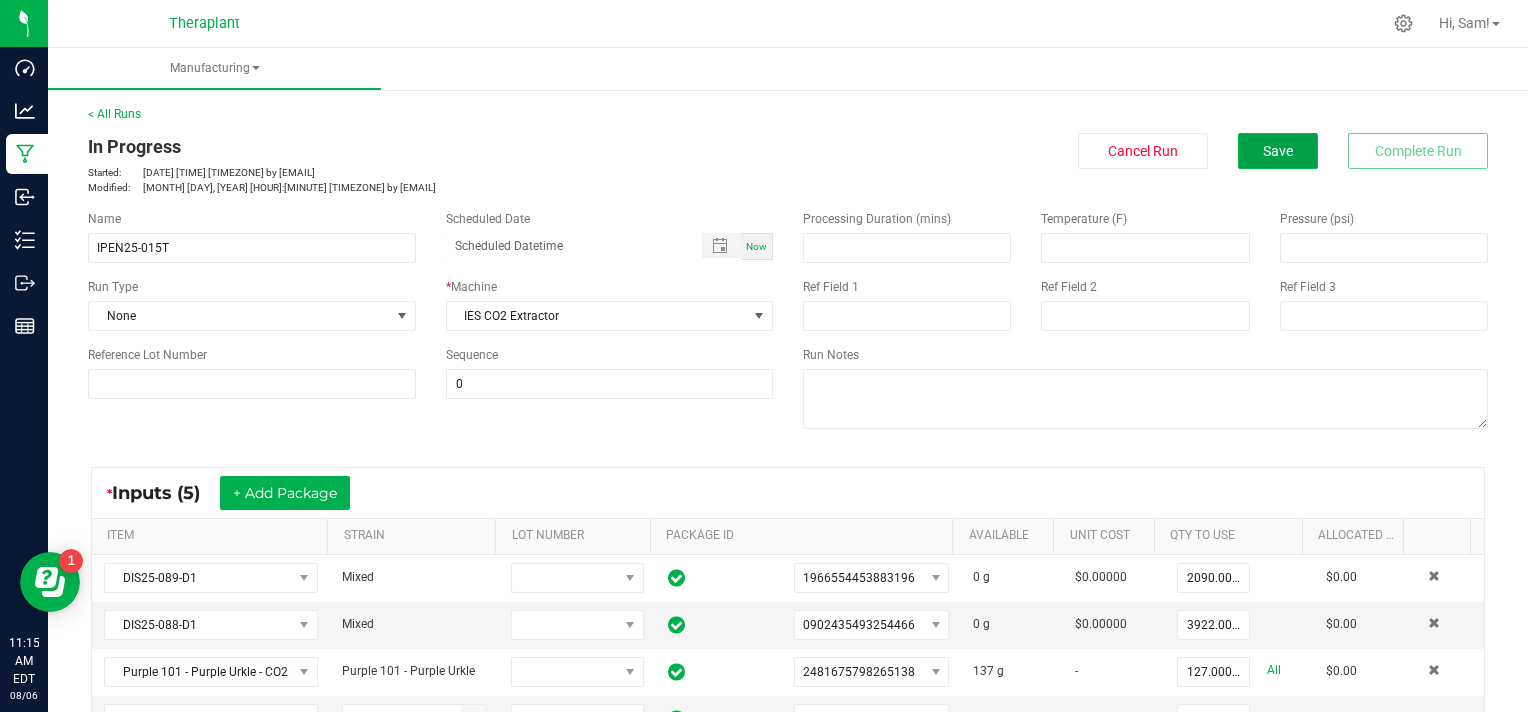 click on "Save" at bounding box center [1278, 151] 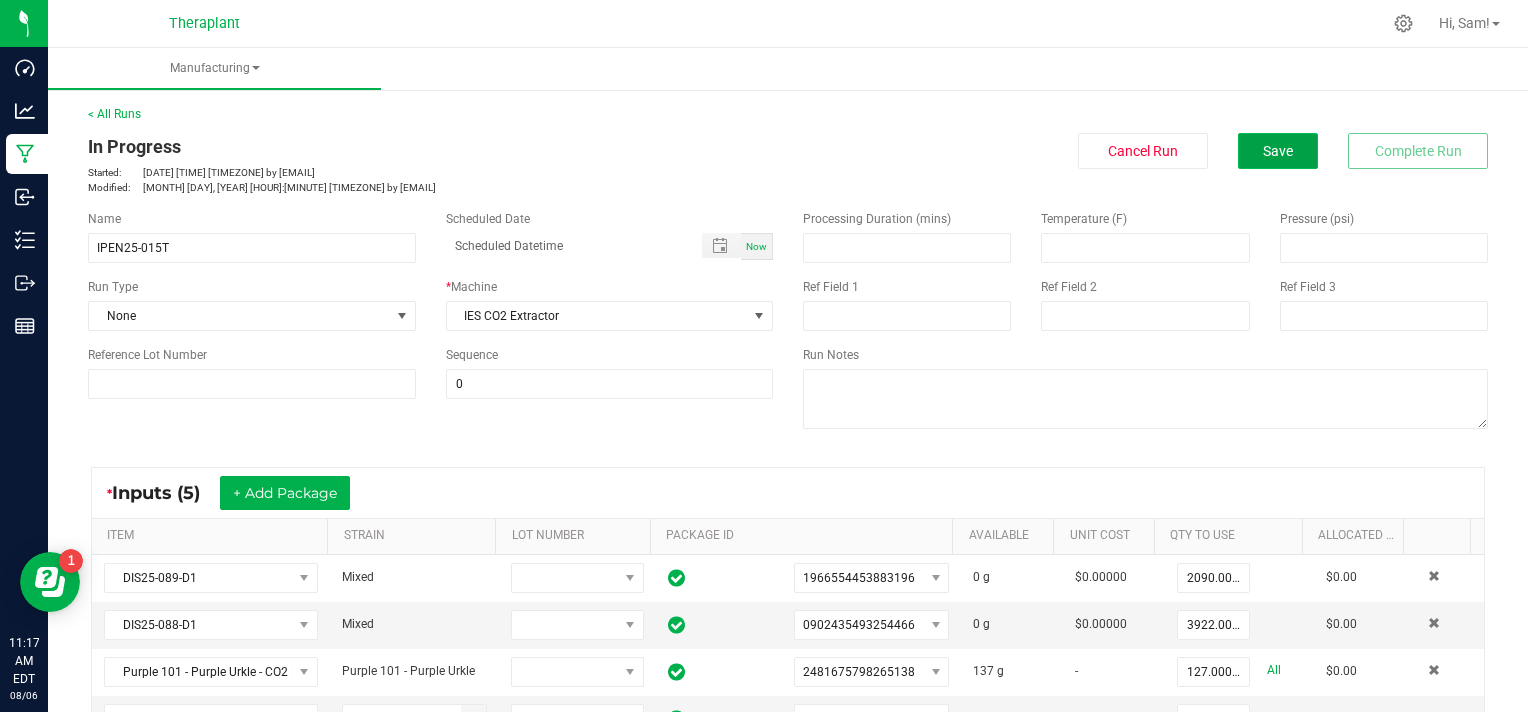 click on "Save" at bounding box center [1278, 151] 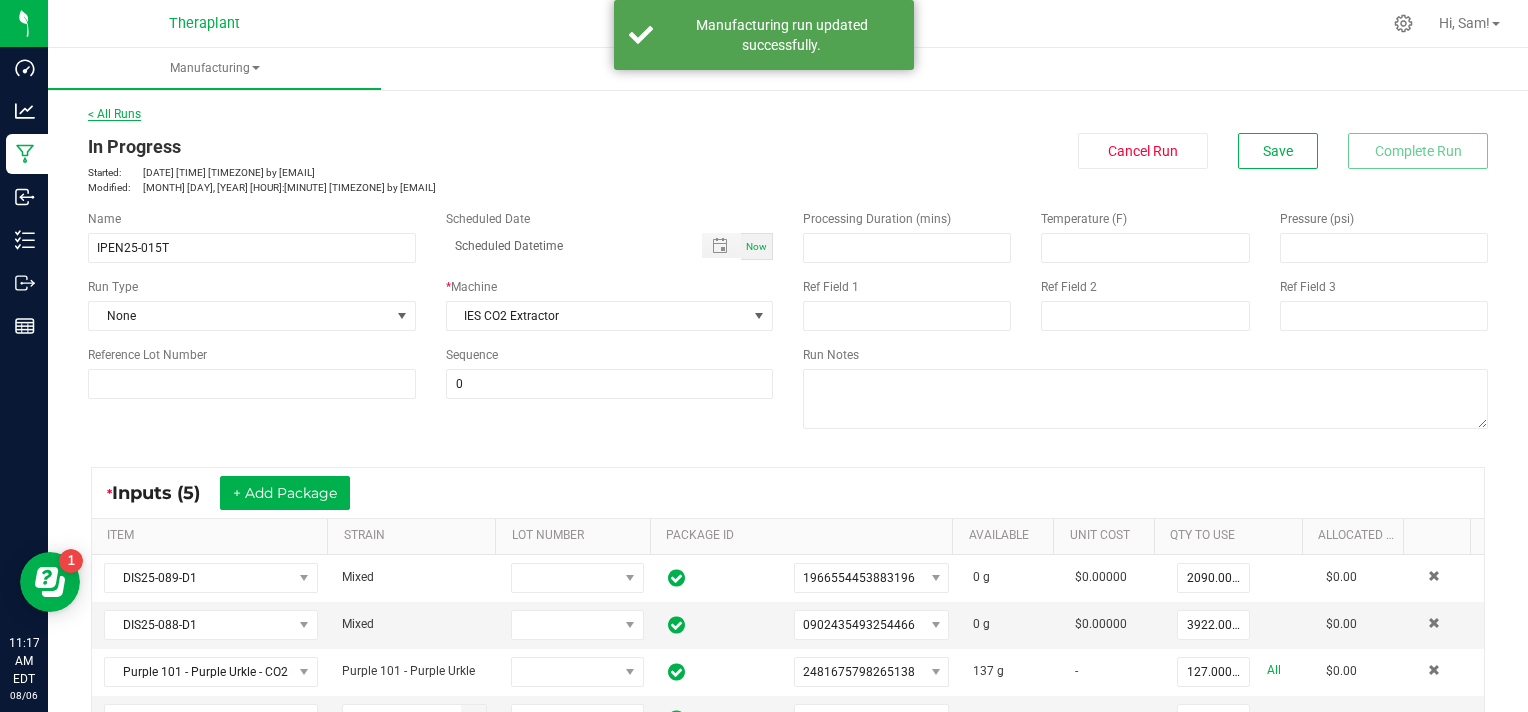 click on "< All Runs" at bounding box center [114, 114] 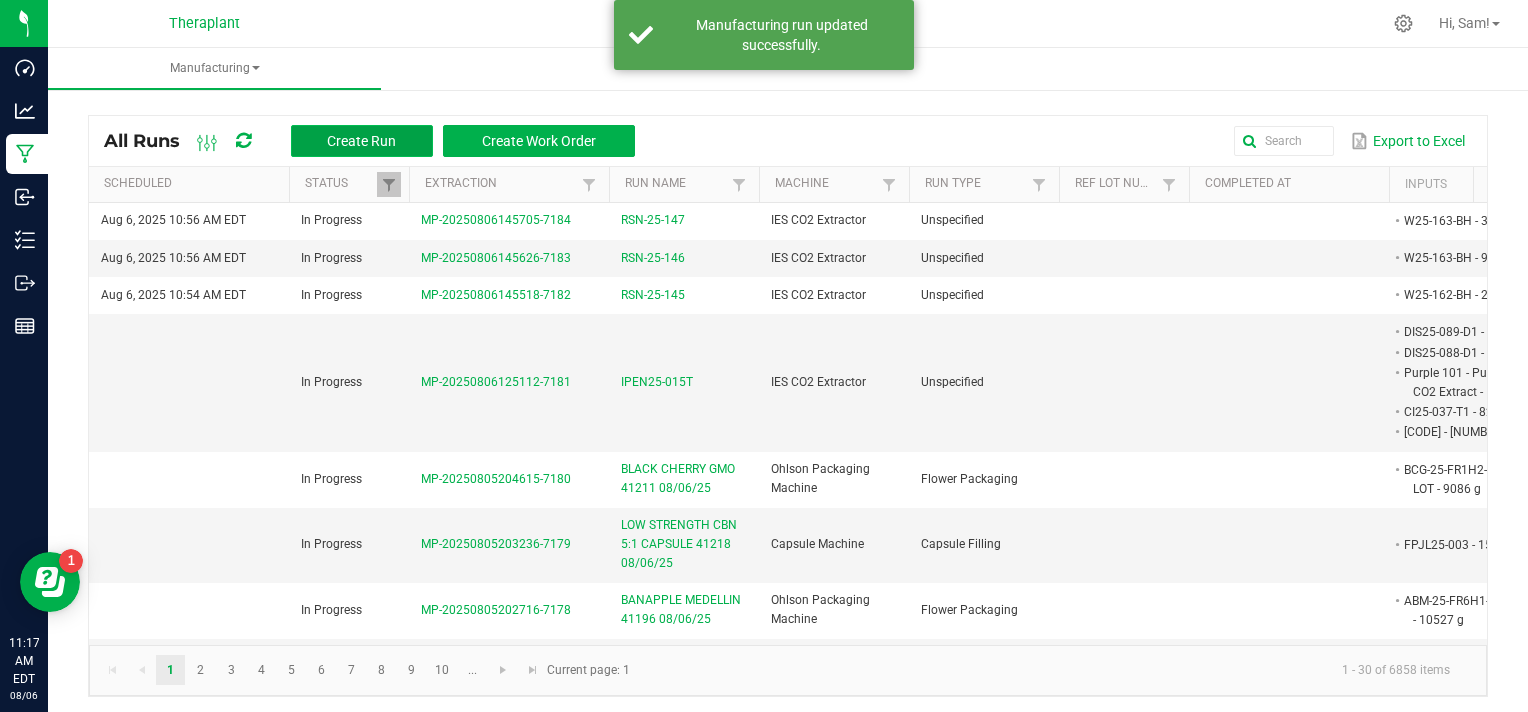 click on "Create Run" at bounding box center [361, 141] 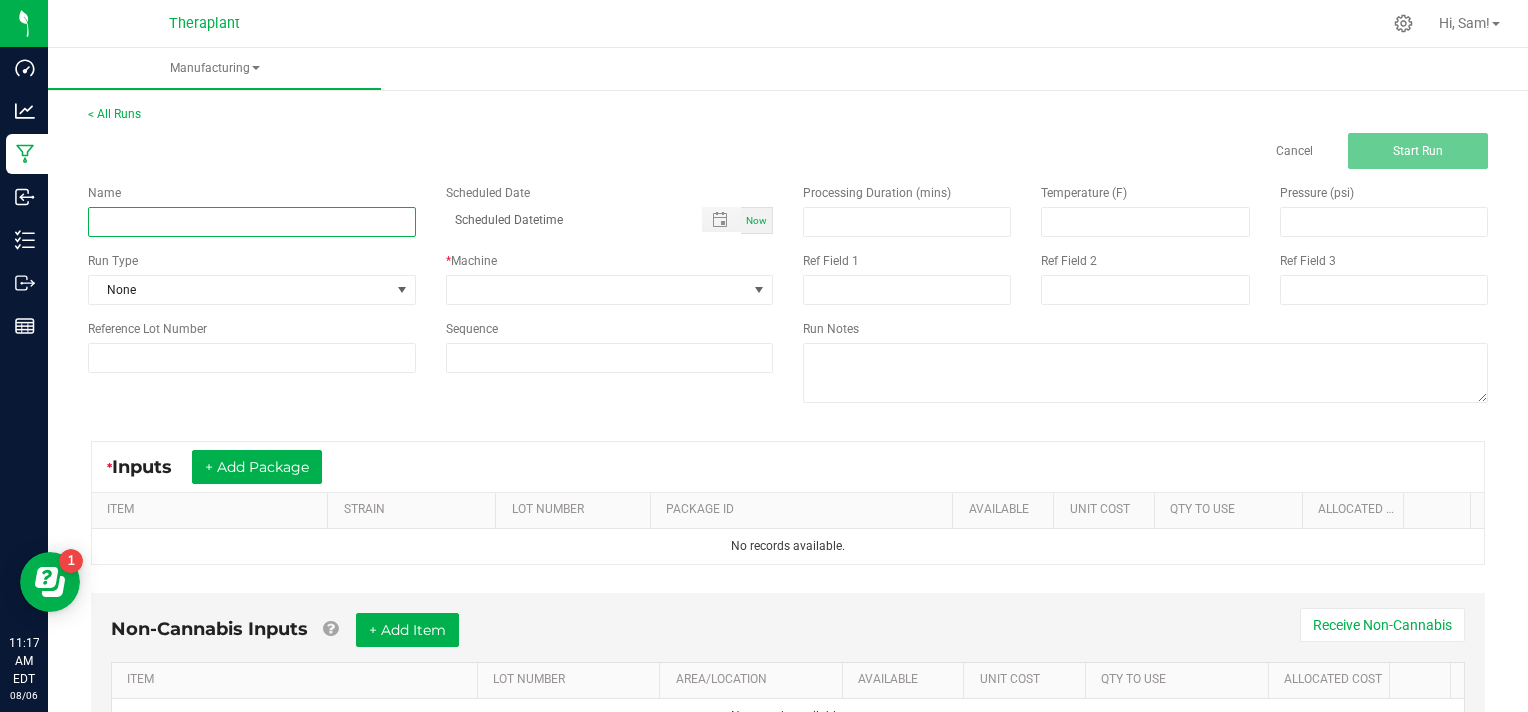 click at bounding box center (252, 222) 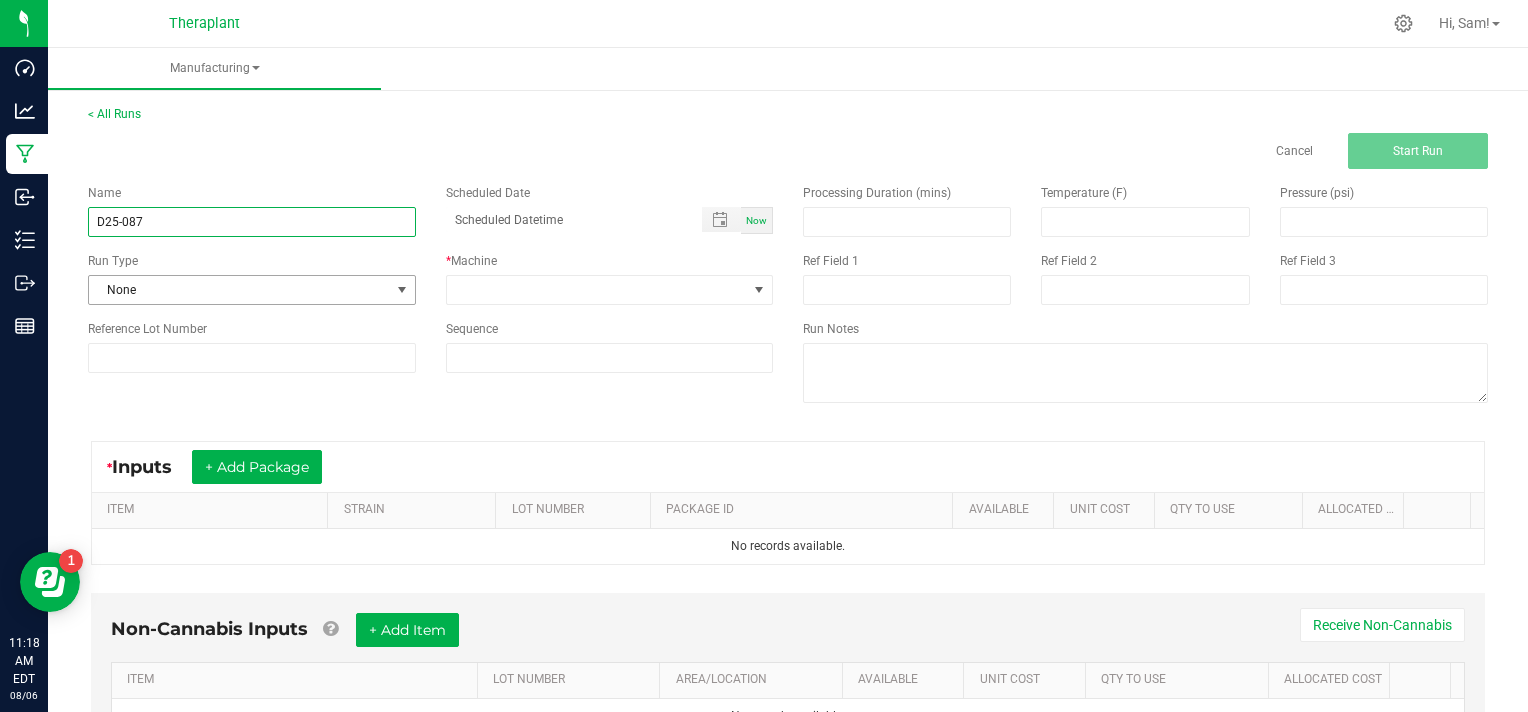 type on "D25-087" 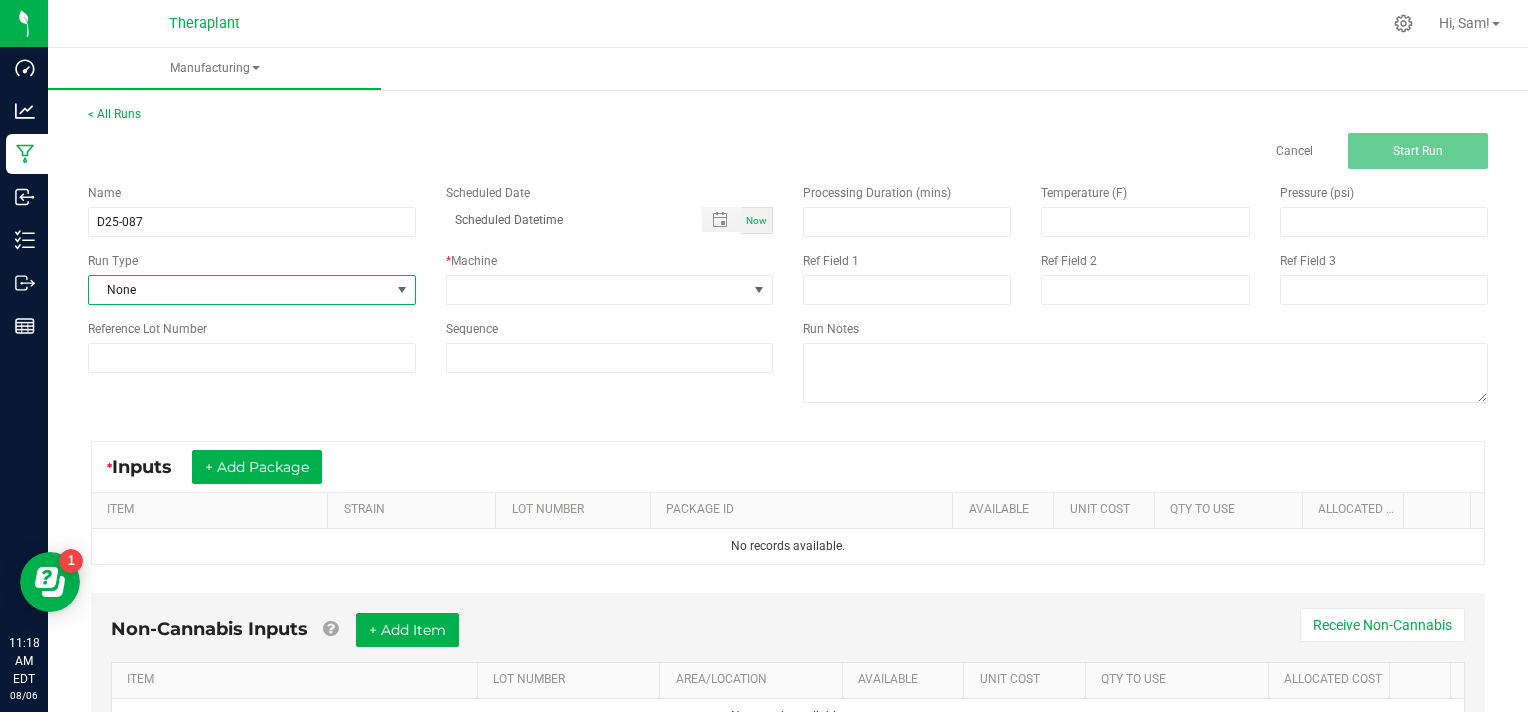 click at bounding box center (402, 290) 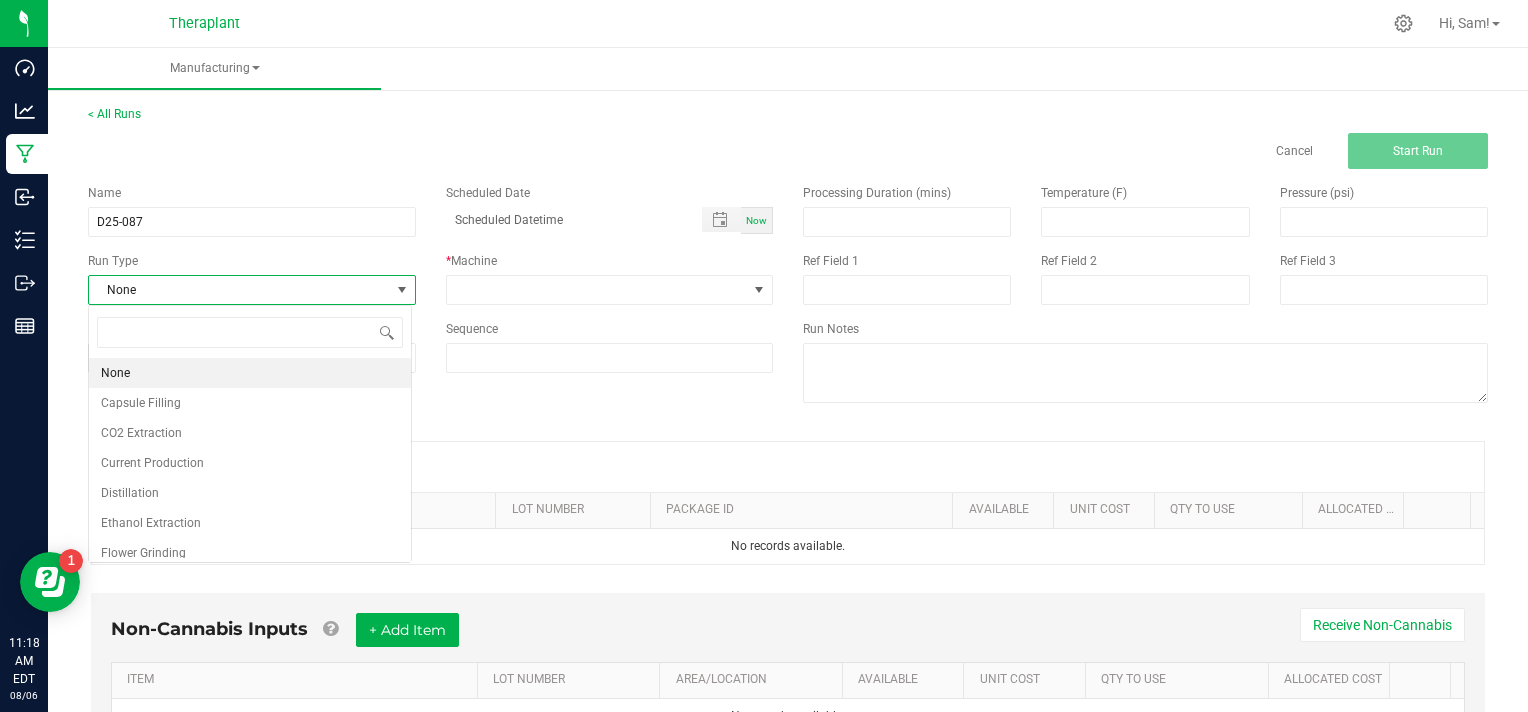 scroll, scrollTop: 99970, scrollLeft: 99676, axis: both 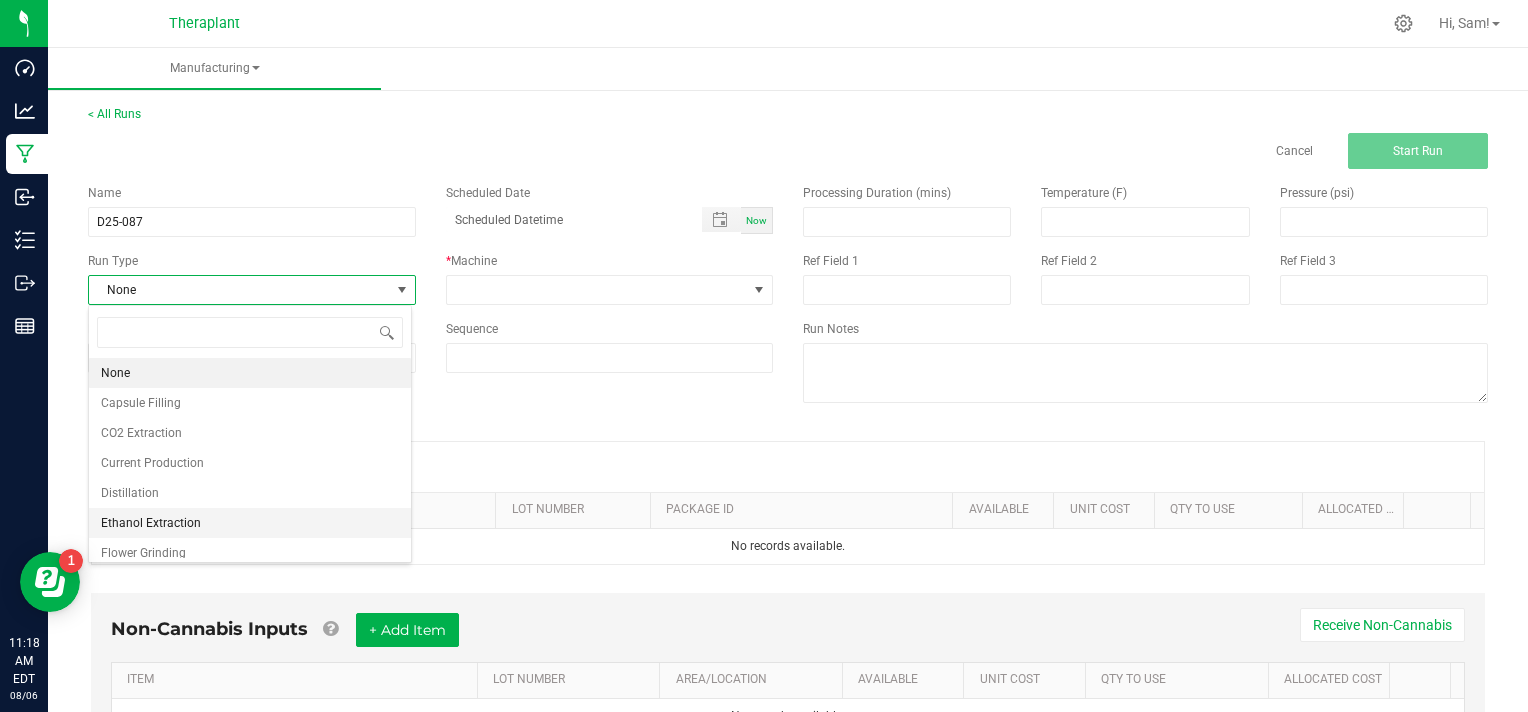 click on "Ethanol Extraction" at bounding box center (151, 523) 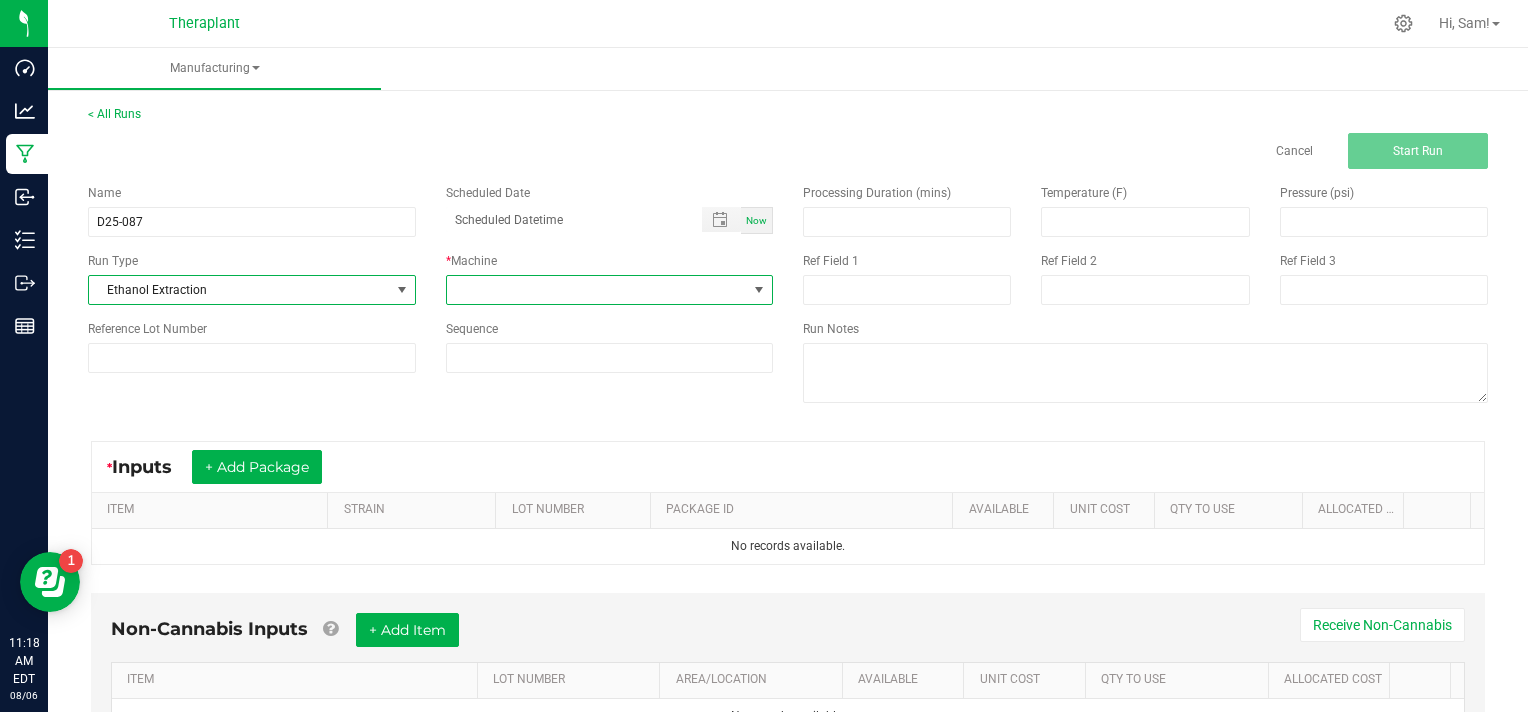 click at bounding box center [759, 290] 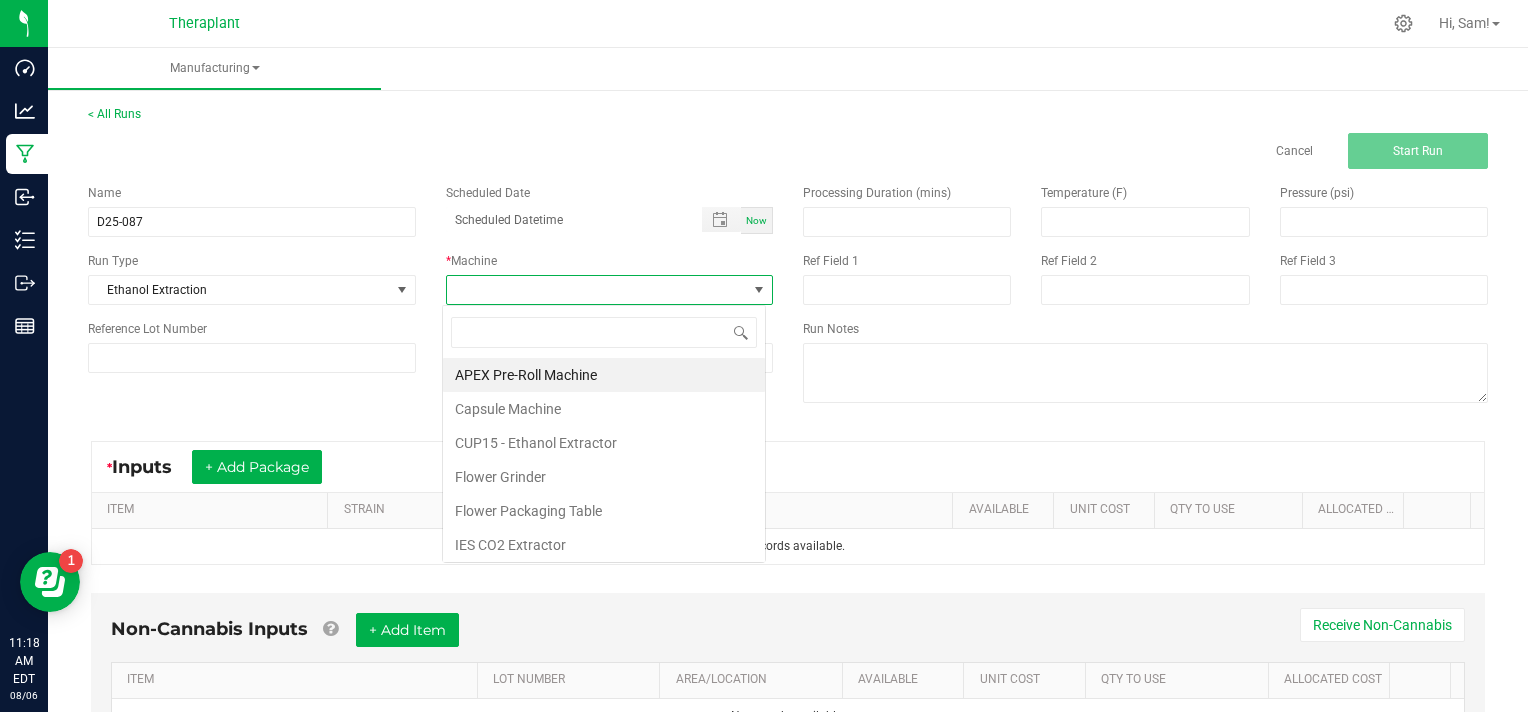 scroll, scrollTop: 99970, scrollLeft: 99676, axis: both 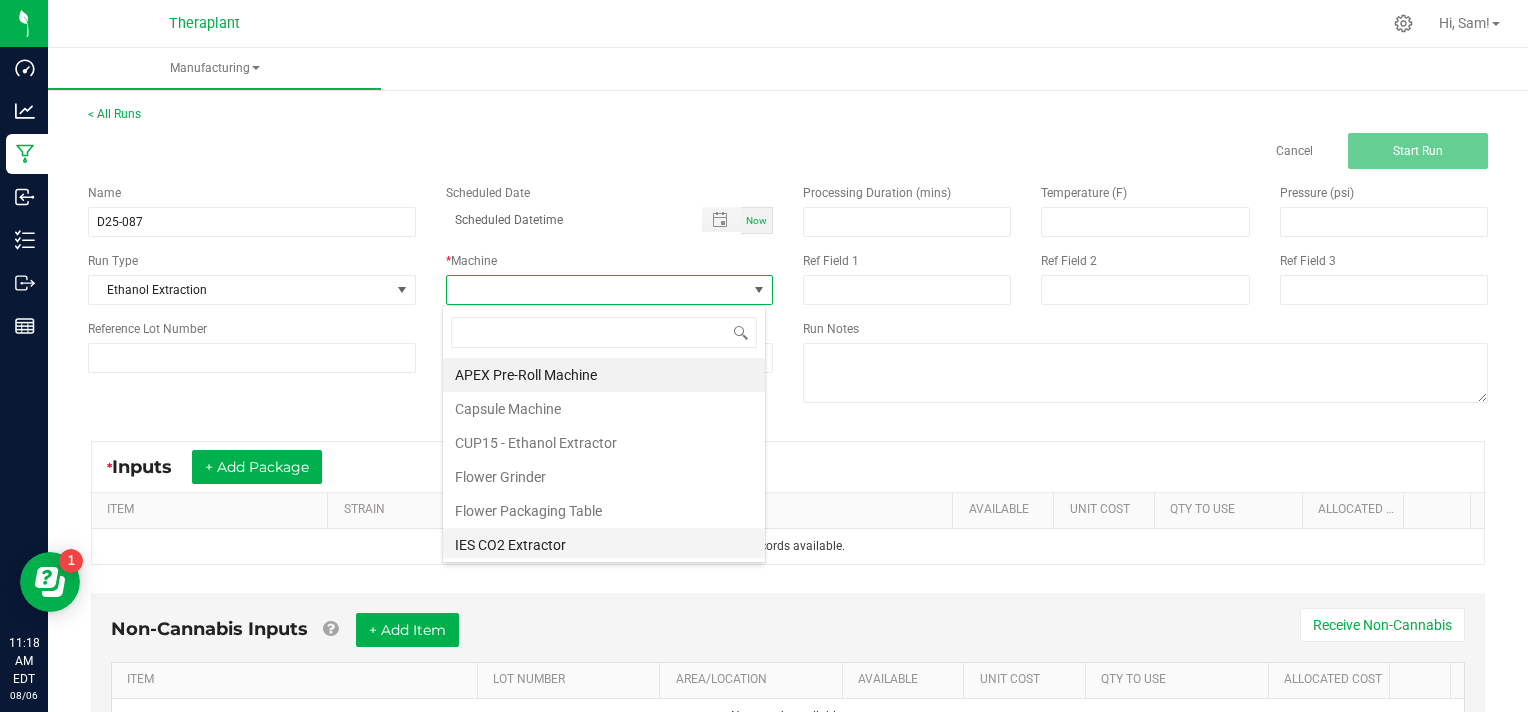 click on "IES CO2 Extractor" at bounding box center (604, 545) 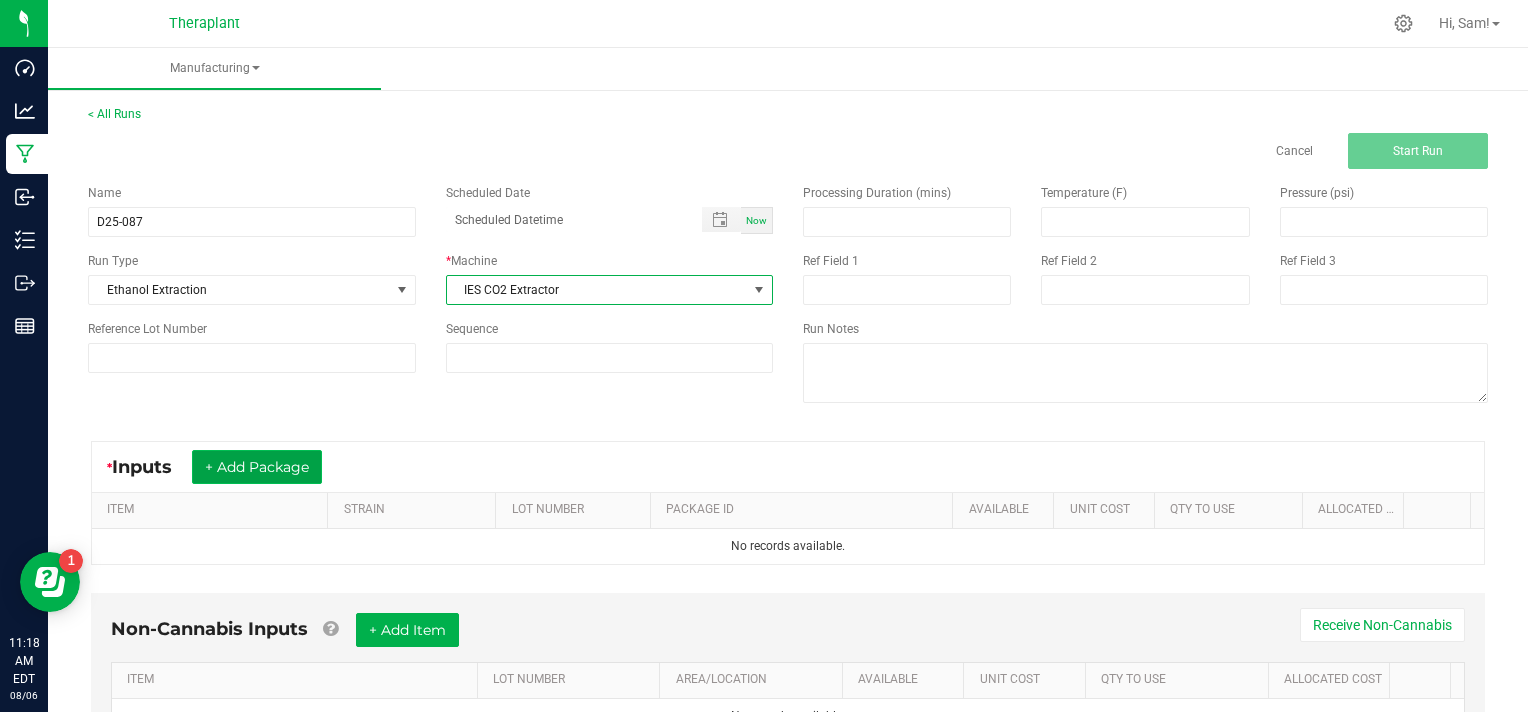 click on "+ Add Package" at bounding box center [257, 467] 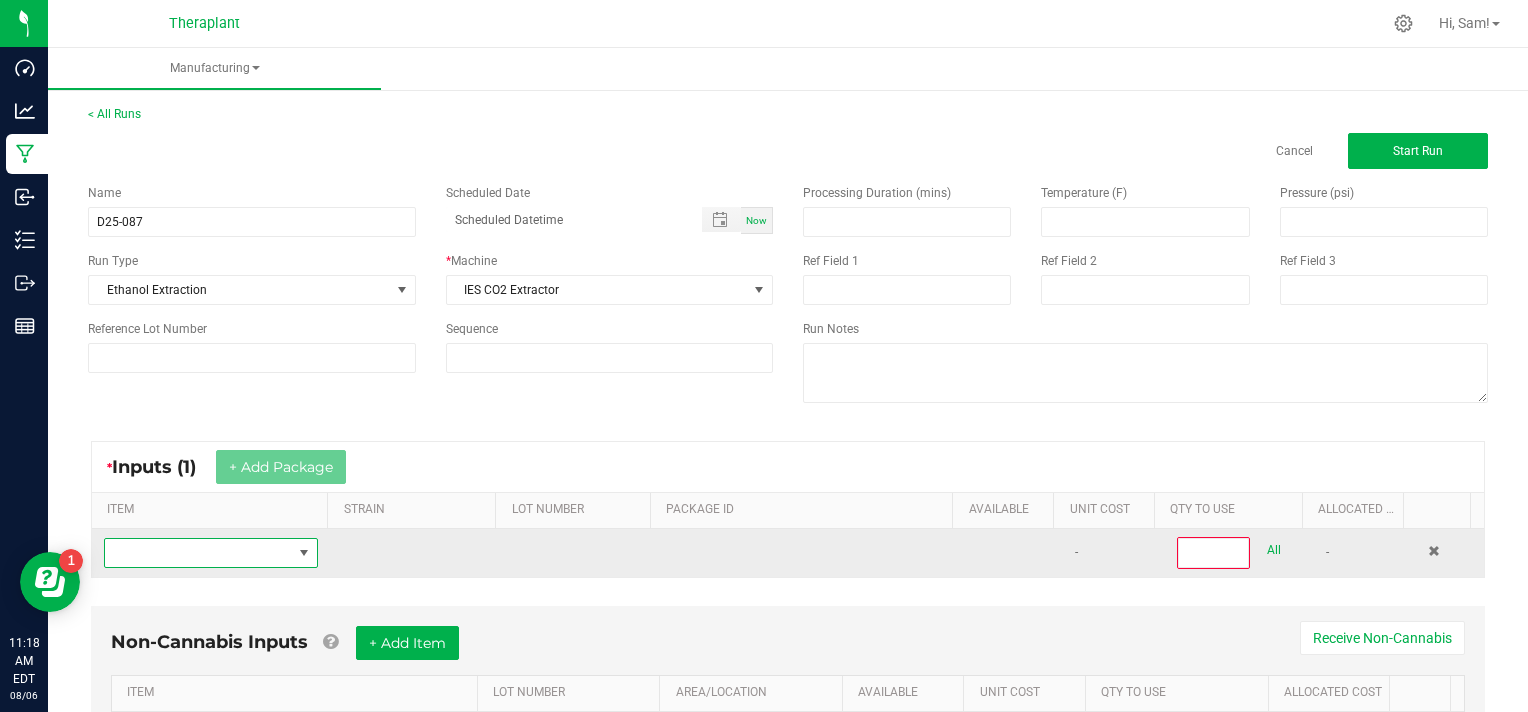 click at bounding box center [198, 553] 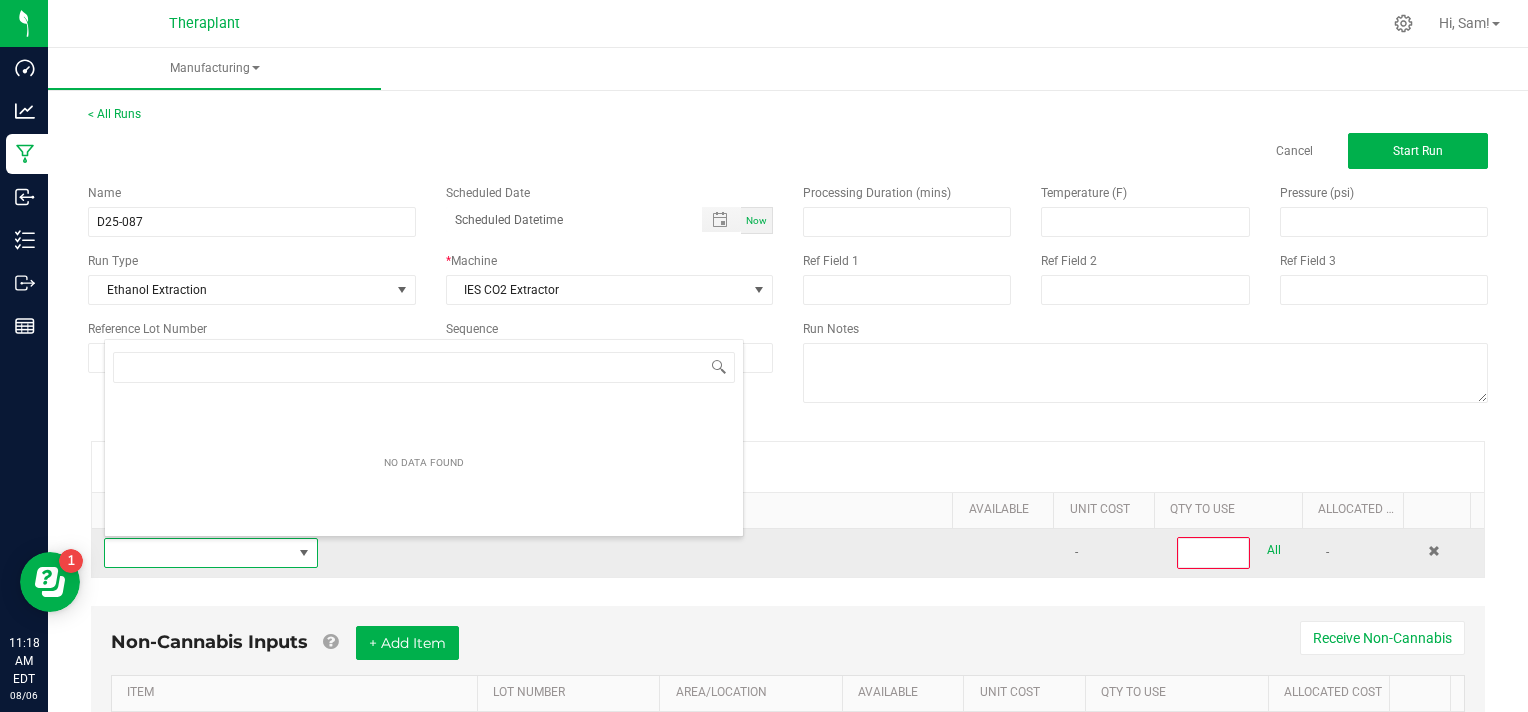scroll, scrollTop: 99970, scrollLeft: 99791, axis: both 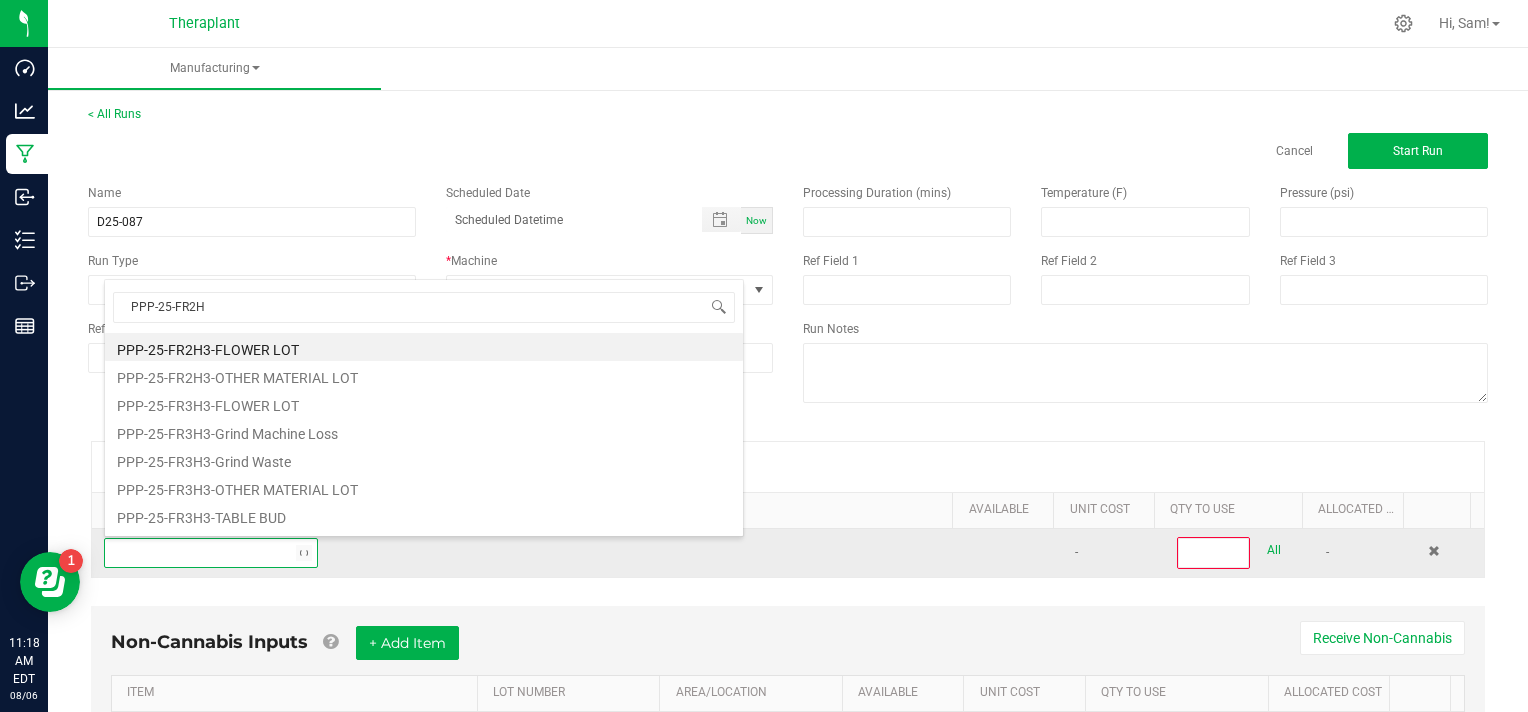 type on "PPP-25-FR2H3" 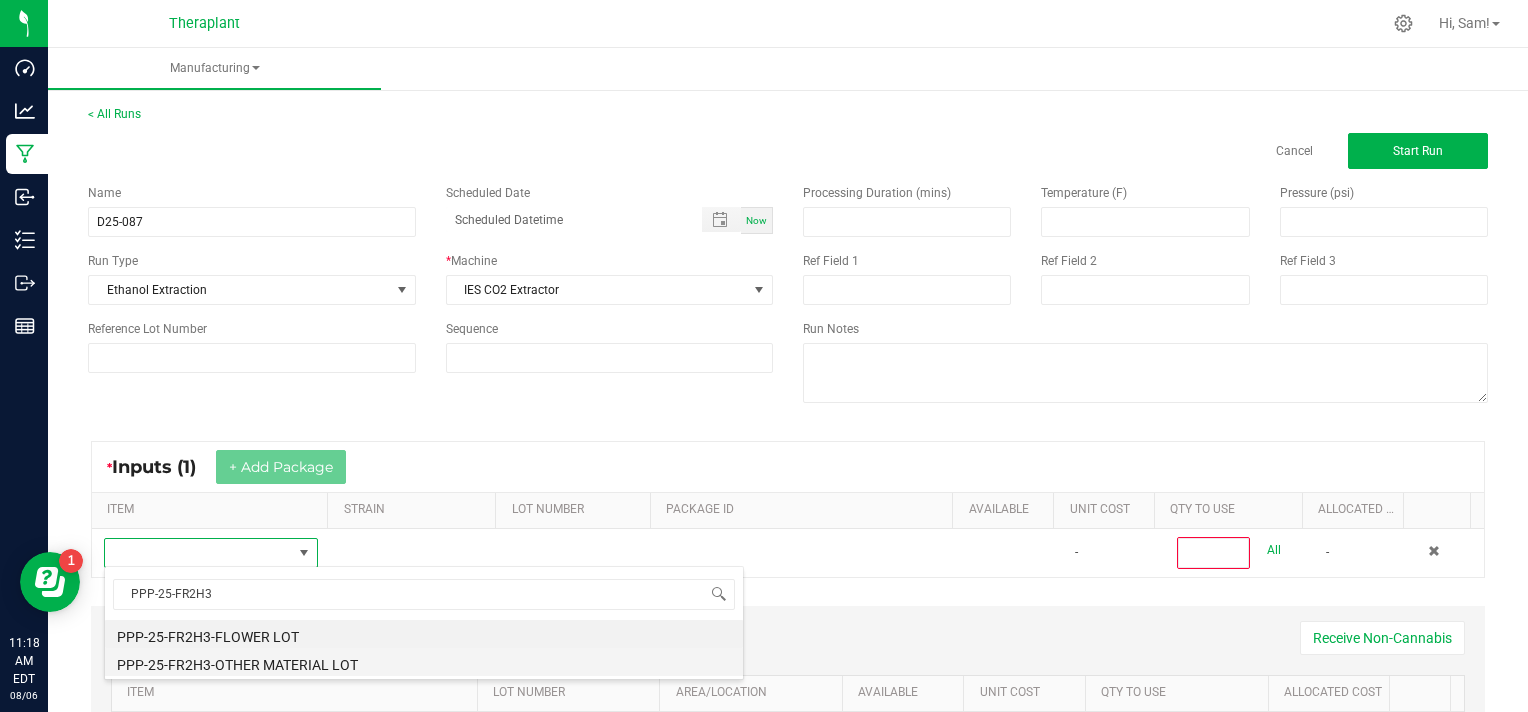 click on "PPP-25-FR2H3-OTHER MATERIAL LOT" at bounding box center [424, 662] 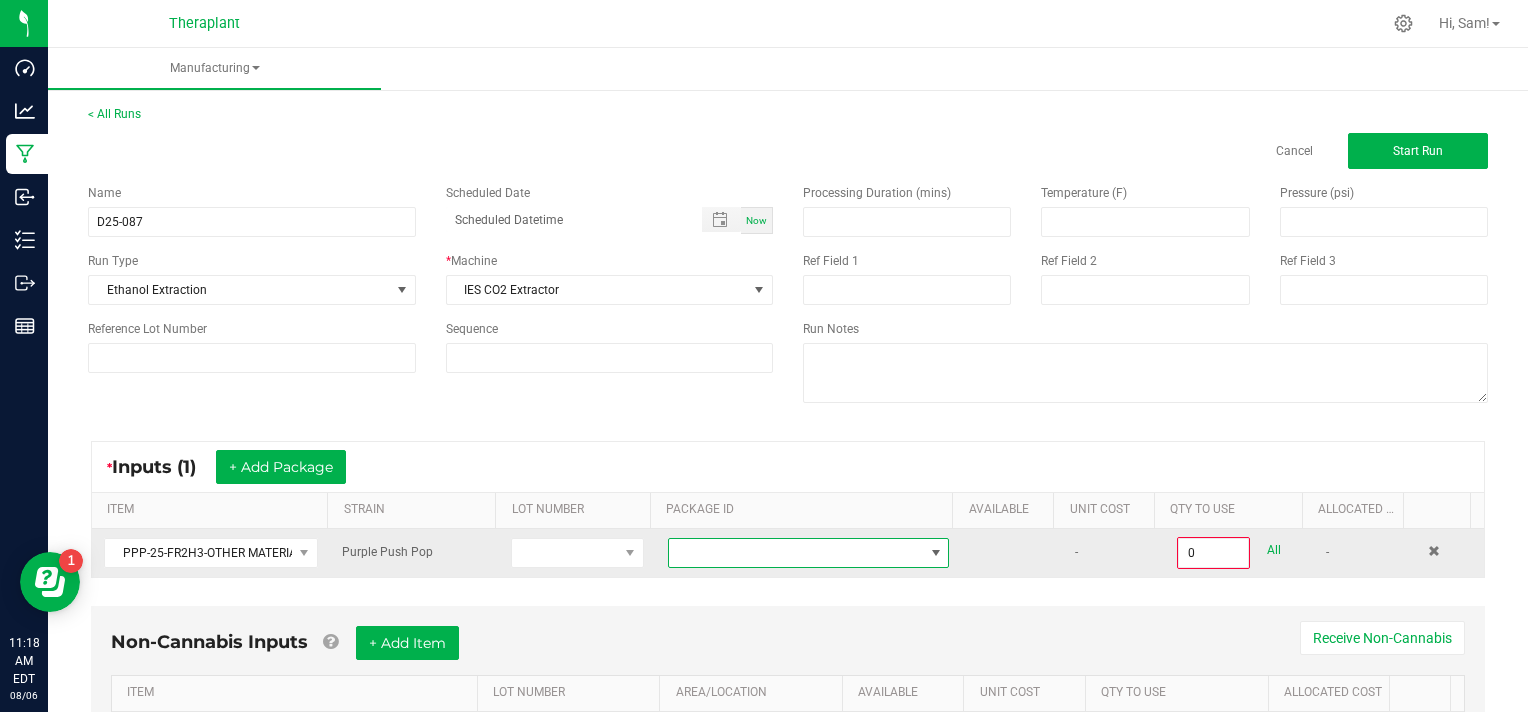 click at bounding box center [936, 553] 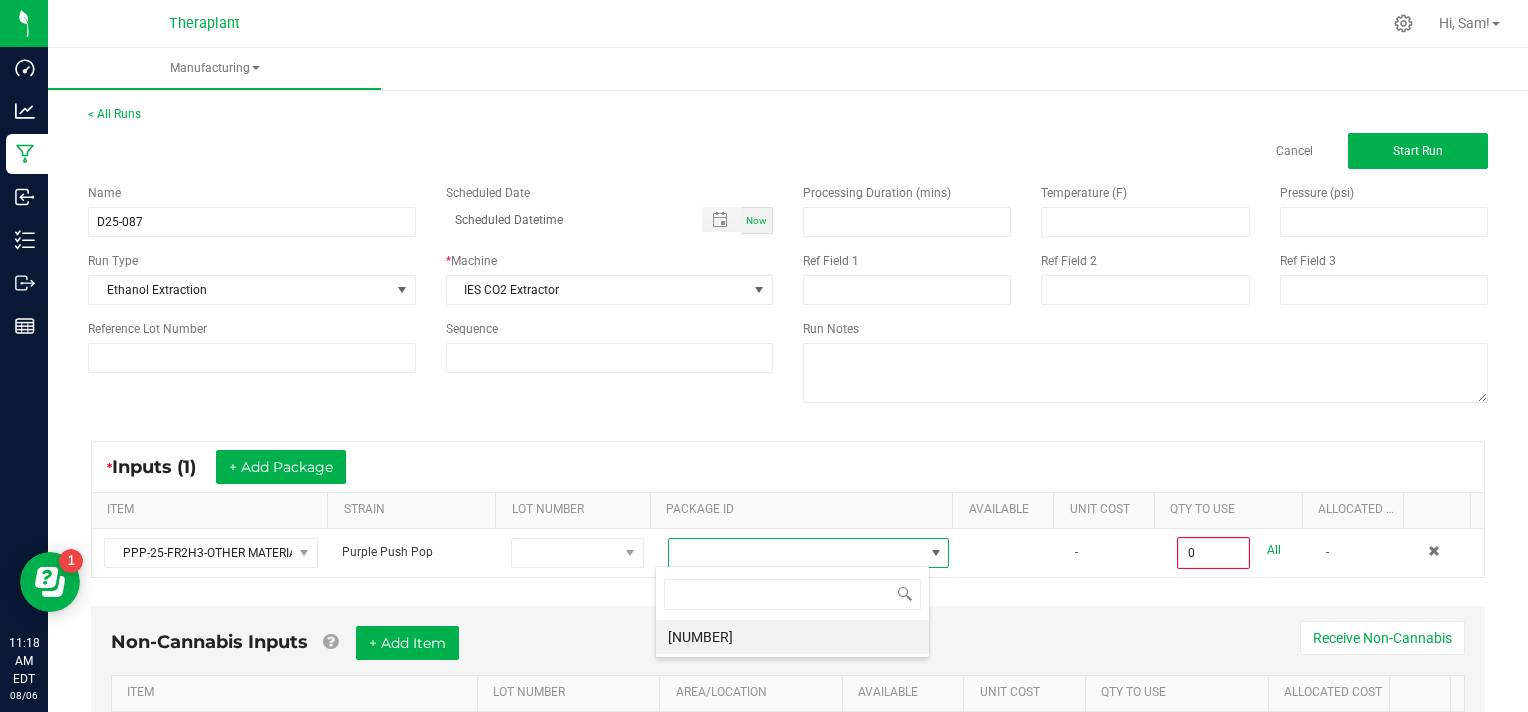 scroll, scrollTop: 99970, scrollLeft: 99724, axis: both 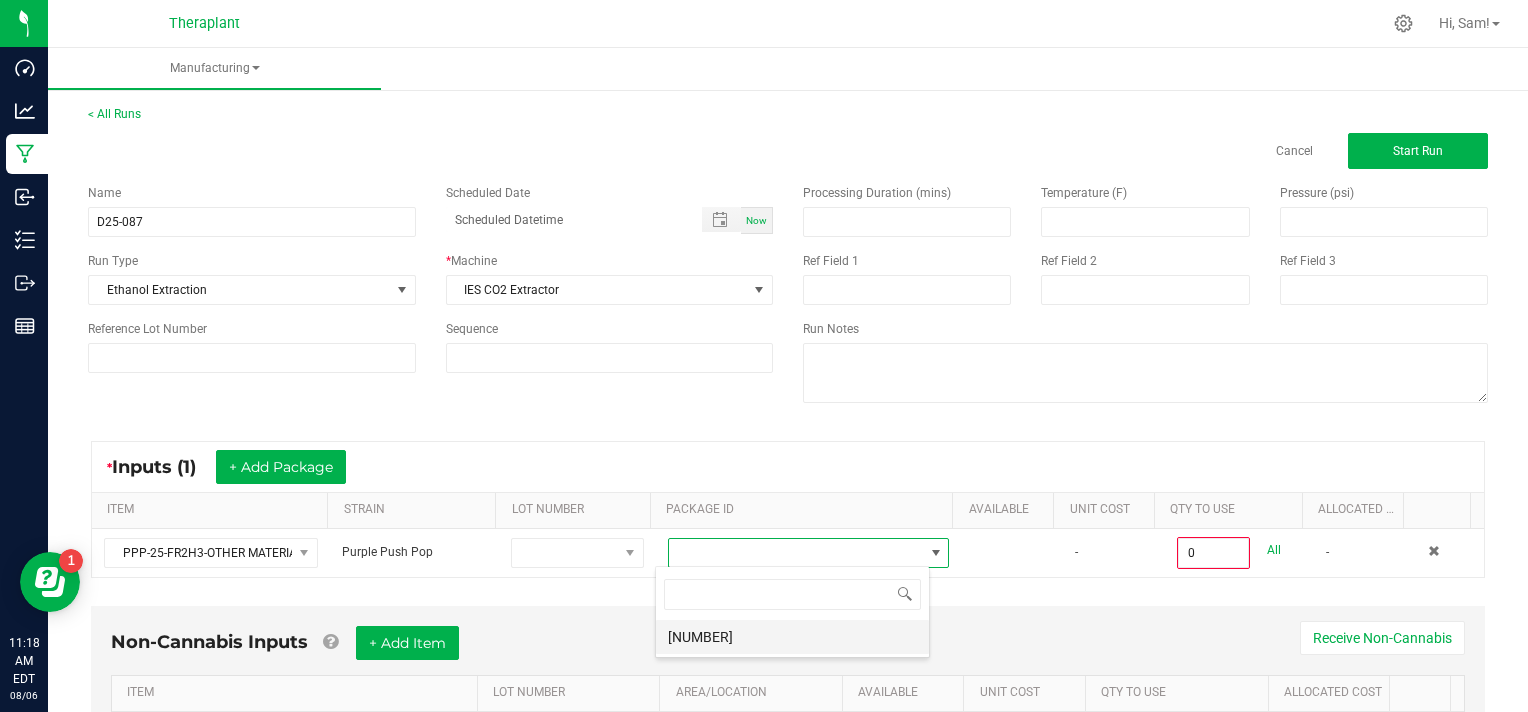 click on "[NUMBER]" at bounding box center [792, 637] 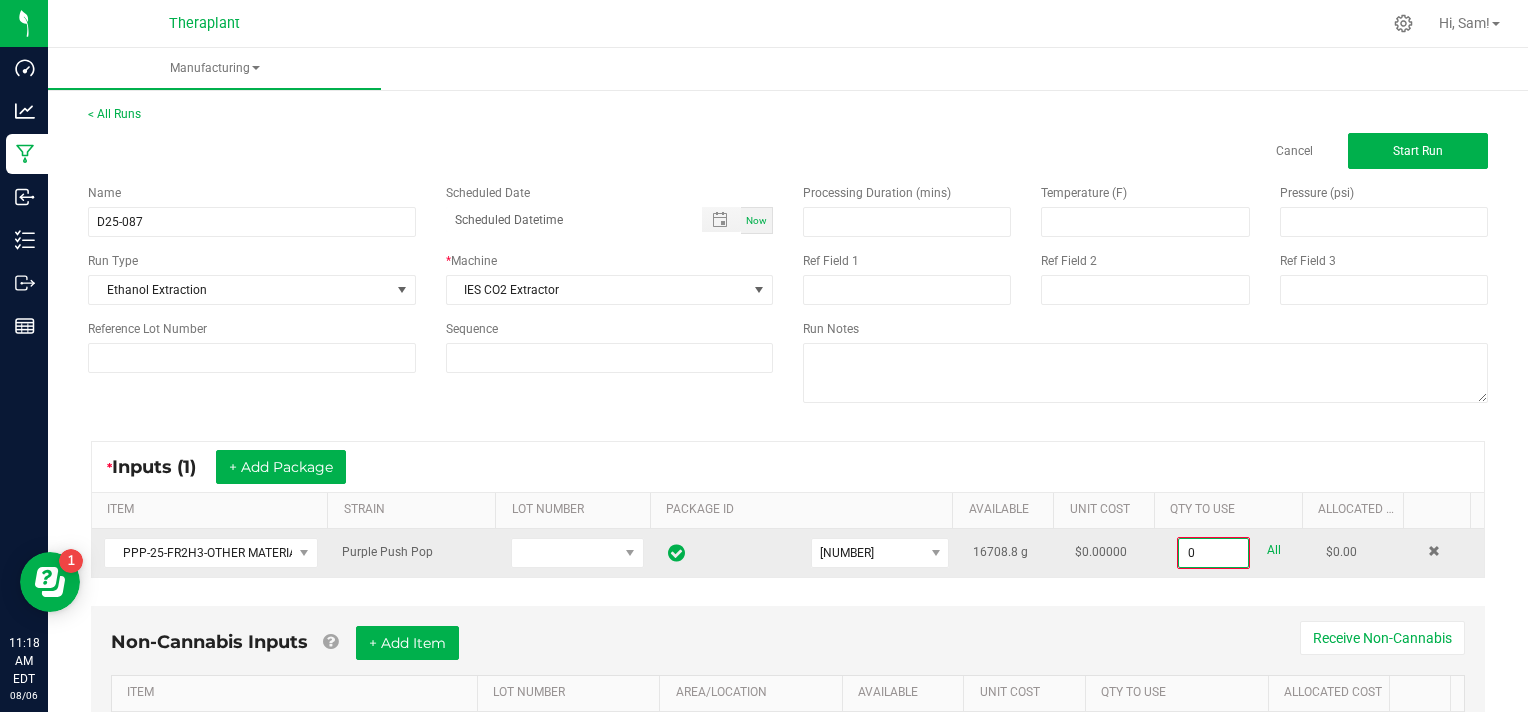 click on "0" at bounding box center (1213, 553) 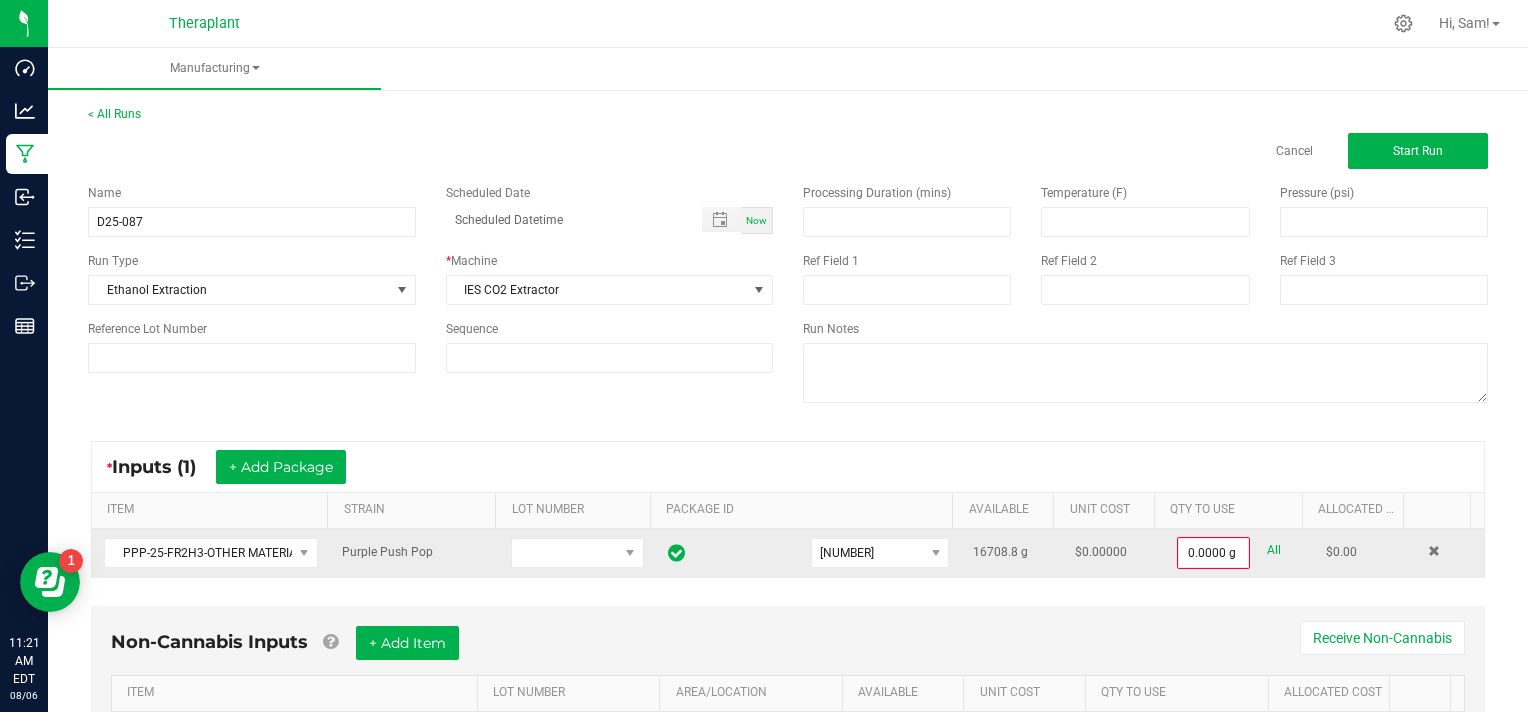 click on "All" at bounding box center (1274, 550) 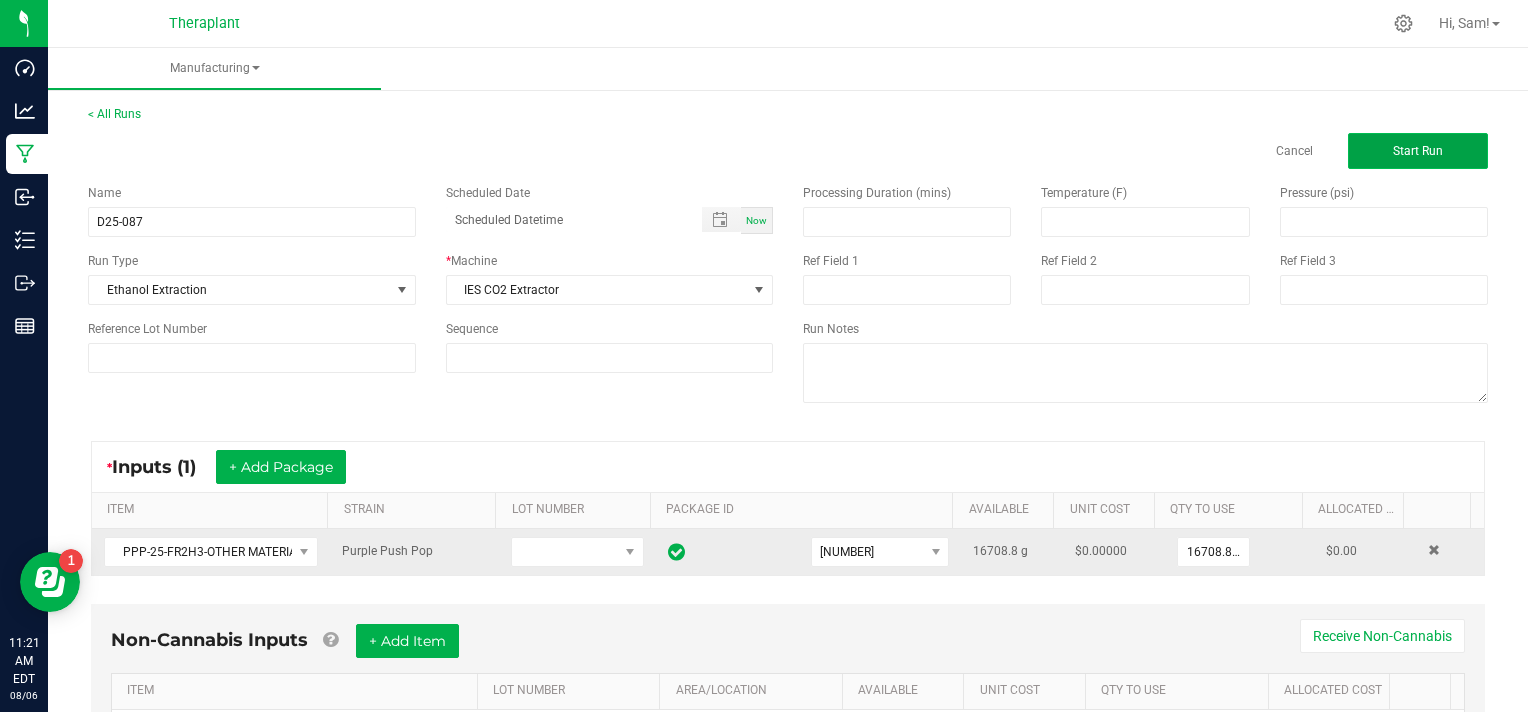 click on "Start Run" 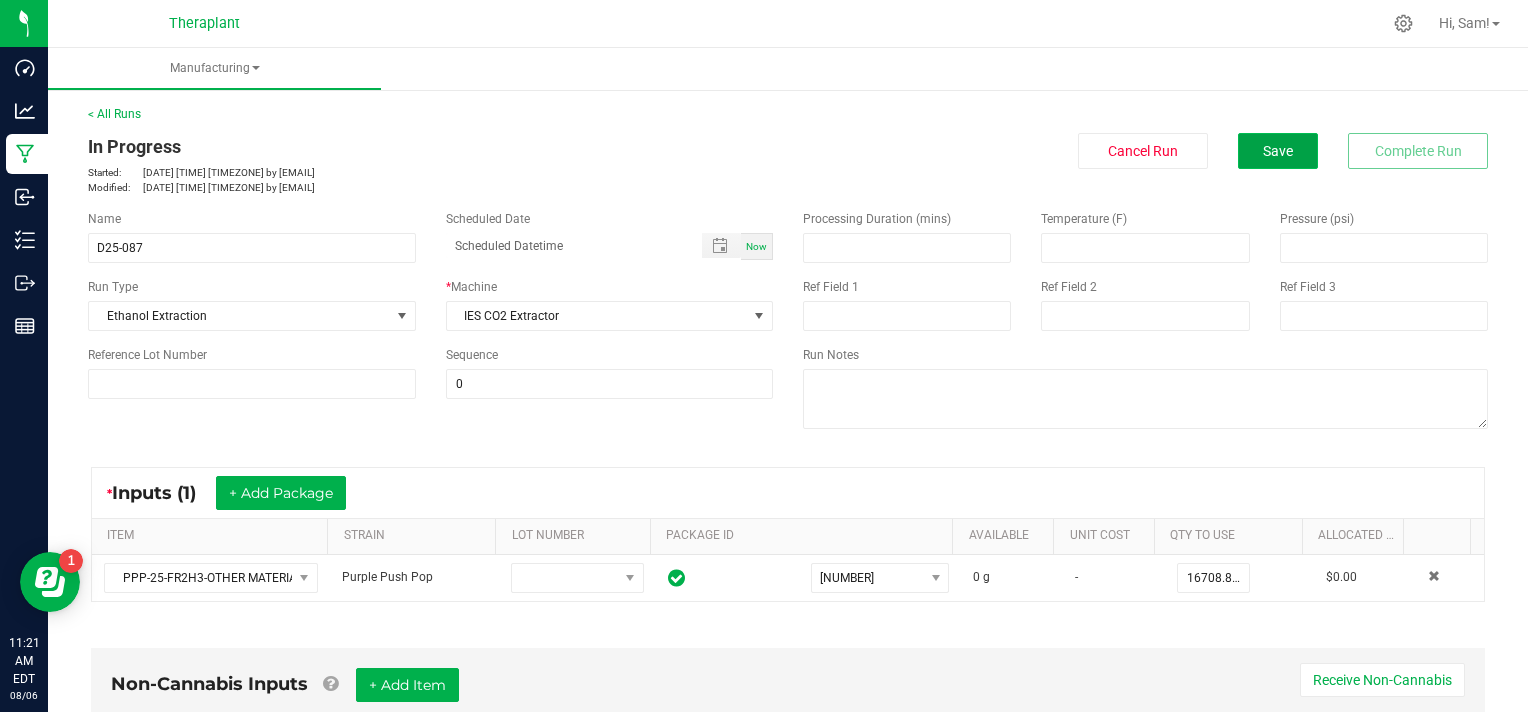 click on "Save" at bounding box center (1278, 151) 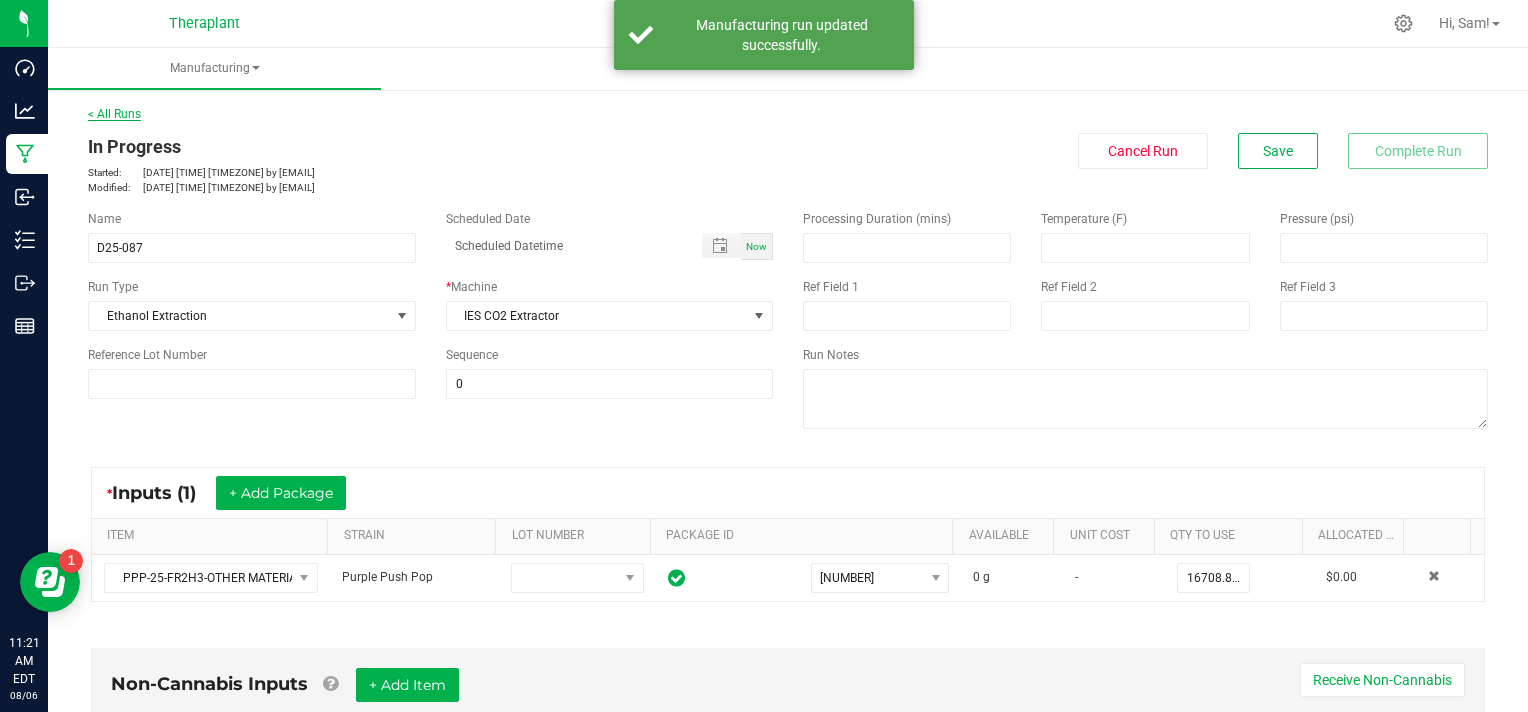 click on "< All Runs" at bounding box center (114, 114) 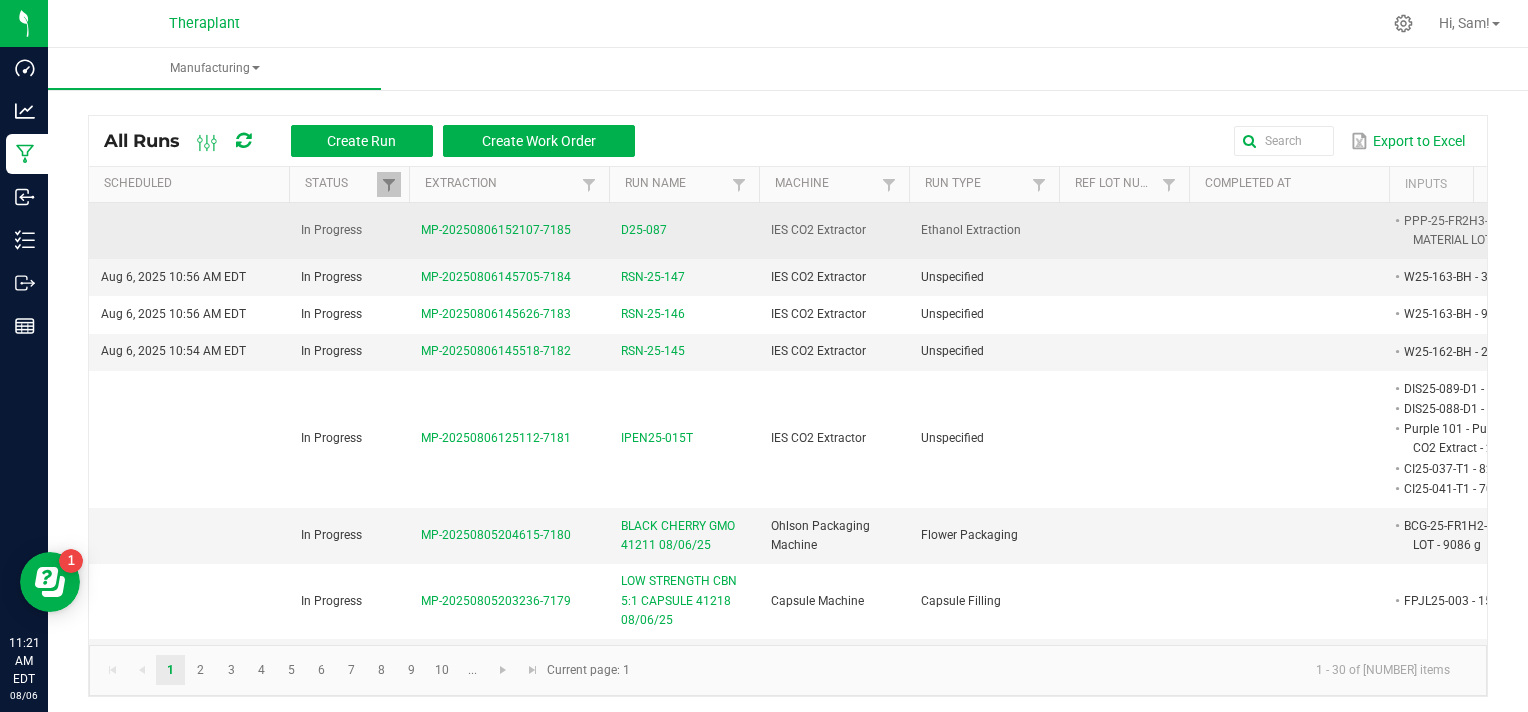 click on "MP-20250806152107-7185" at bounding box center [496, 230] 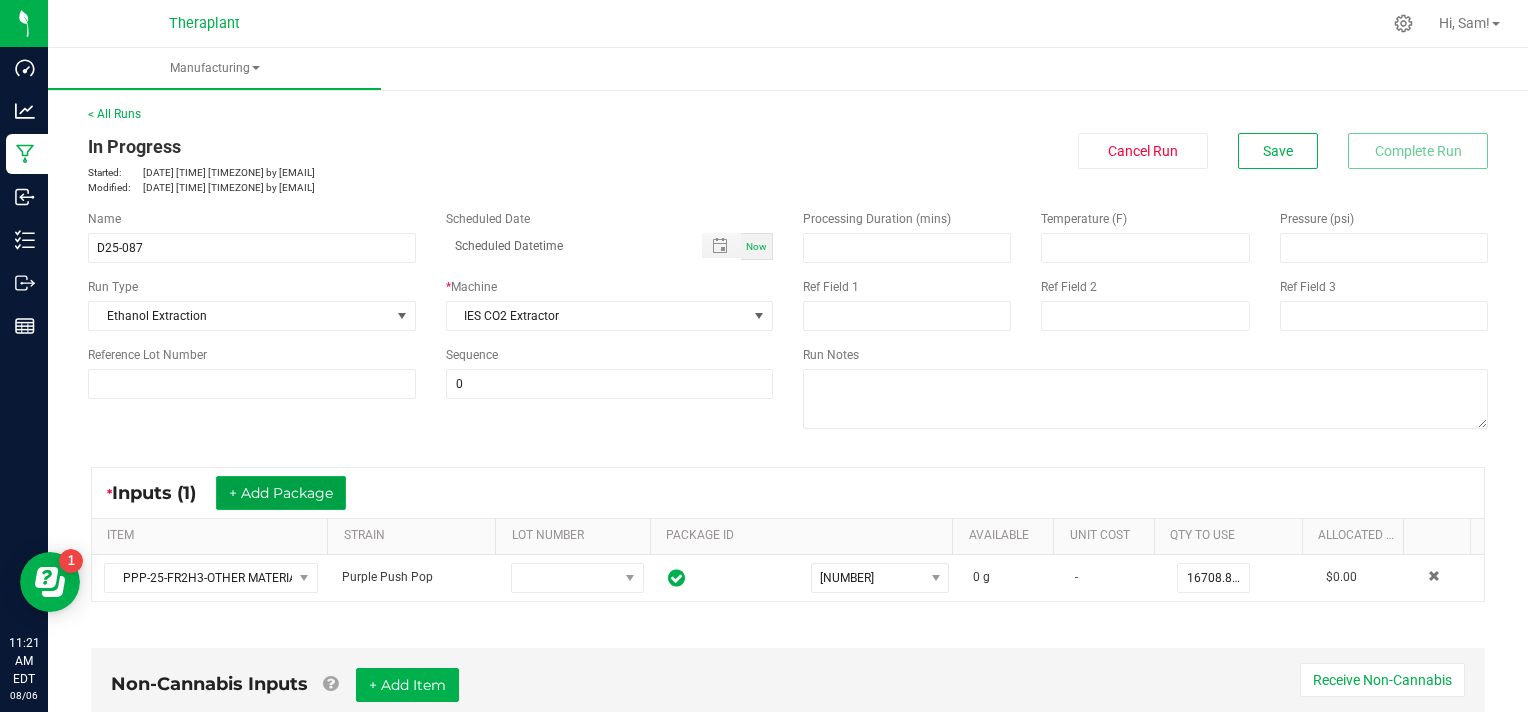 click on "+ Add Package" at bounding box center (281, 493) 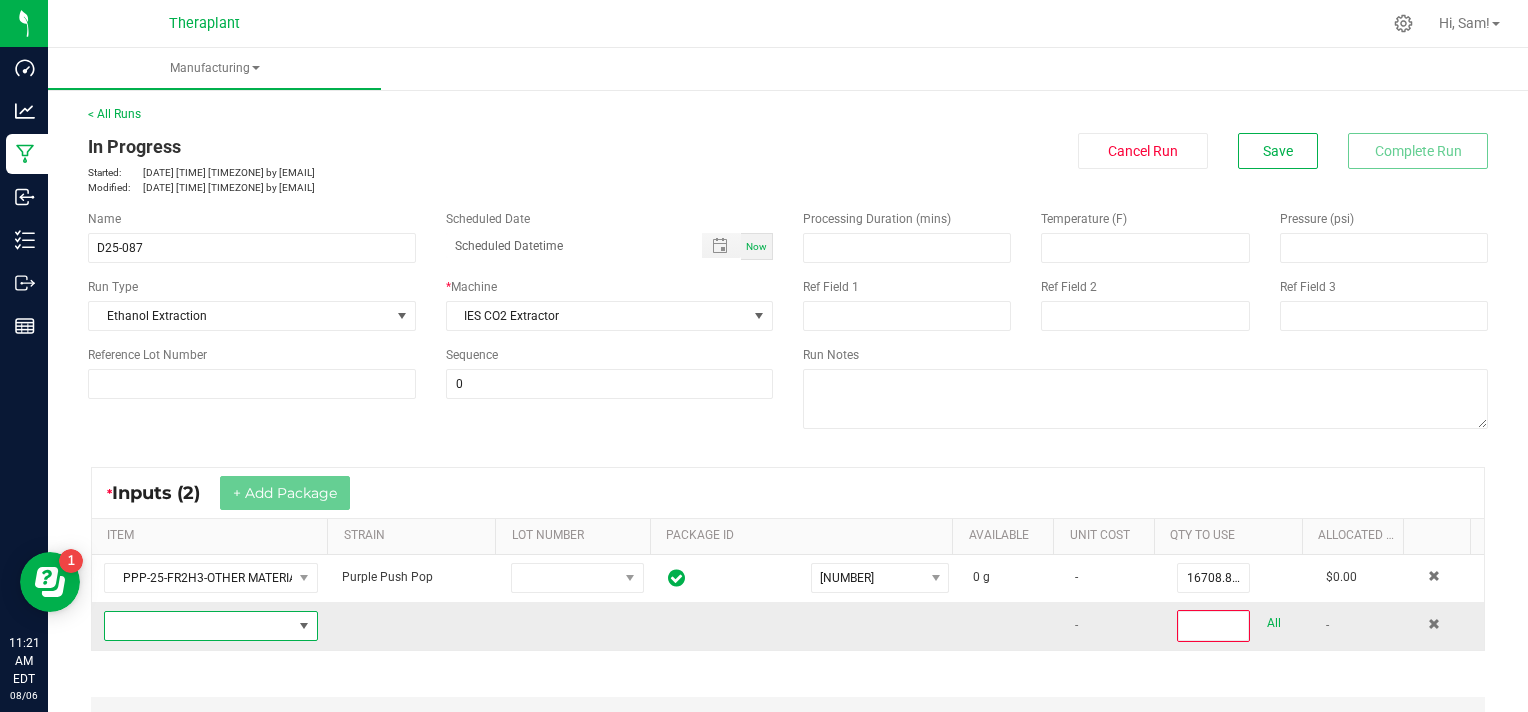 click at bounding box center (198, 626) 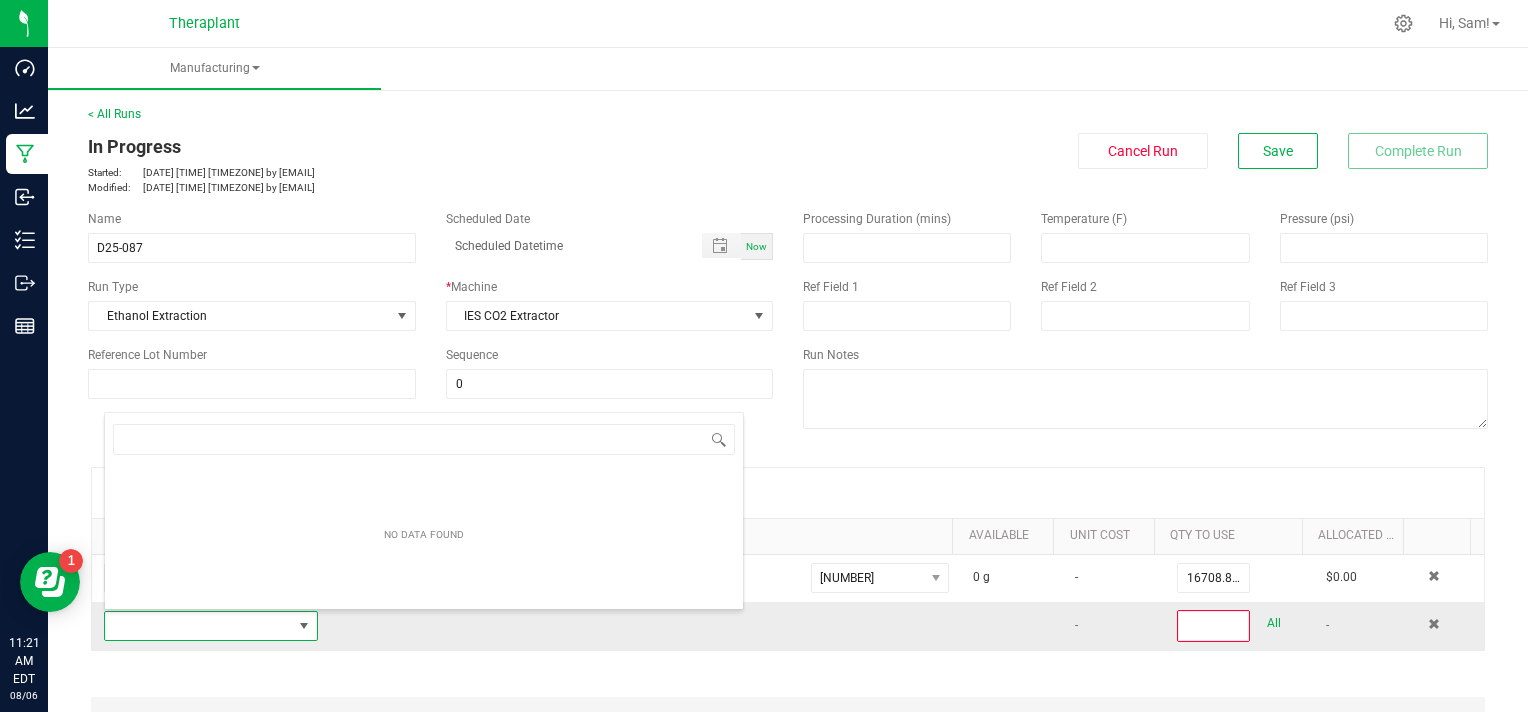 scroll, scrollTop: 99970, scrollLeft: 99791, axis: both 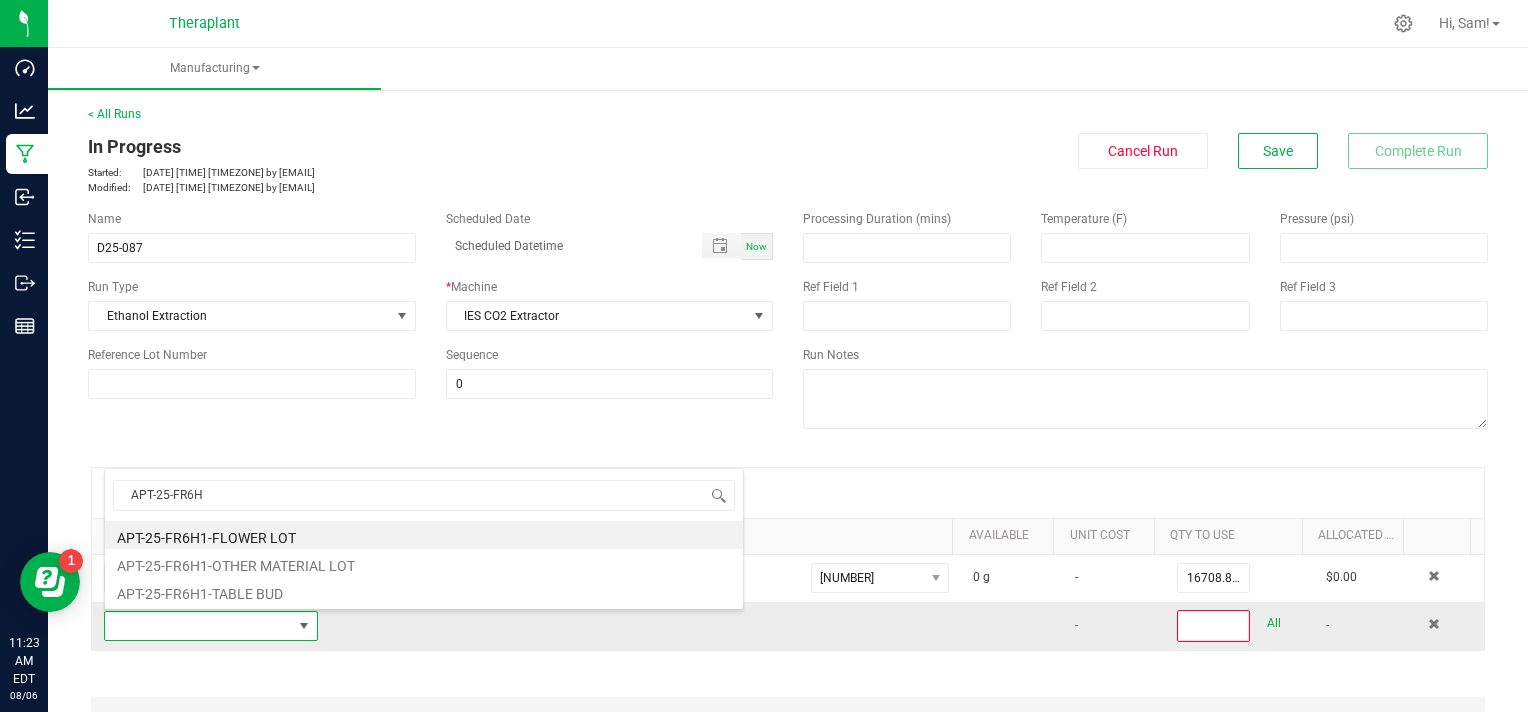 type on "APT-25-FR6H1" 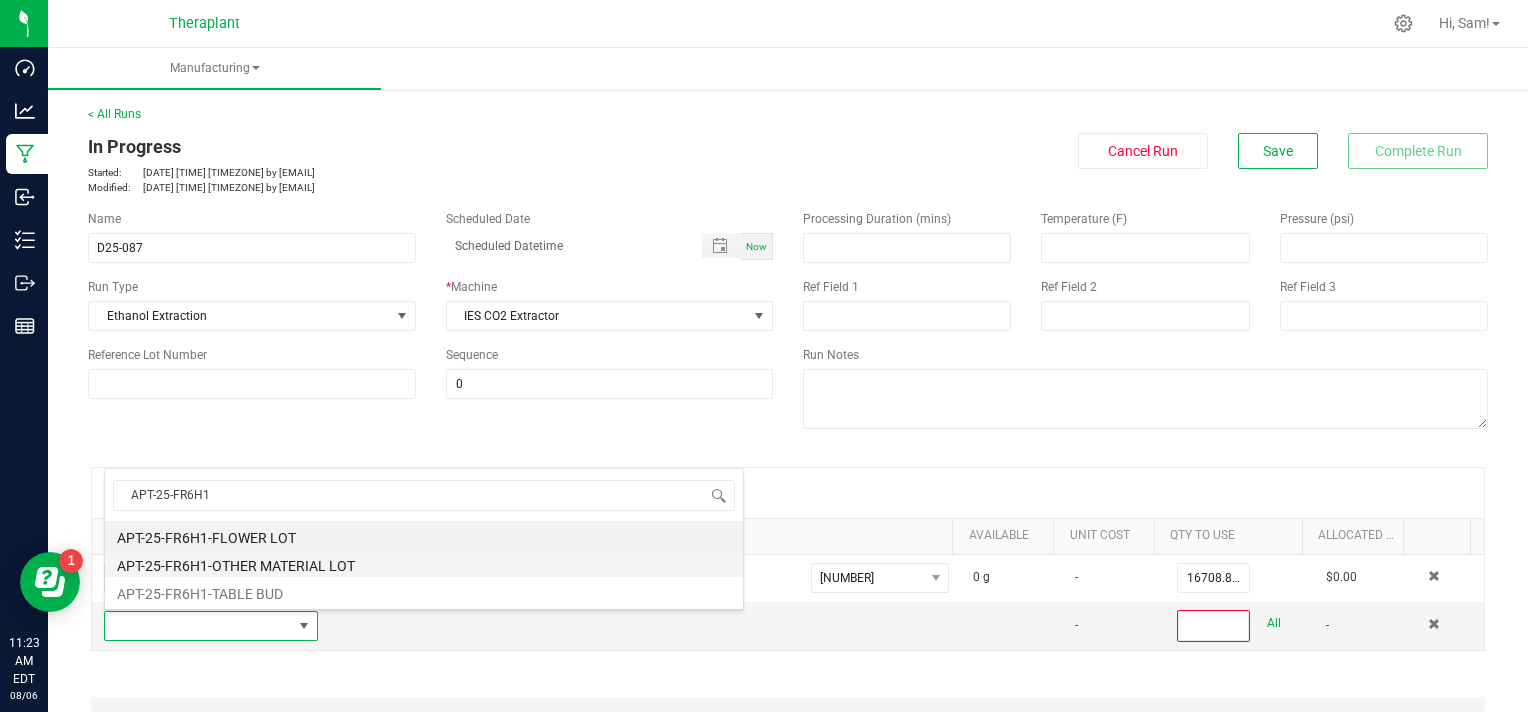 click on "APT-25-FR6H1-OTHER MATERIAL LOT" at bounding box center [424, 563] 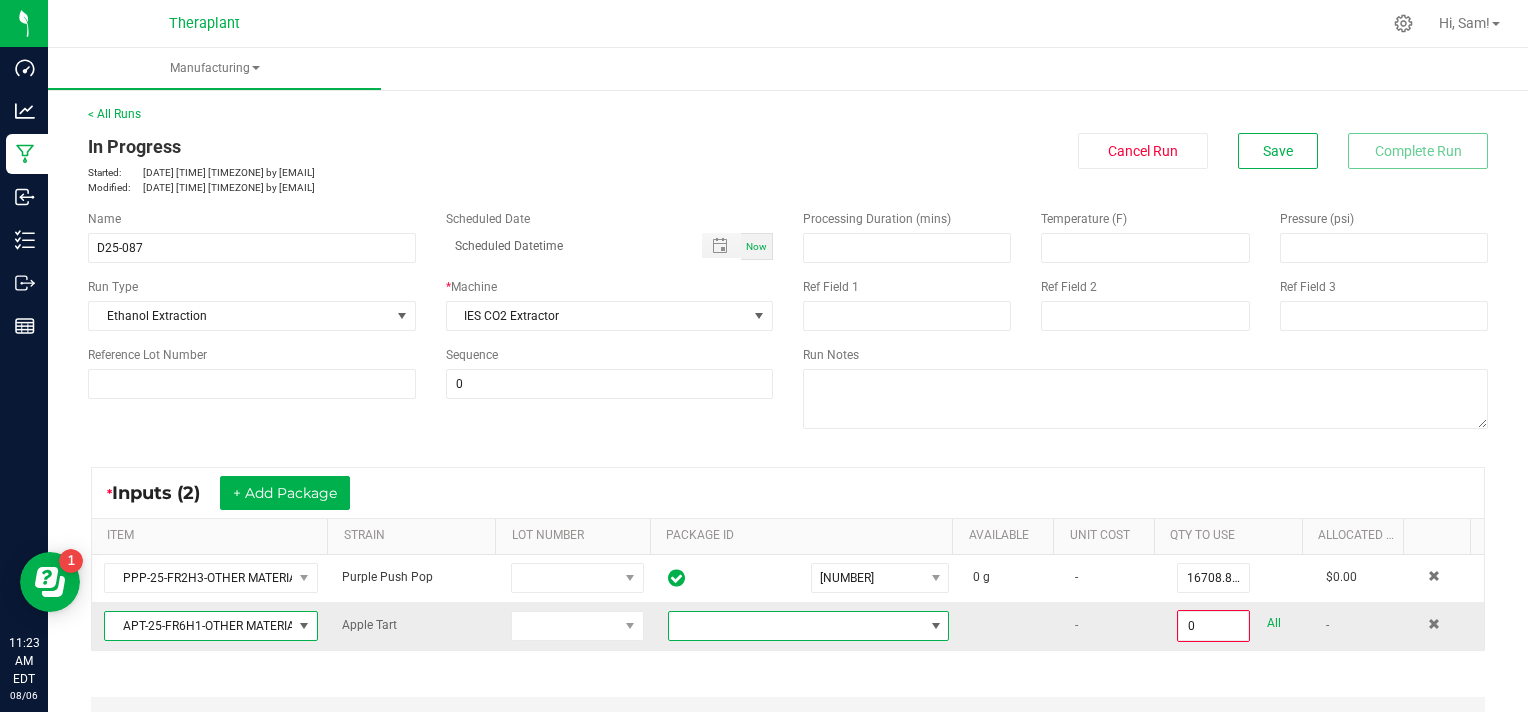 click at bounding box center [936, 626] 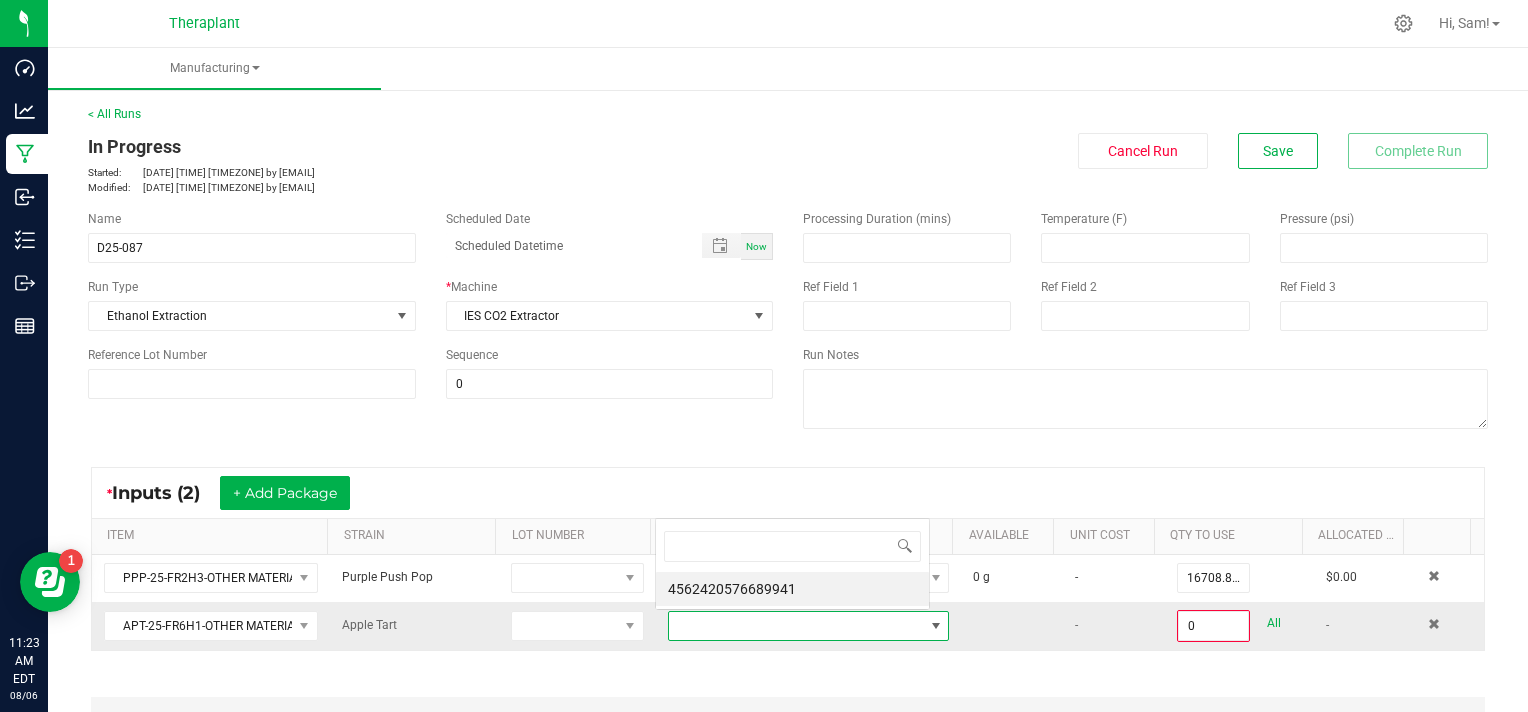 scroll, scrollTop: 0, scrollLeft: 0, axis: both 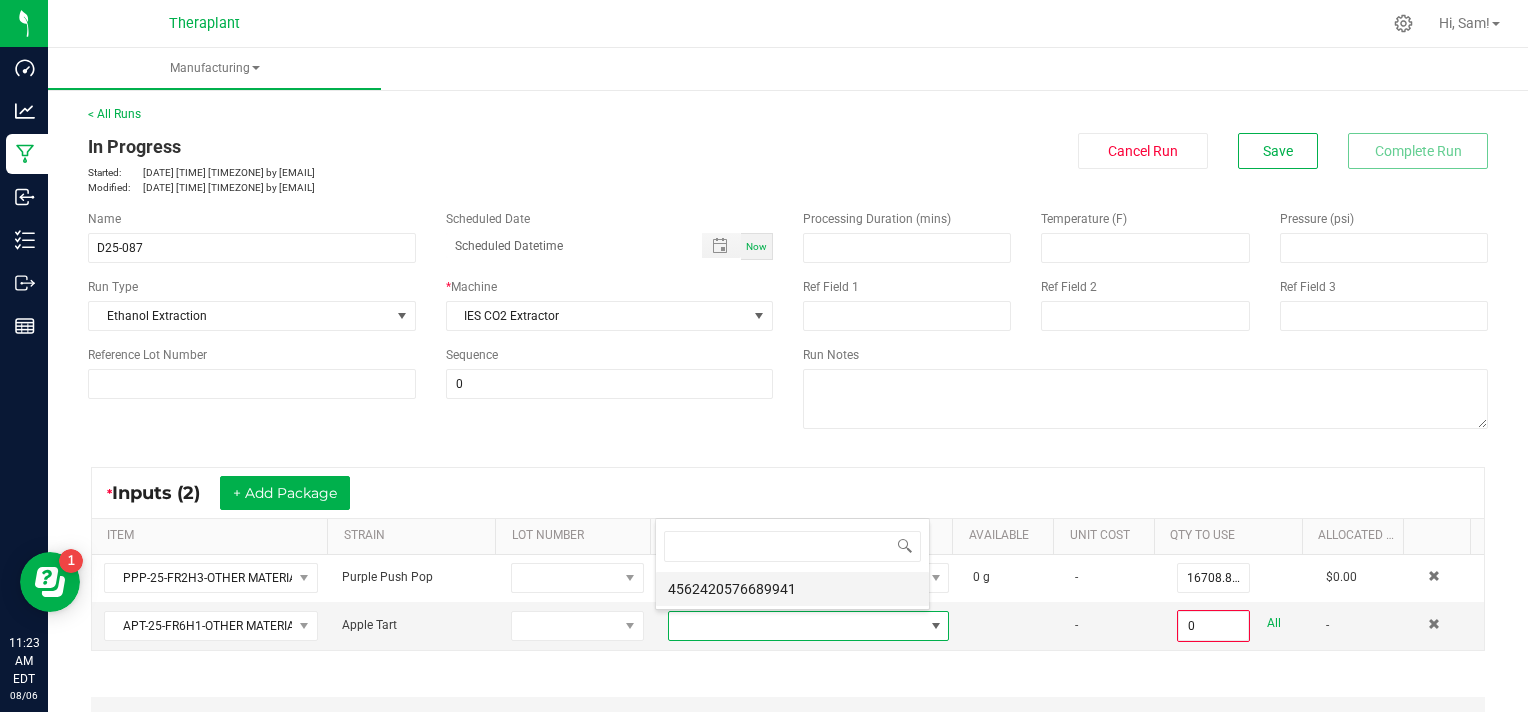 click on "4562420576689941" at bounding box center [792, 589] 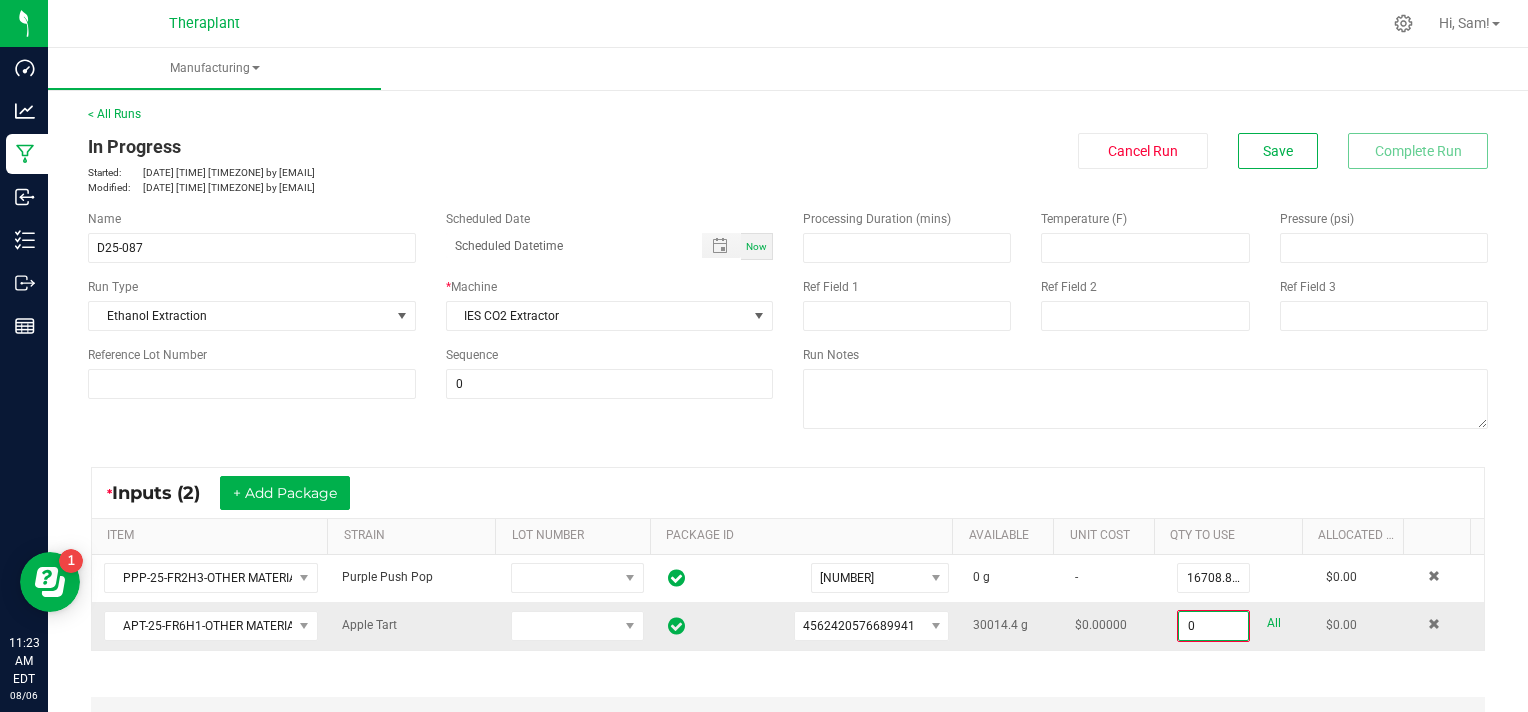 click on "0" at bounding box center (1213, 626) 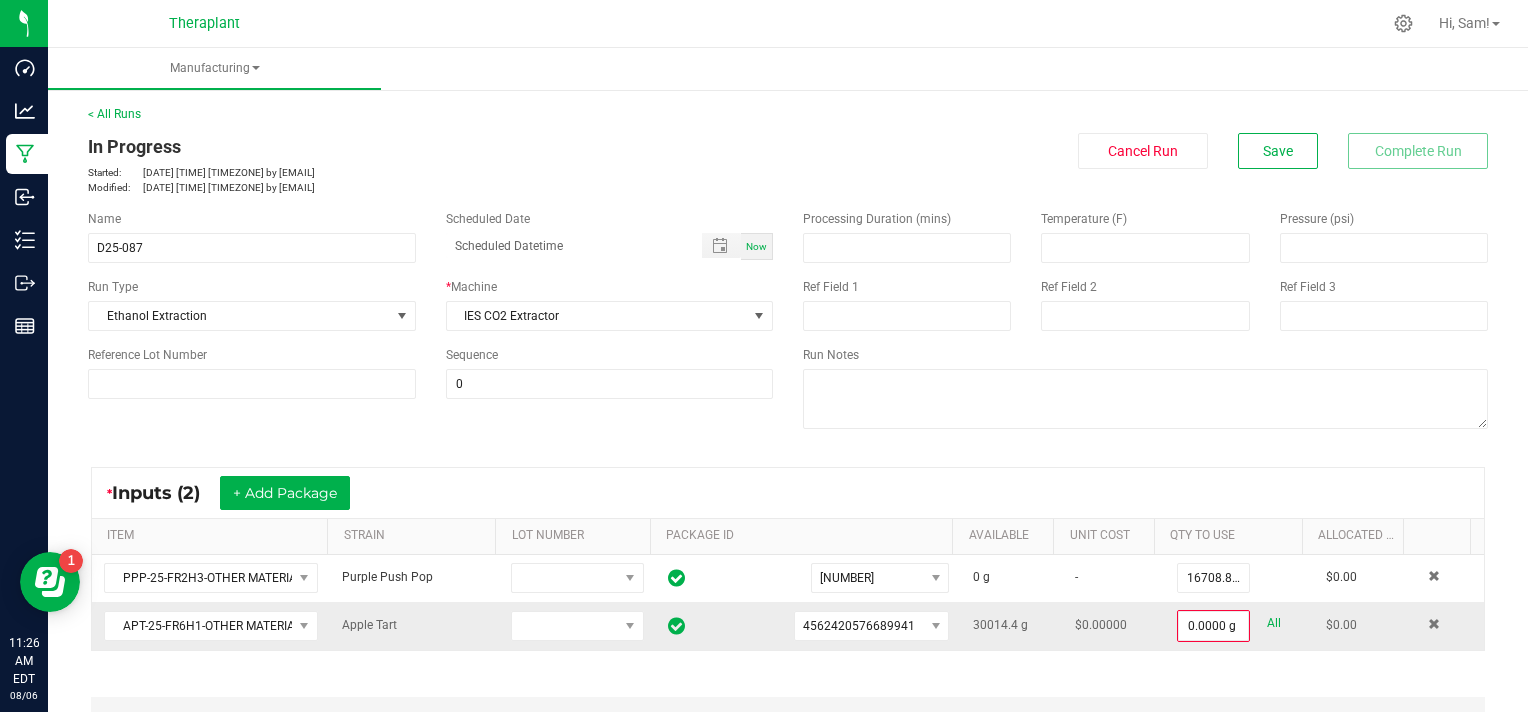 click on "All" at bounding box center (1274, 623) 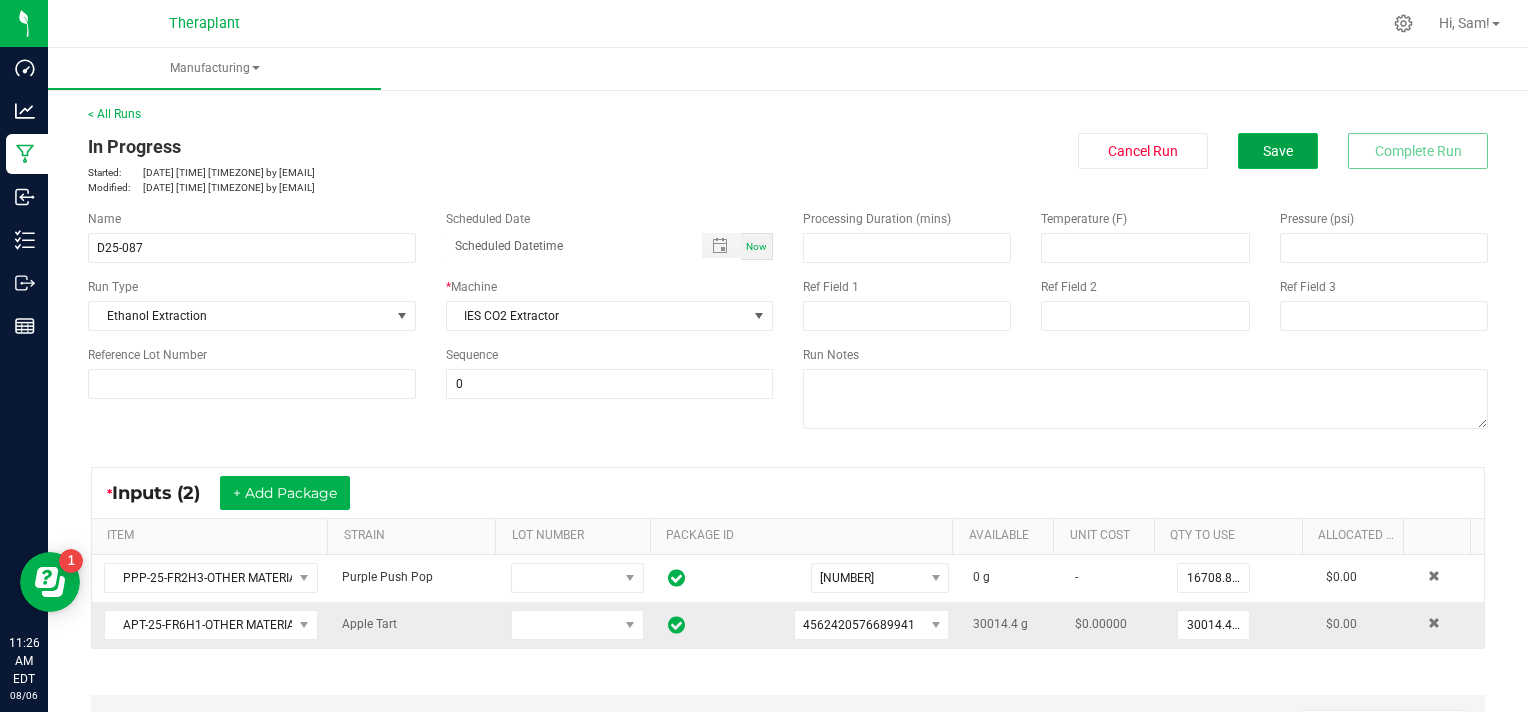 click on "Save" at bounding box center [1278, 151] 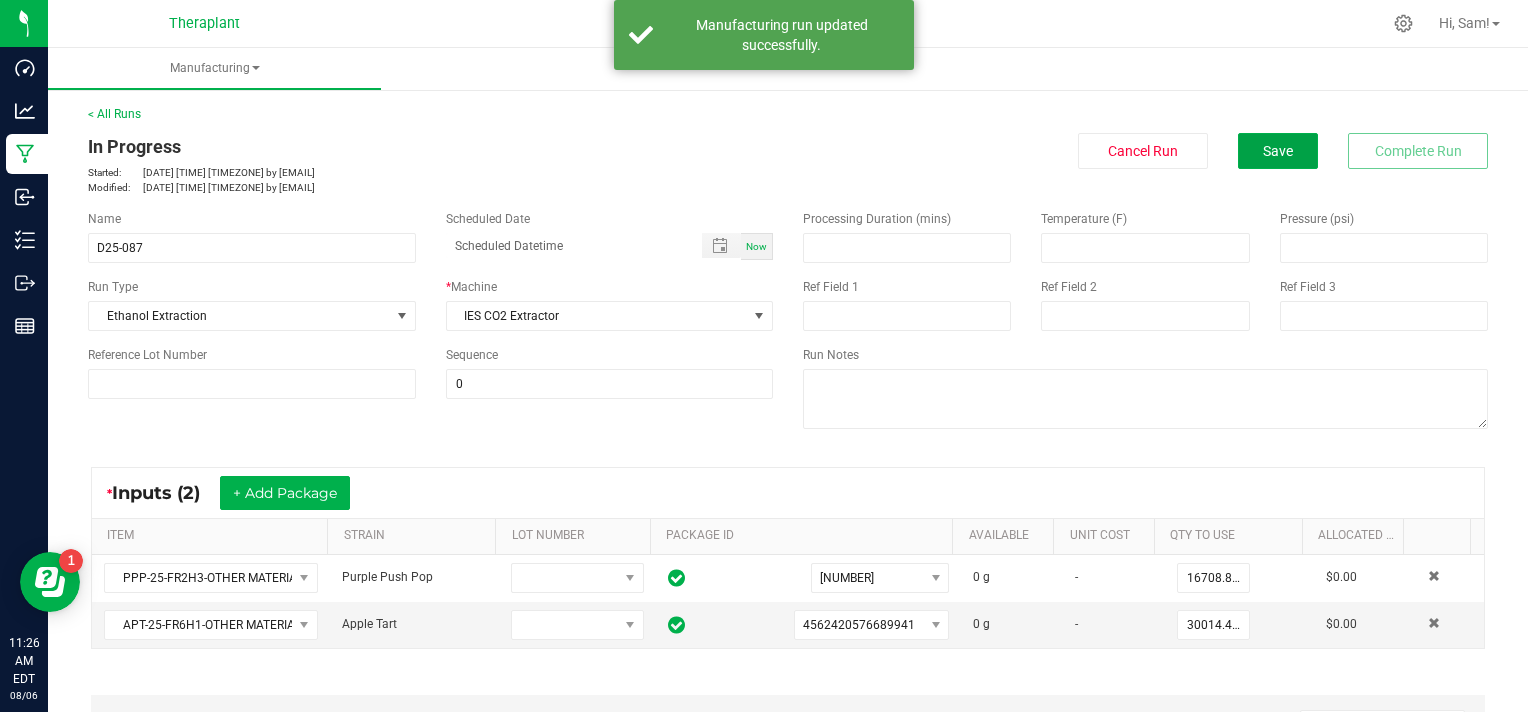click on "Save" at bounding box center [1278, 151] 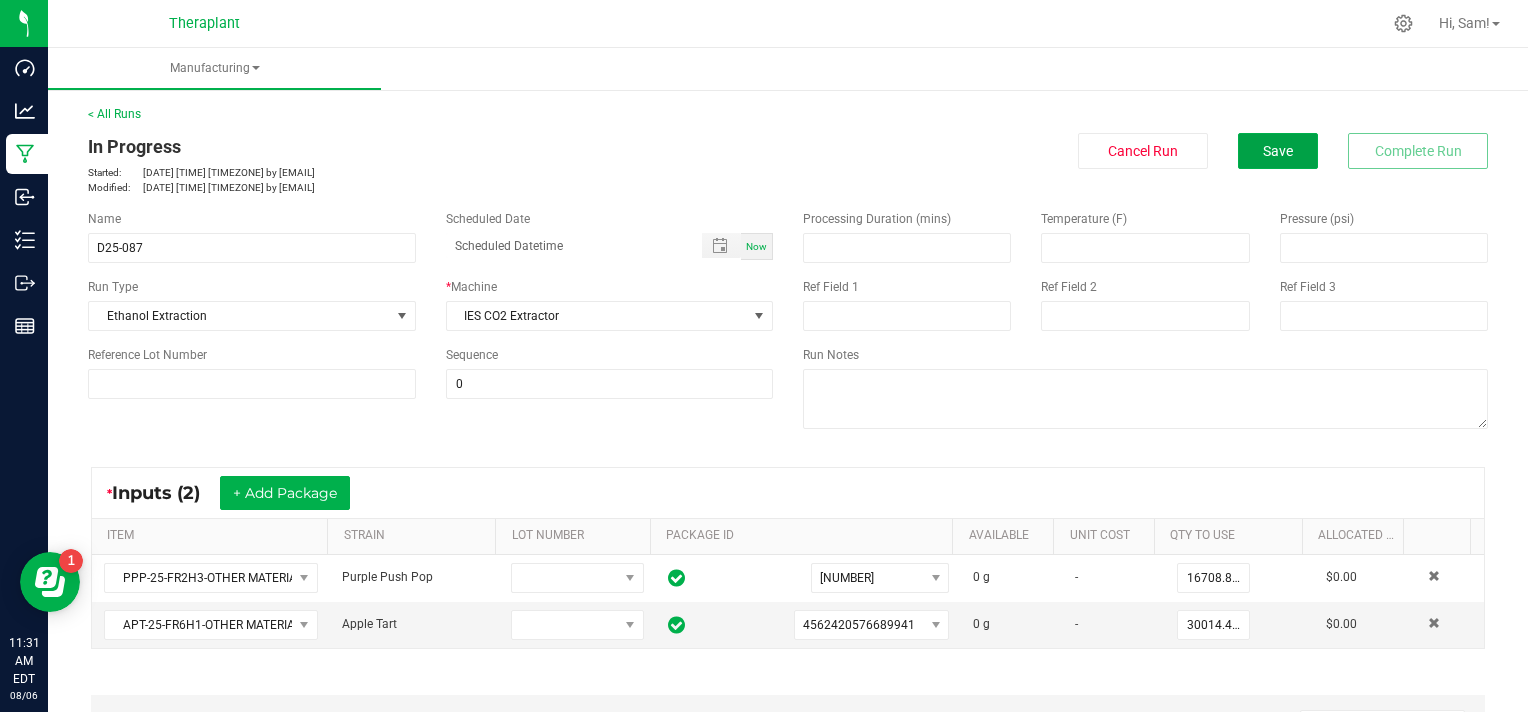 click on "Save" at bounding box center [1278, 151] 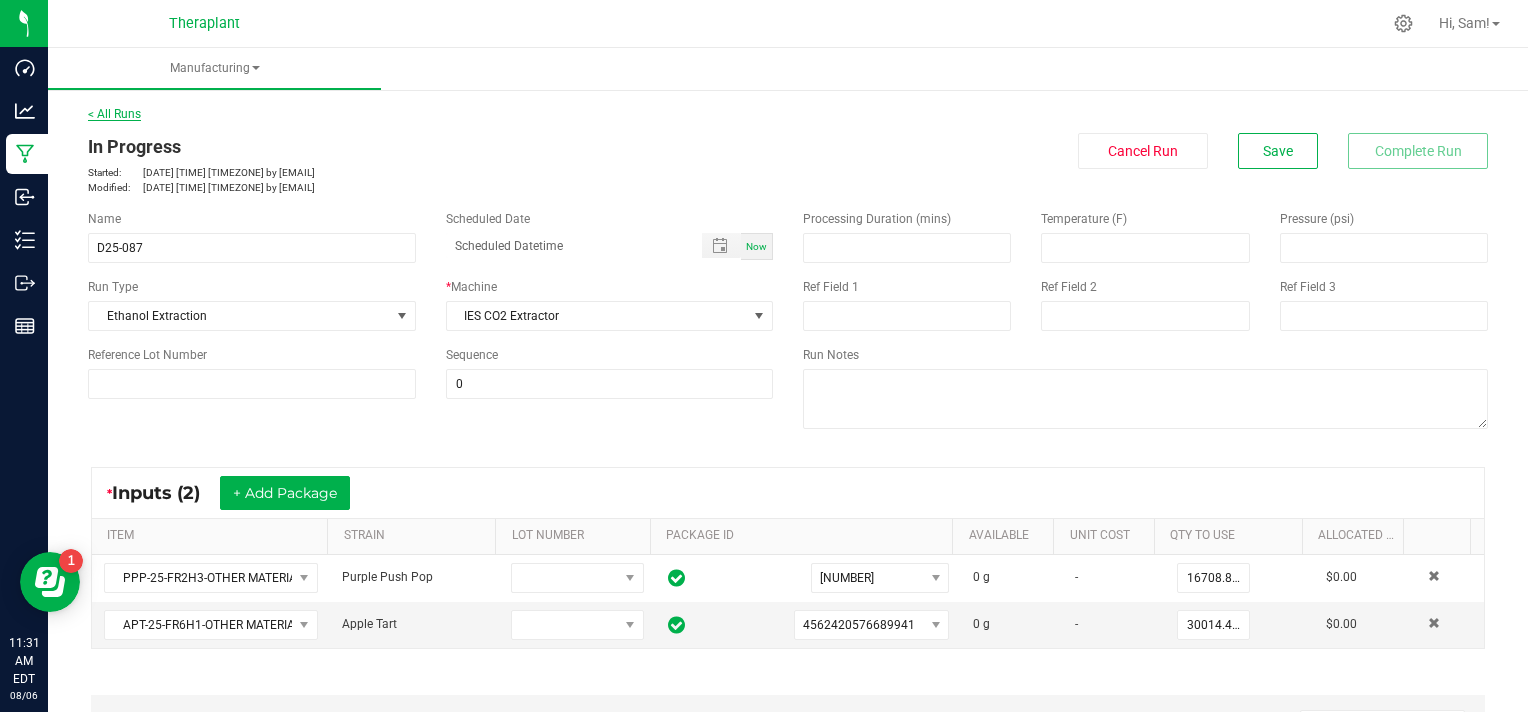 click on "< All Runs" at bounding box center (114, 114) 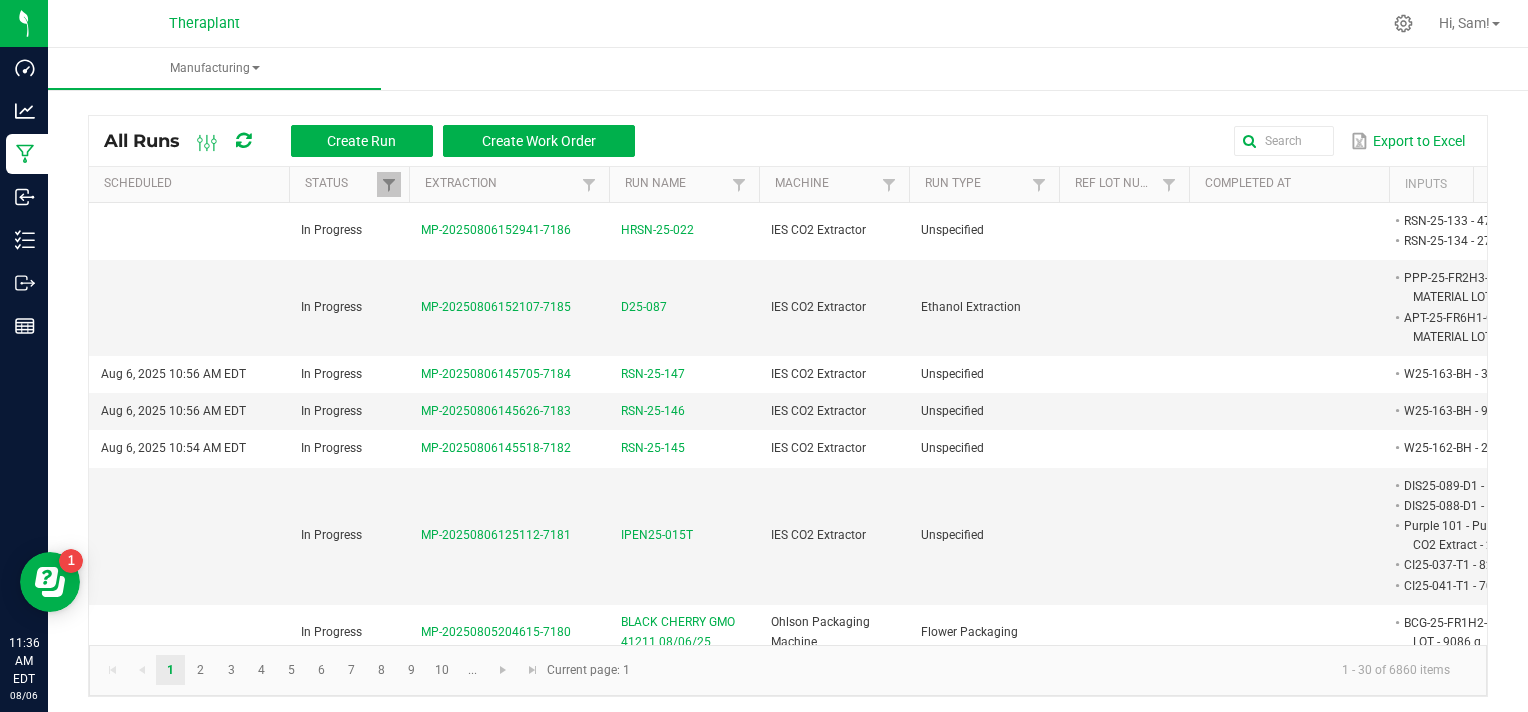 click on "1 - 30 of 6860 items" 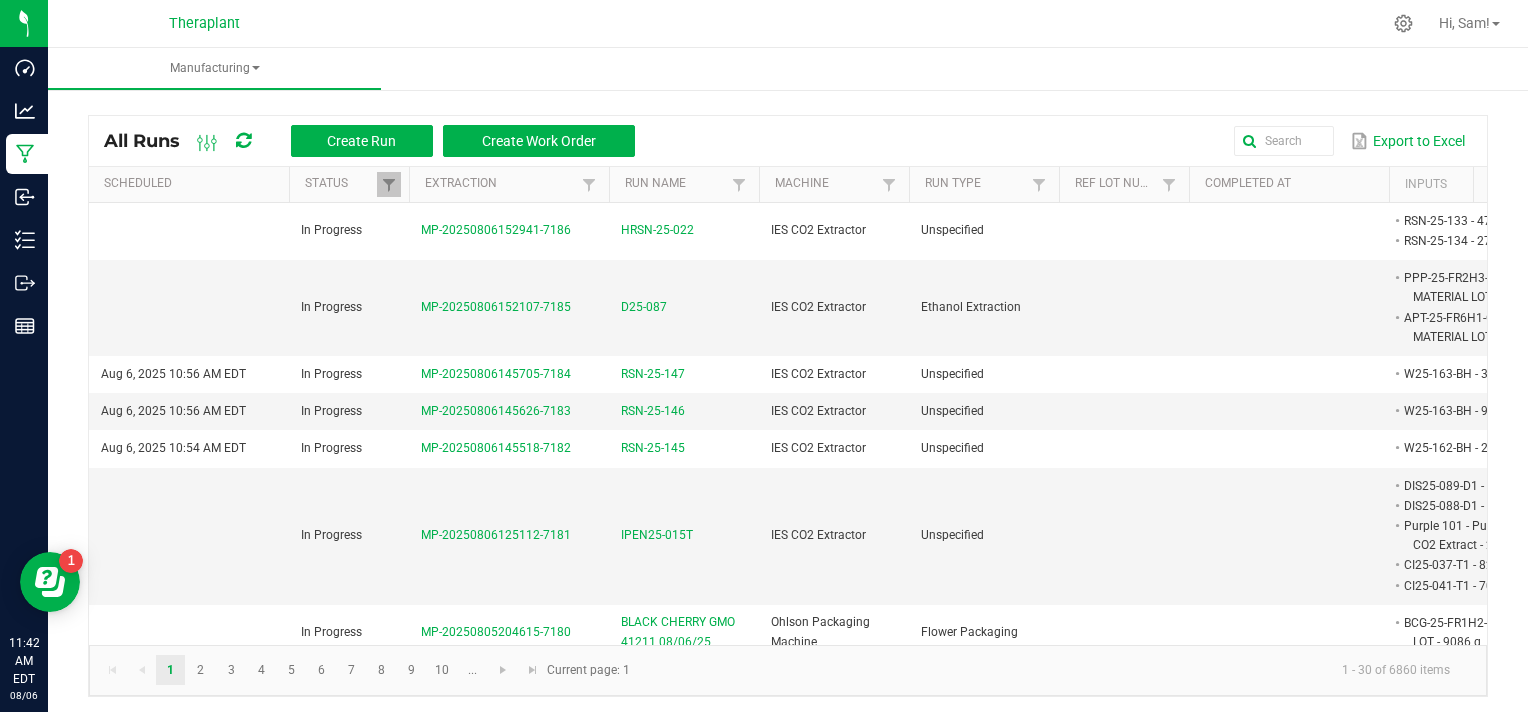 click on "1 - 30 of [NUMBER] items  Current page: 1" 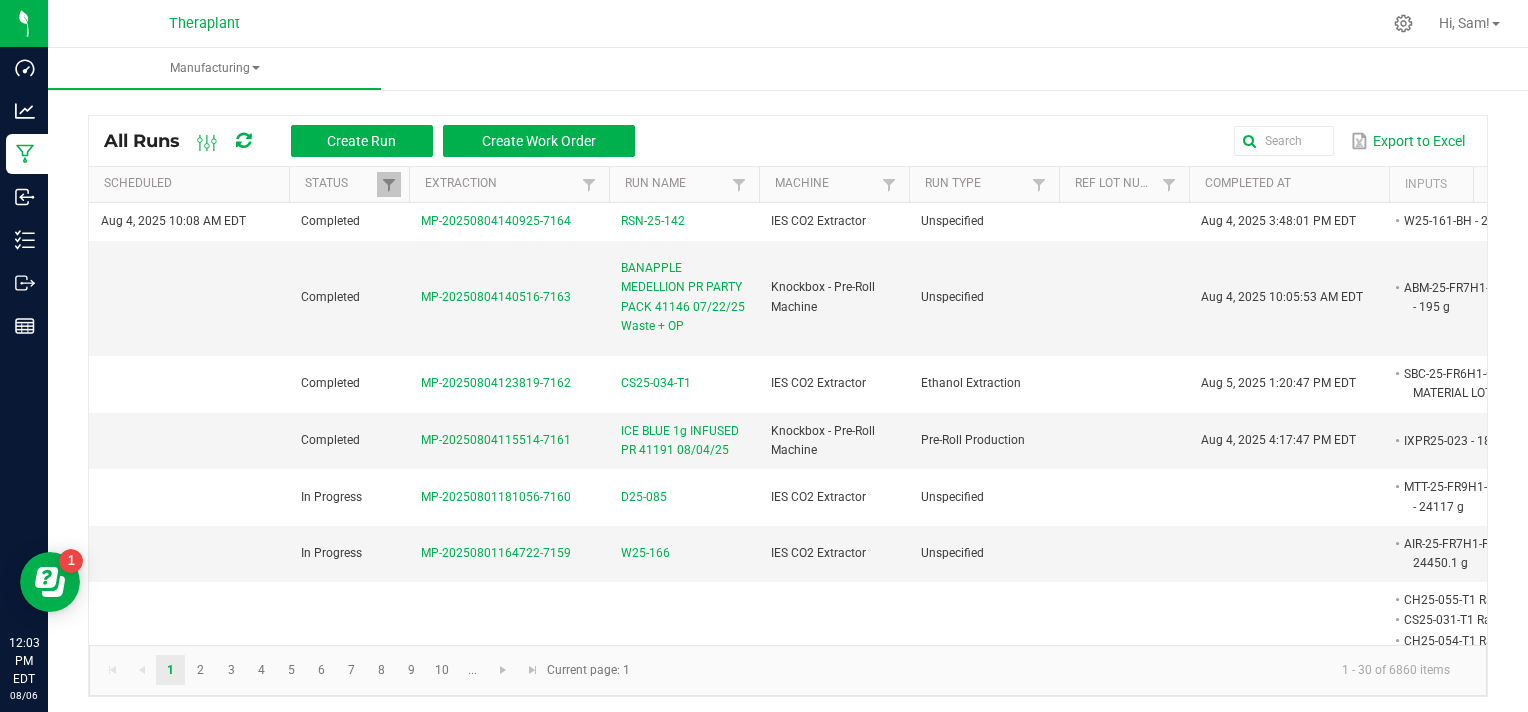 scroll, scrollTop: 1600, scrollLeft: 0, axis: vertical 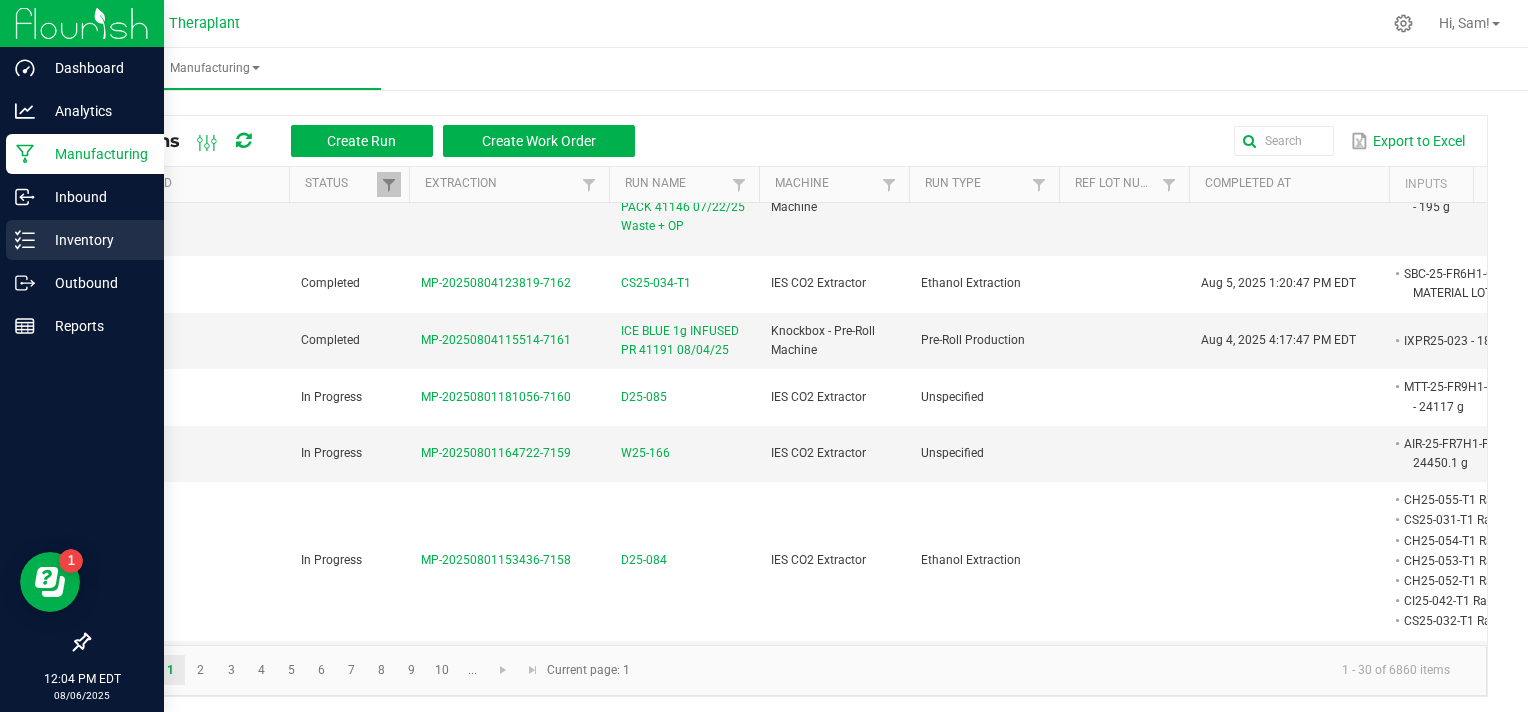 click on "Inventory" at bounding box center (95, 240) 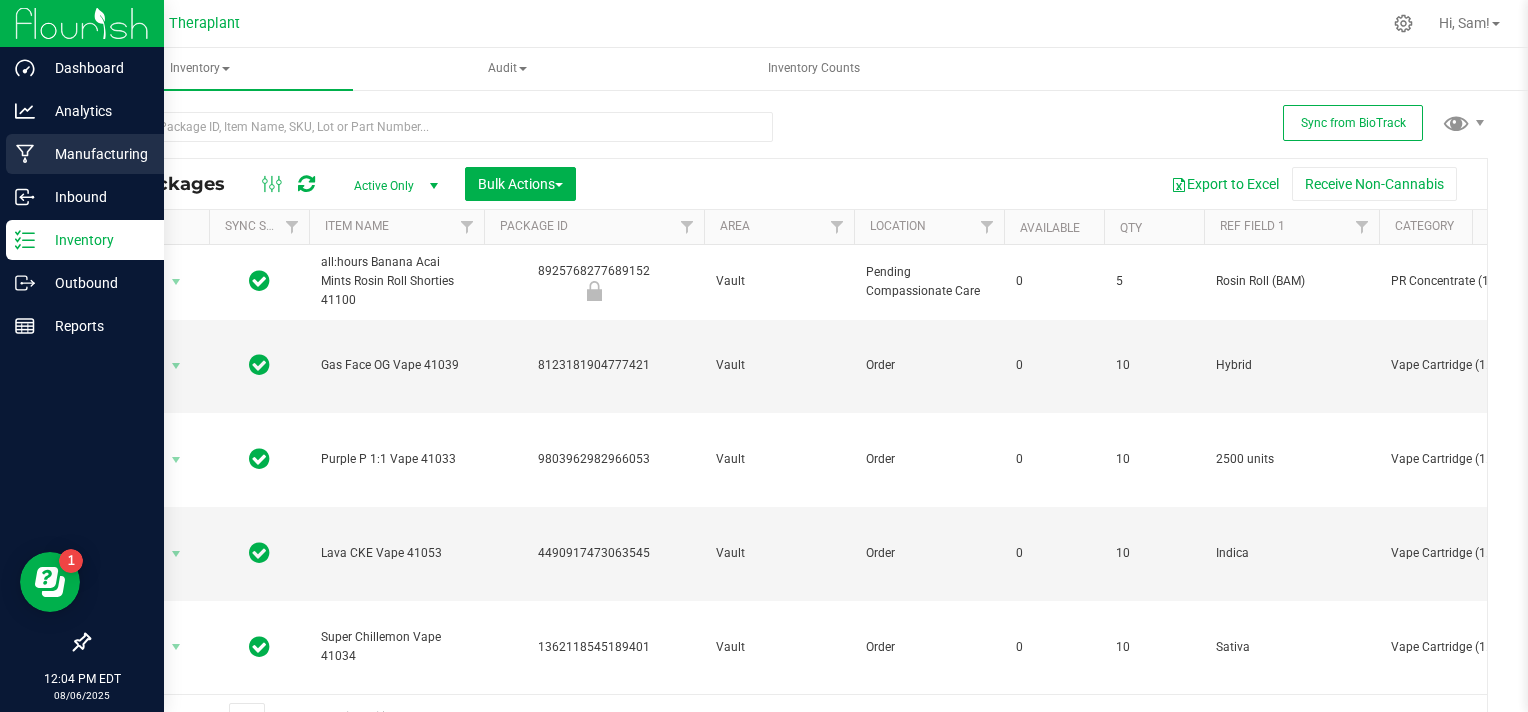 click on "Manufacturing" at bounding box center [95, 154] 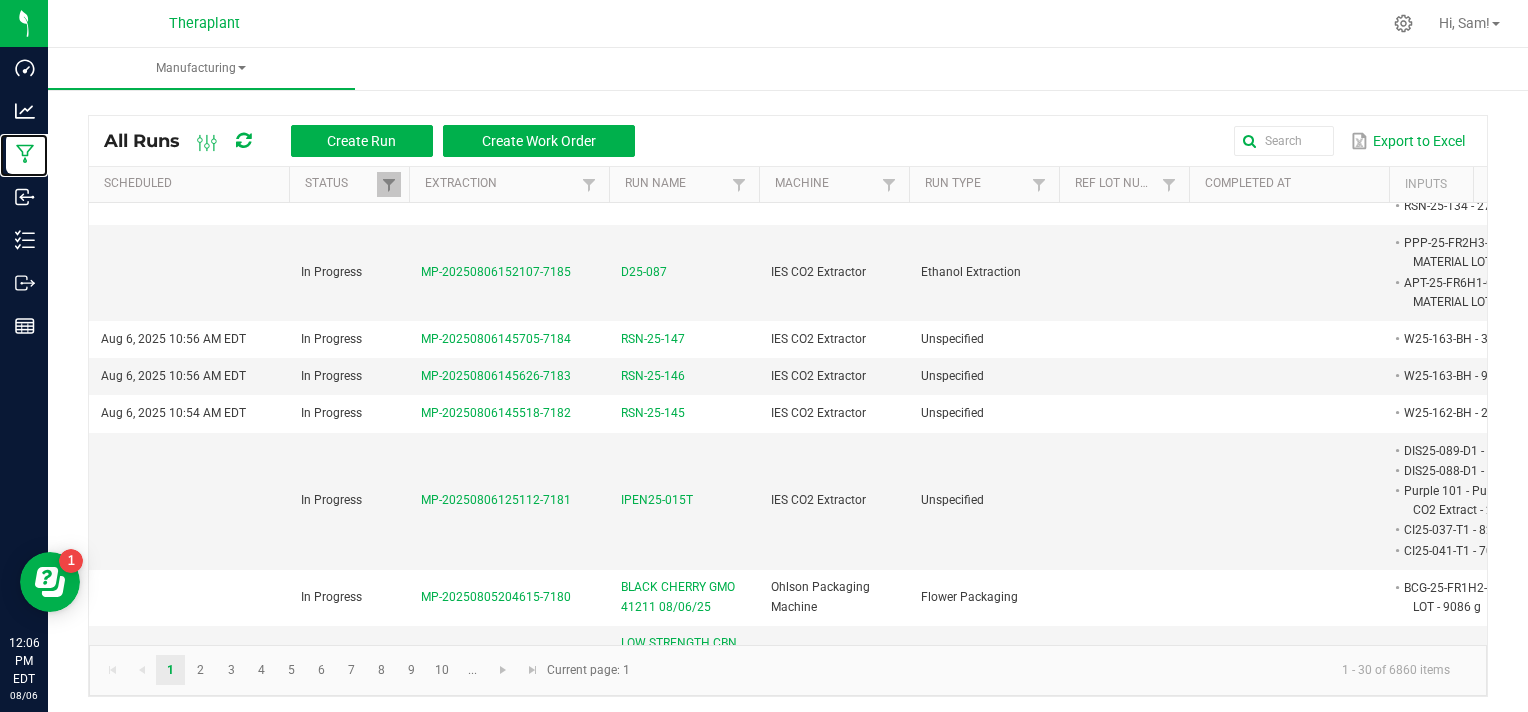 scroll, scrollTop: 0, scrollLeft: 0, axis: both 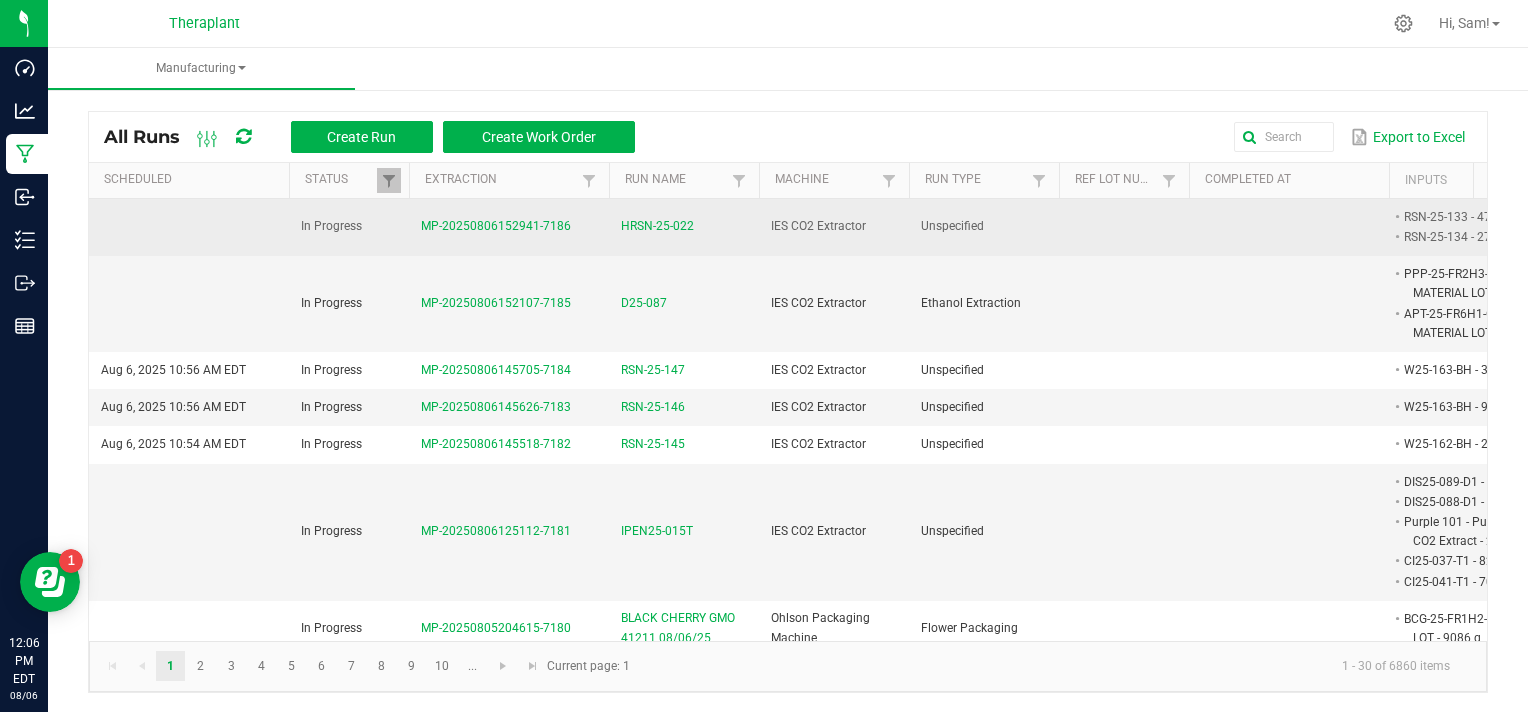 click on "MP-20250806152941-7186" at bounding box center (496, 226) 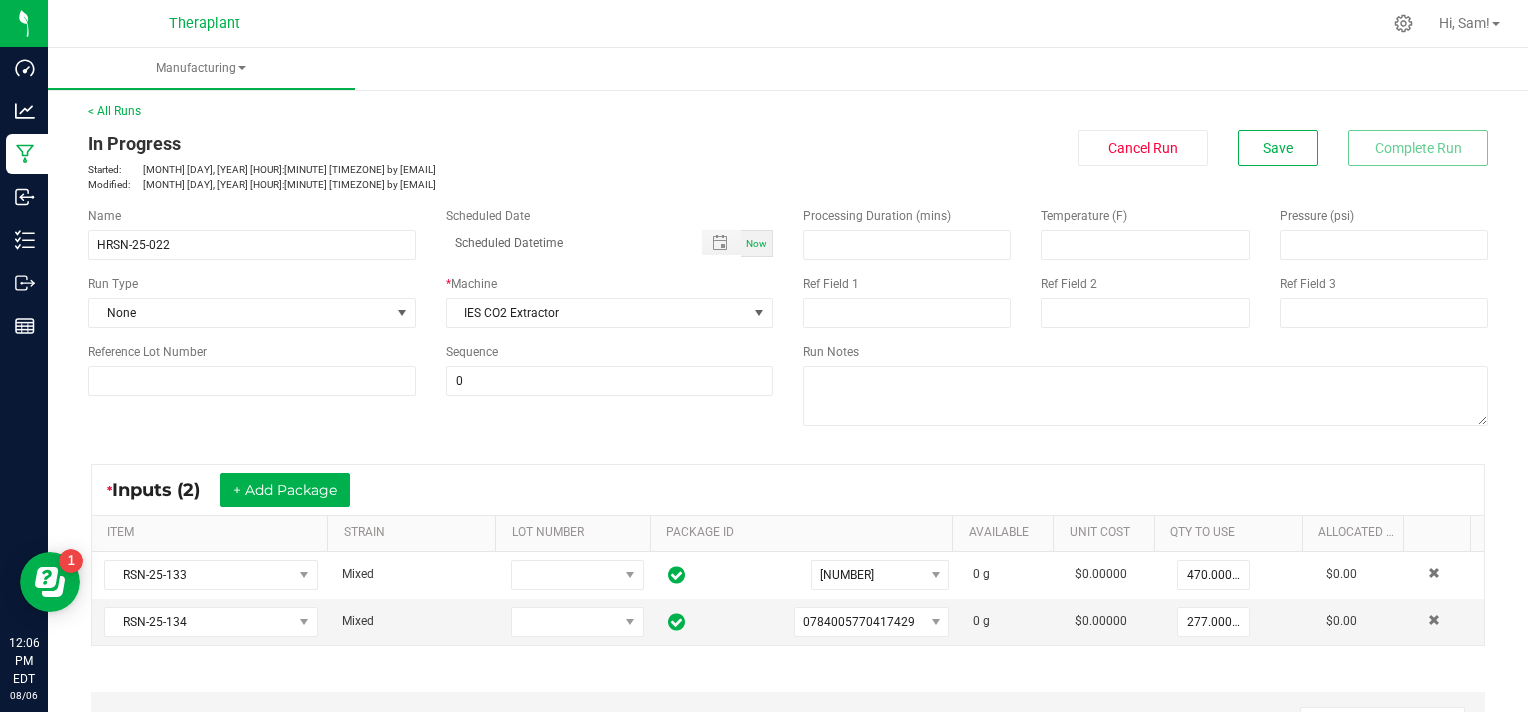 scroll, scrollTop: 0, scrollLeft: 0, axis: both 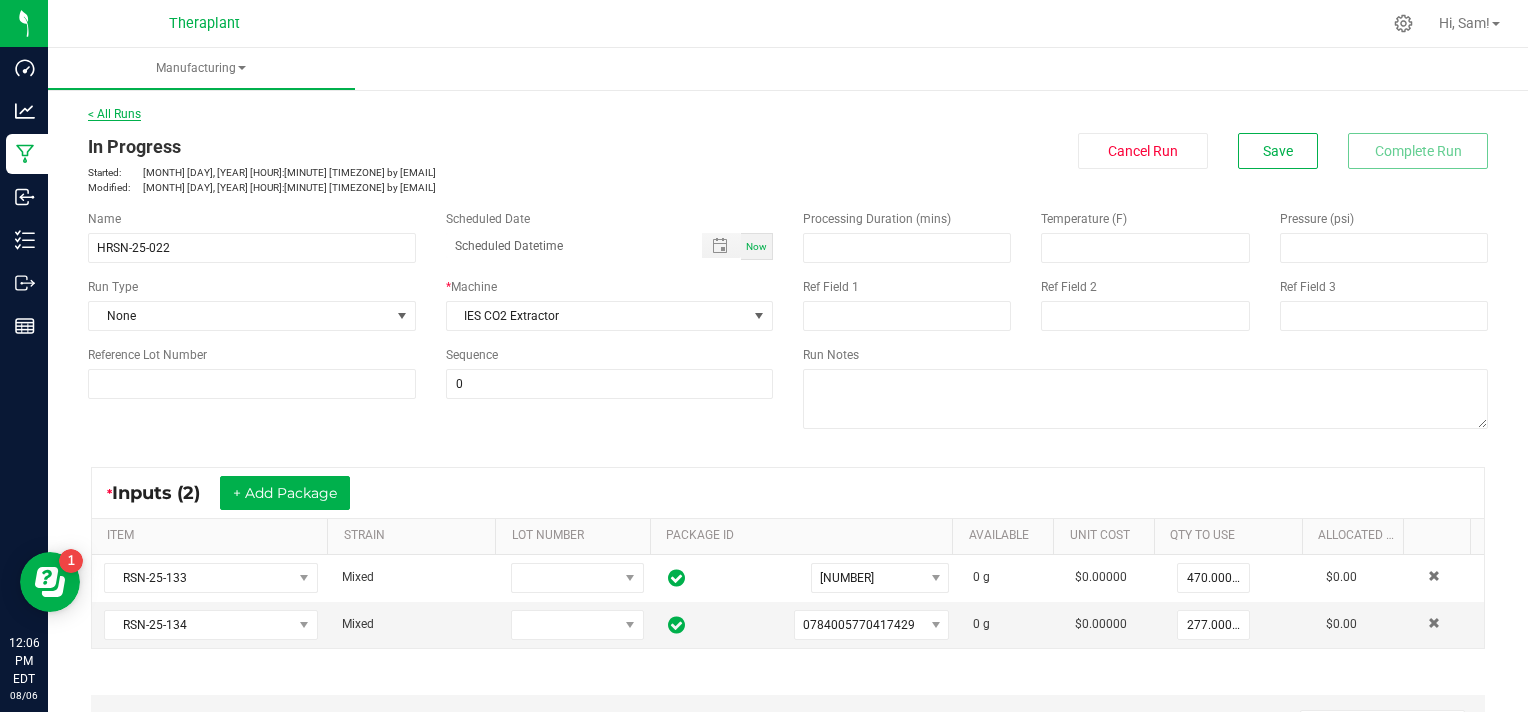 click on "< All Runs" at bounding box center [114, 114] 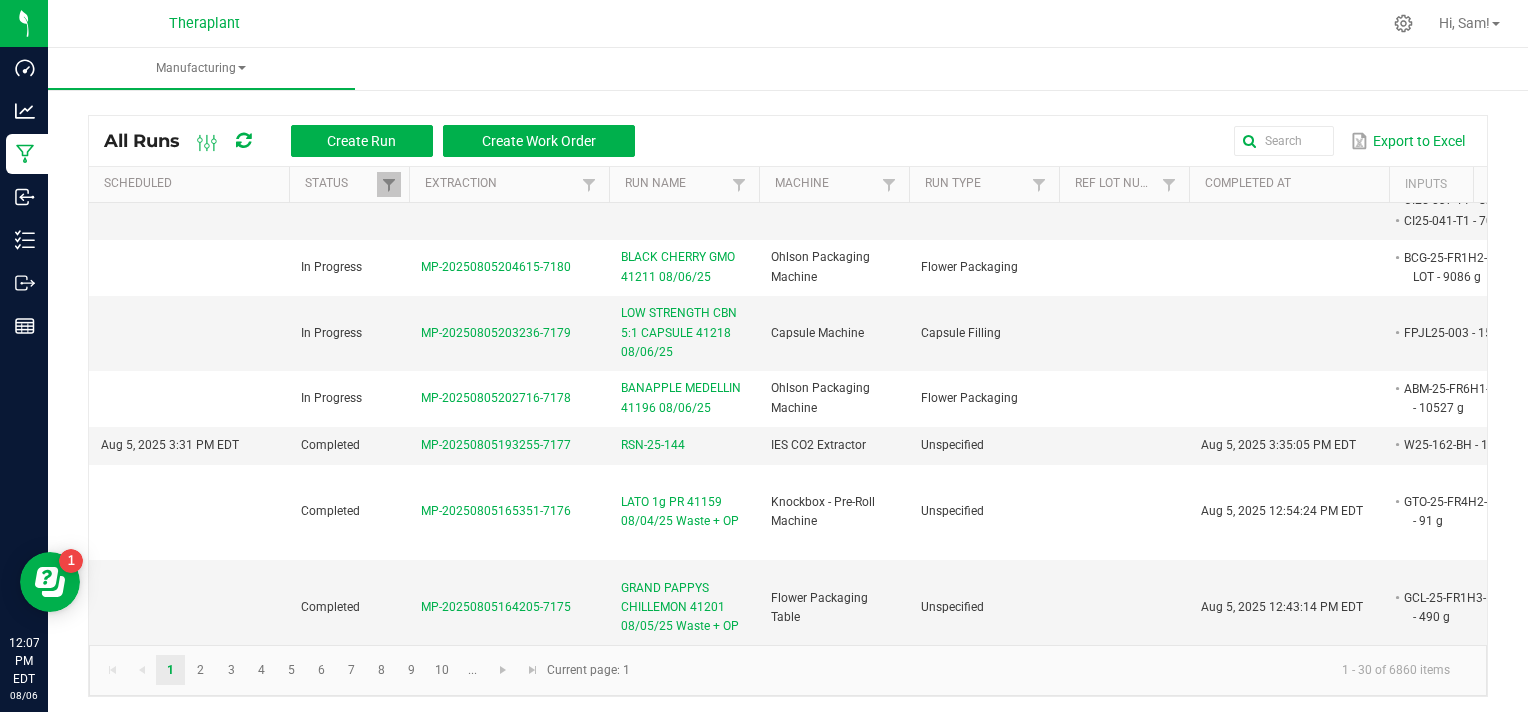 scroll, scrollTop: 400, scrollLeft: 0, axis: vertical 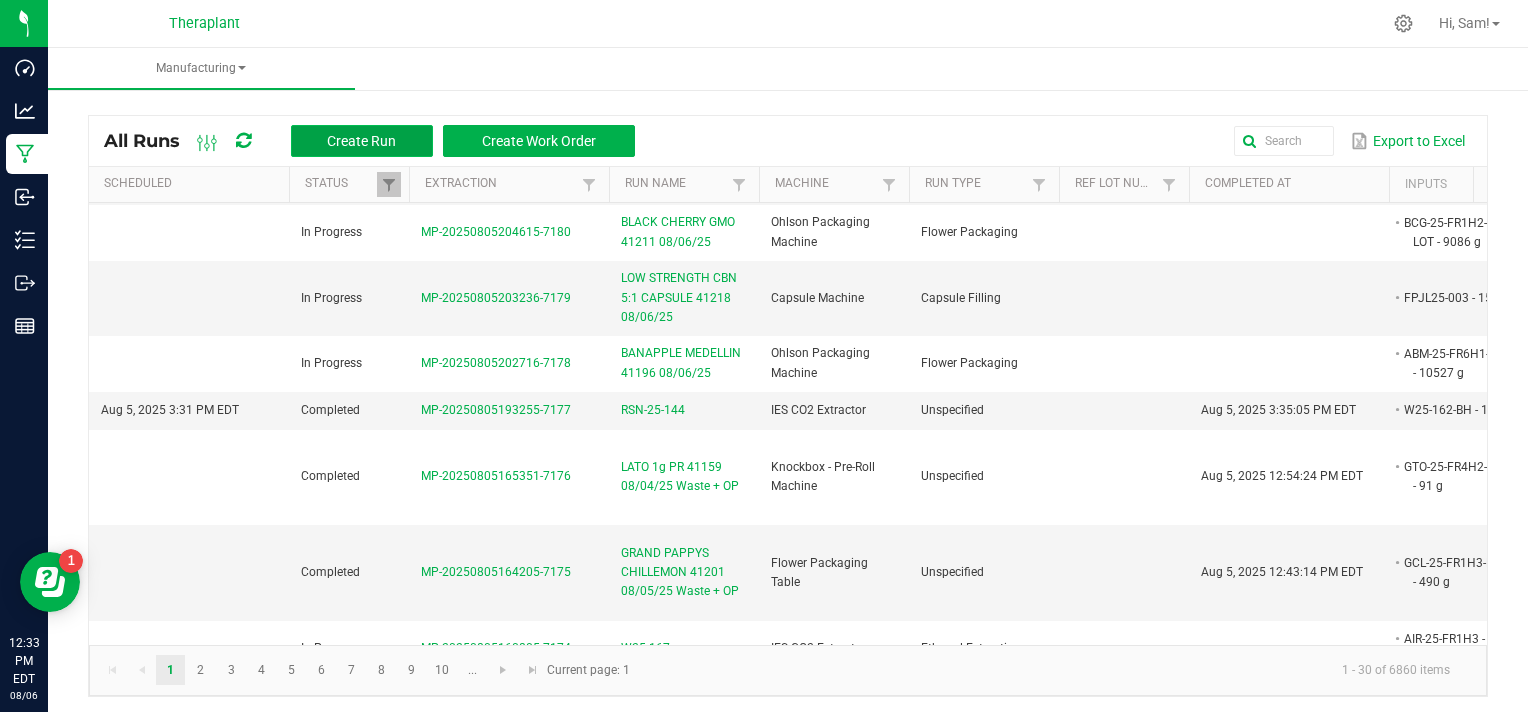 click on "Create Run" at bounding box center (361, 141) 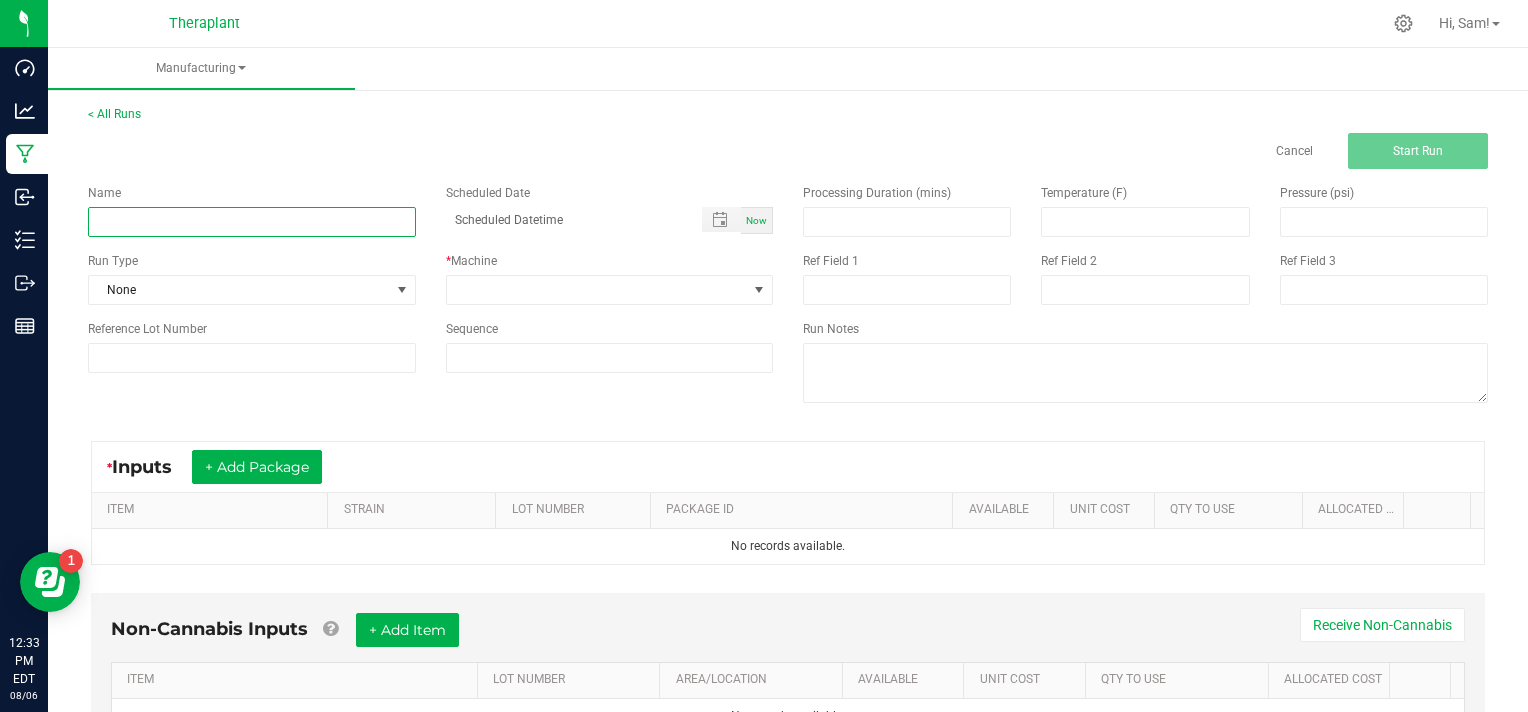 click at bounding box center (252, 222) 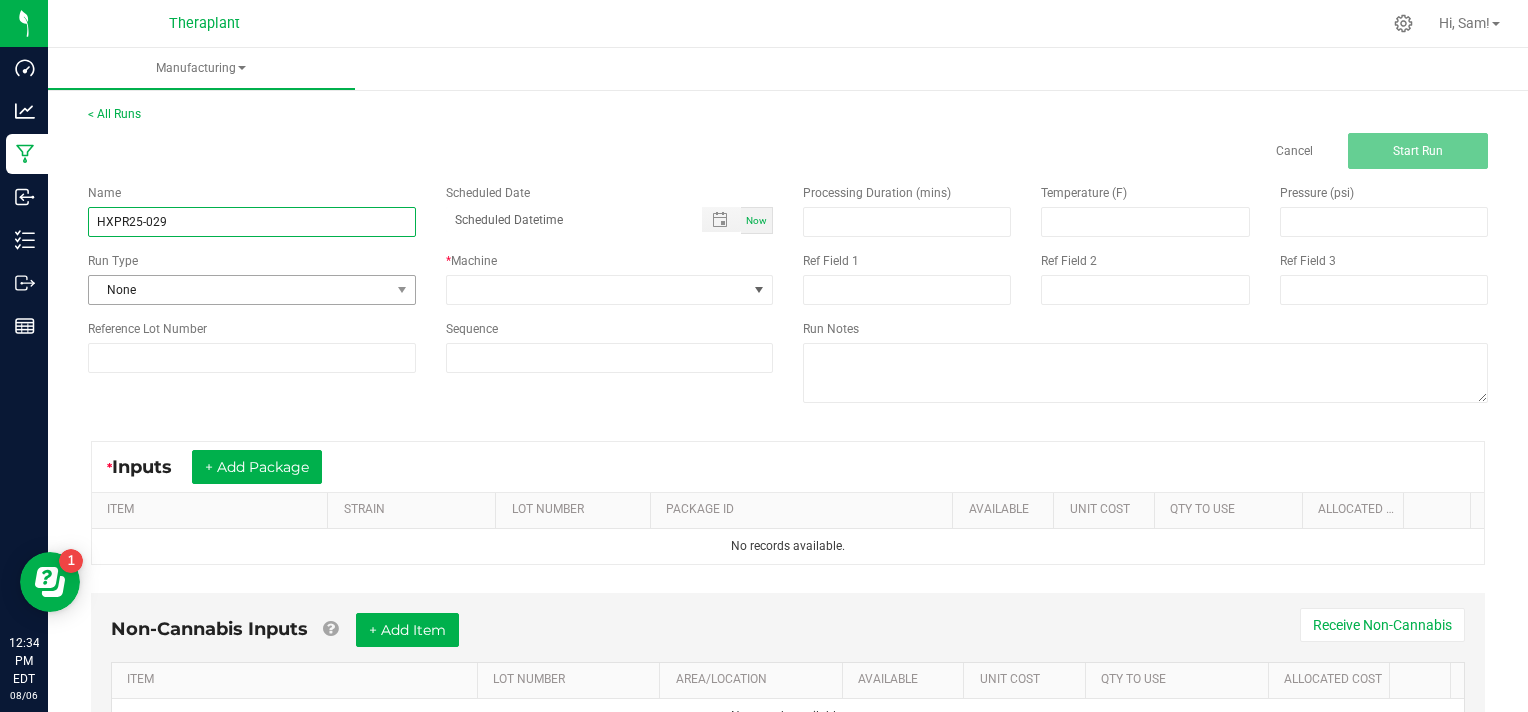 type on "HXPR25-029" 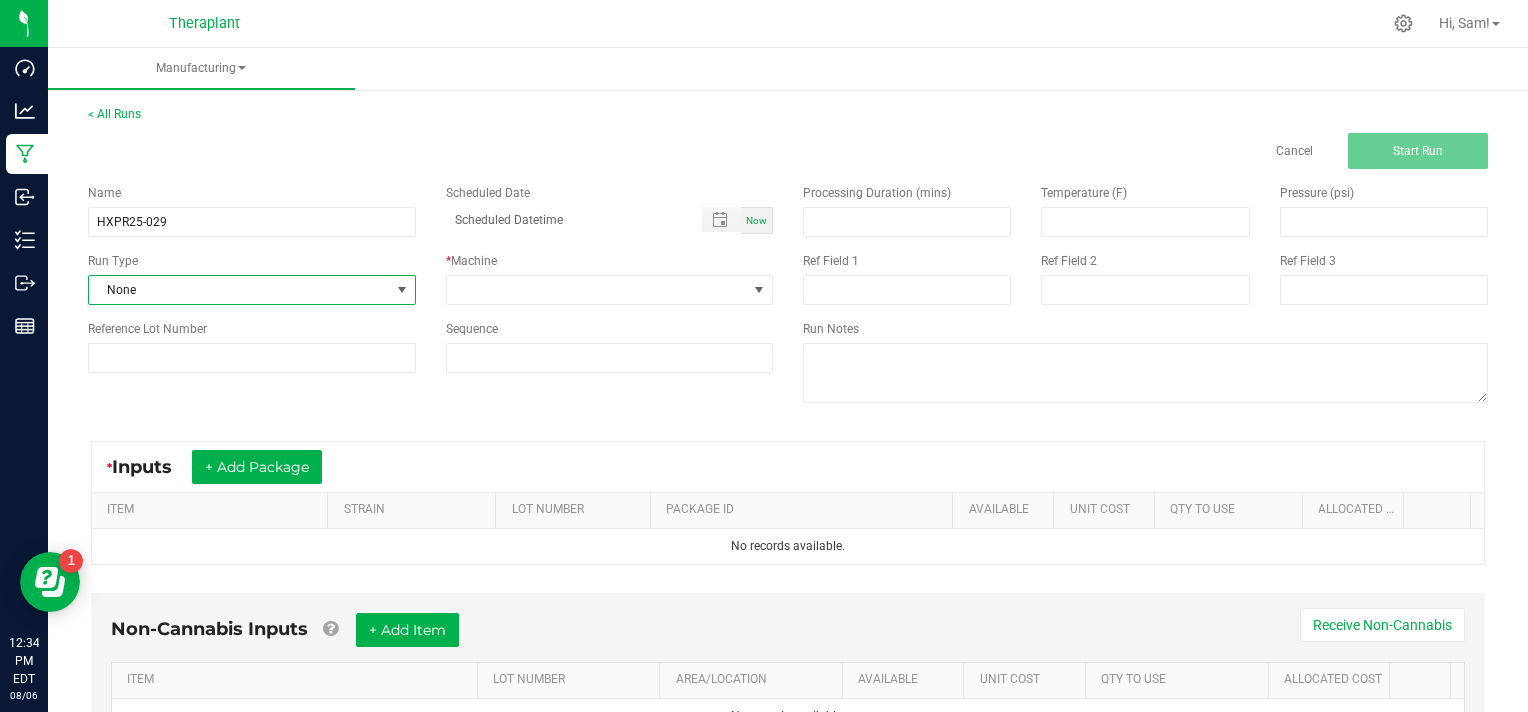 click at bounding box center (401, 290) 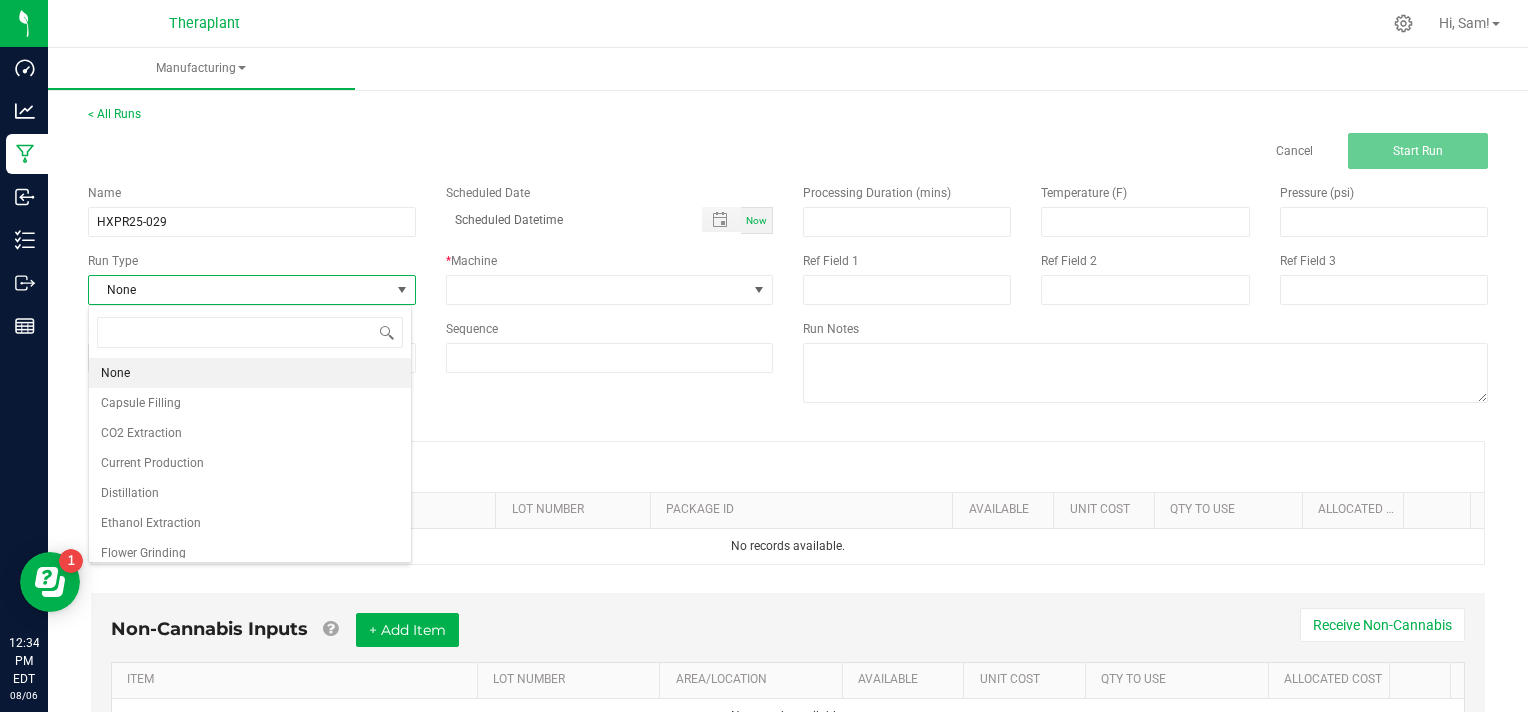 scroll, scrollTop: 99970, scrollLeft: 99676, axis: both 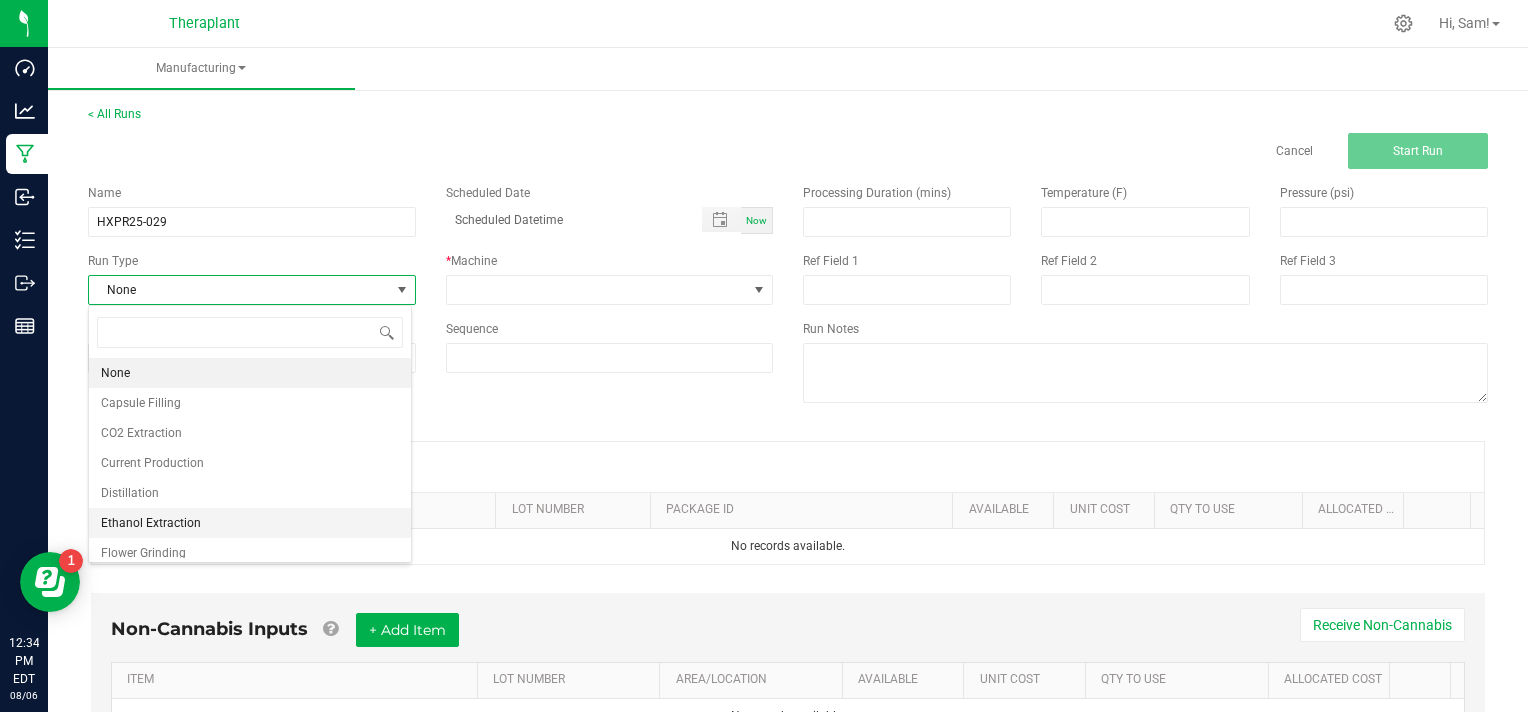 click on "Ethanol Extraction" at bounding box center [250, 523] 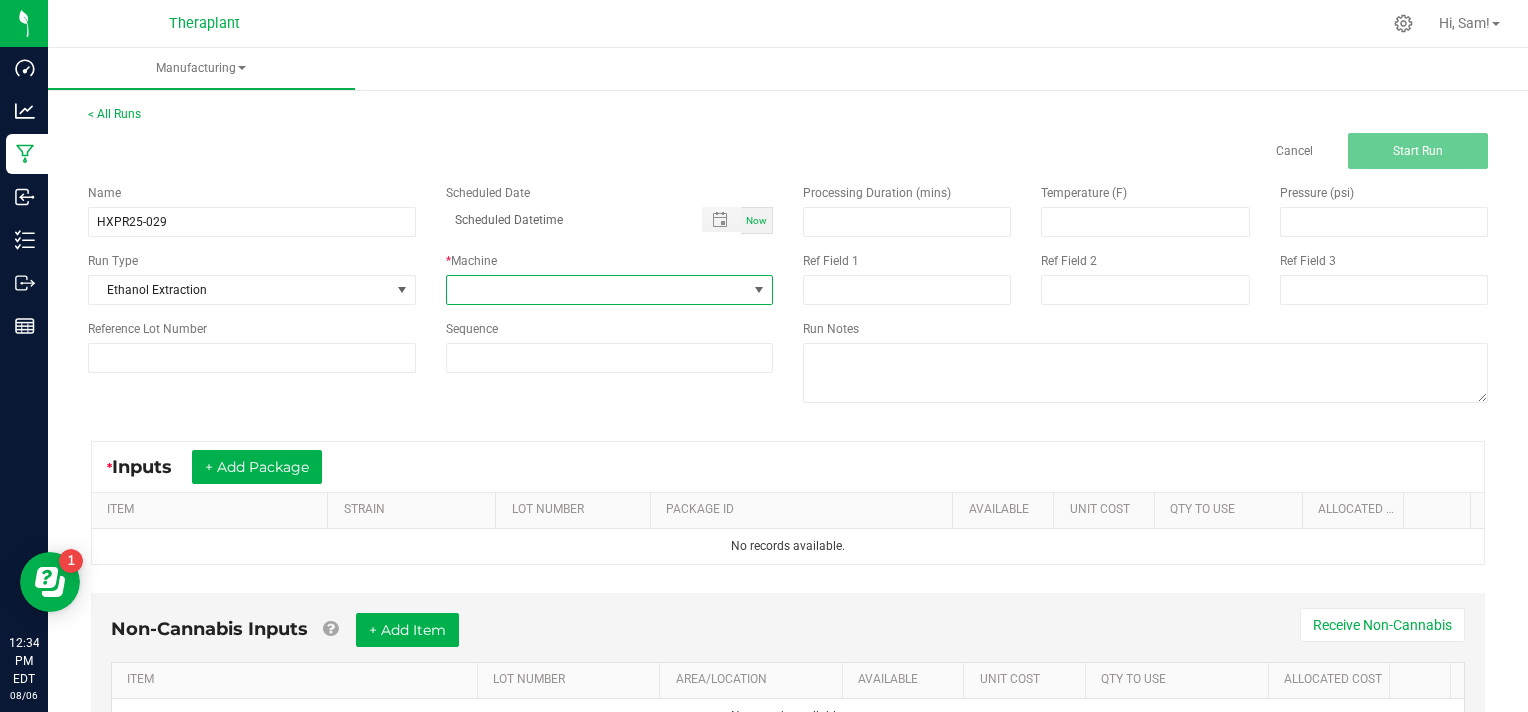 click at bounding box center [759, 290] 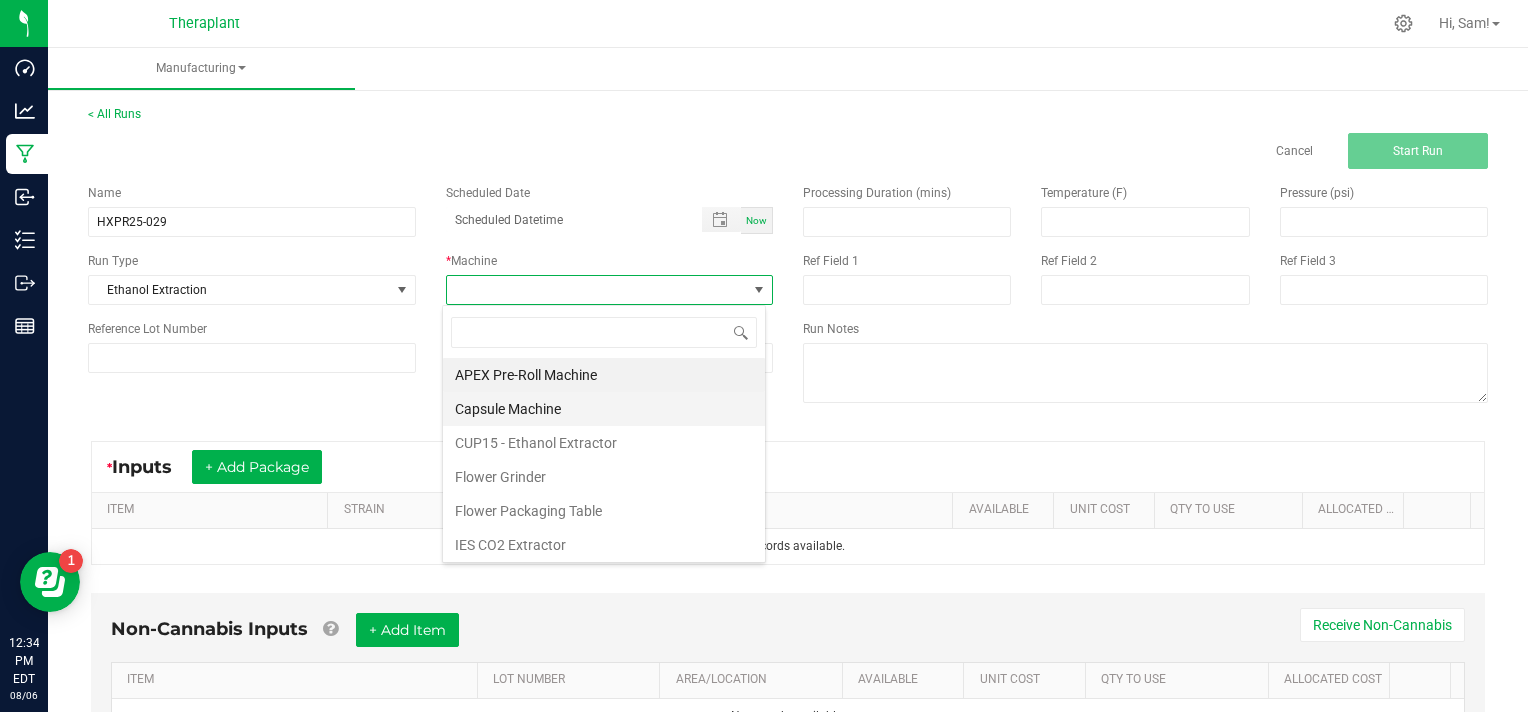 scroll, scrollTop: 99970, scrollLeft: 99676, axis: both 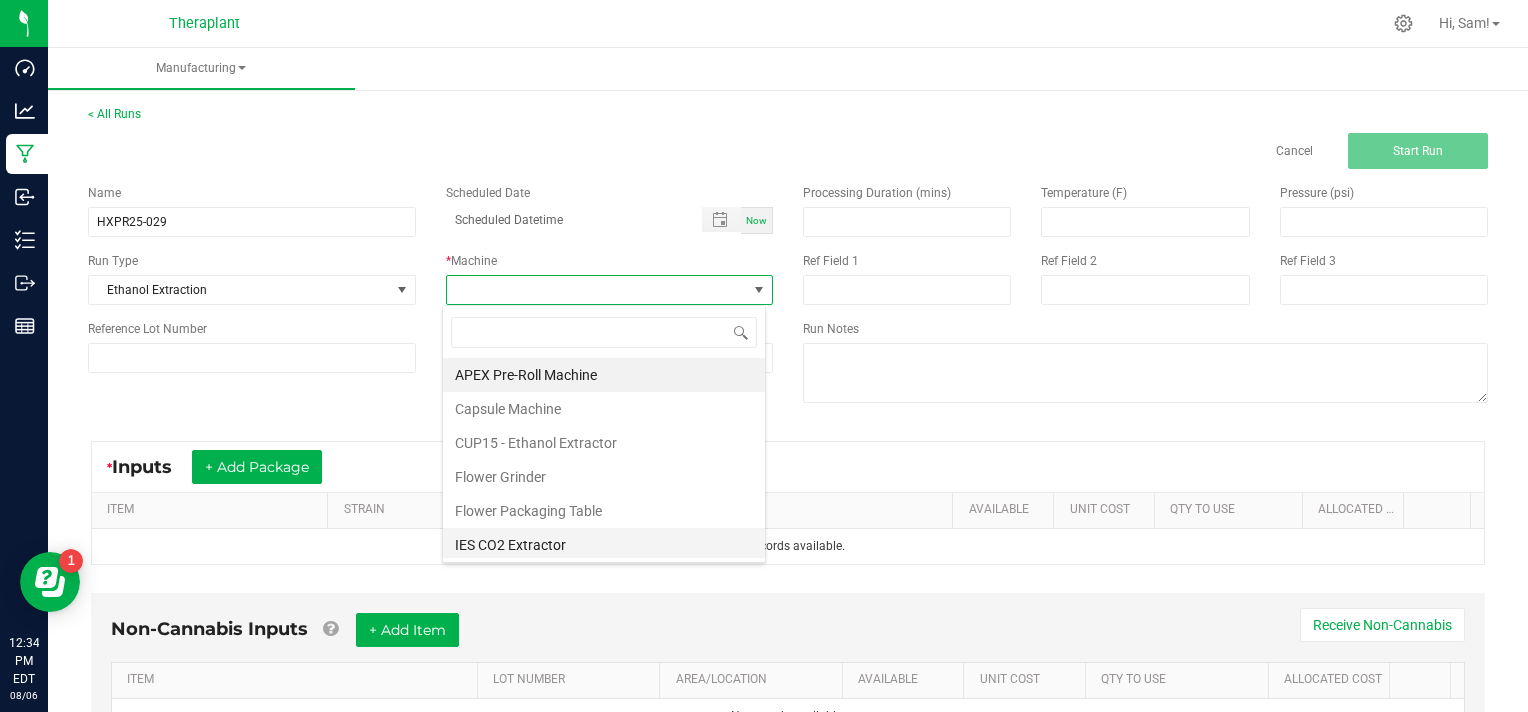 click on "IES CO2 Extractor" at bounding box center (604, 545) 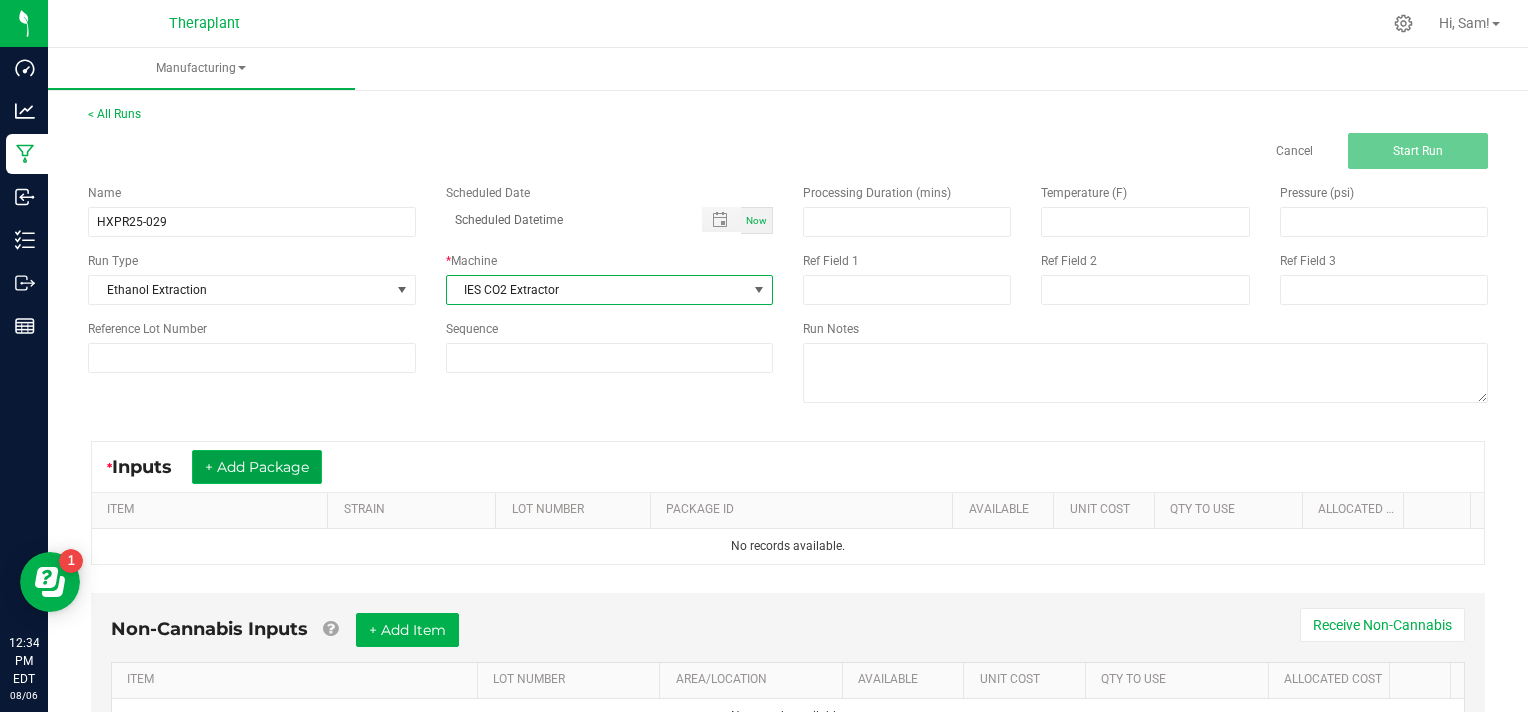 click on "+ Add Package" at bounding box center [257, 467] 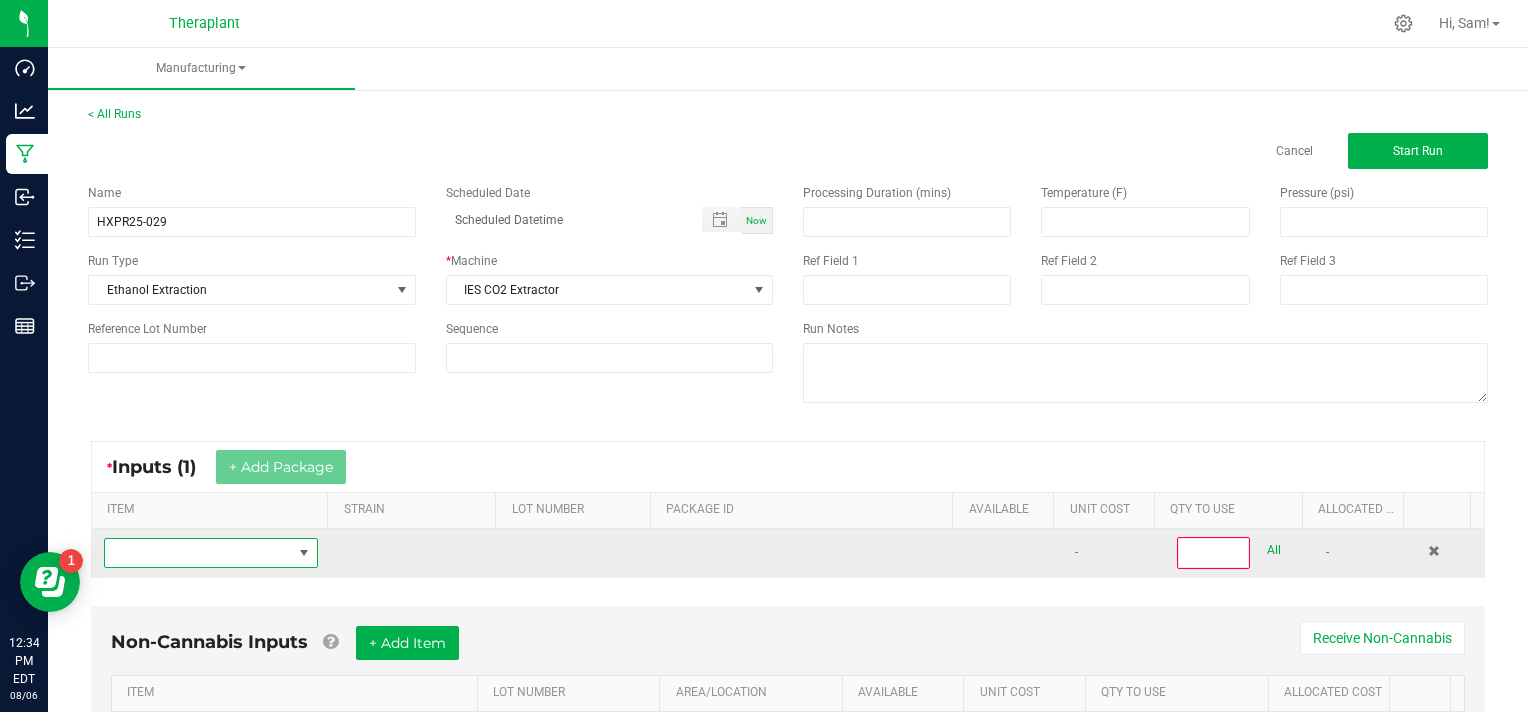 click at bounding box center [198, 553] 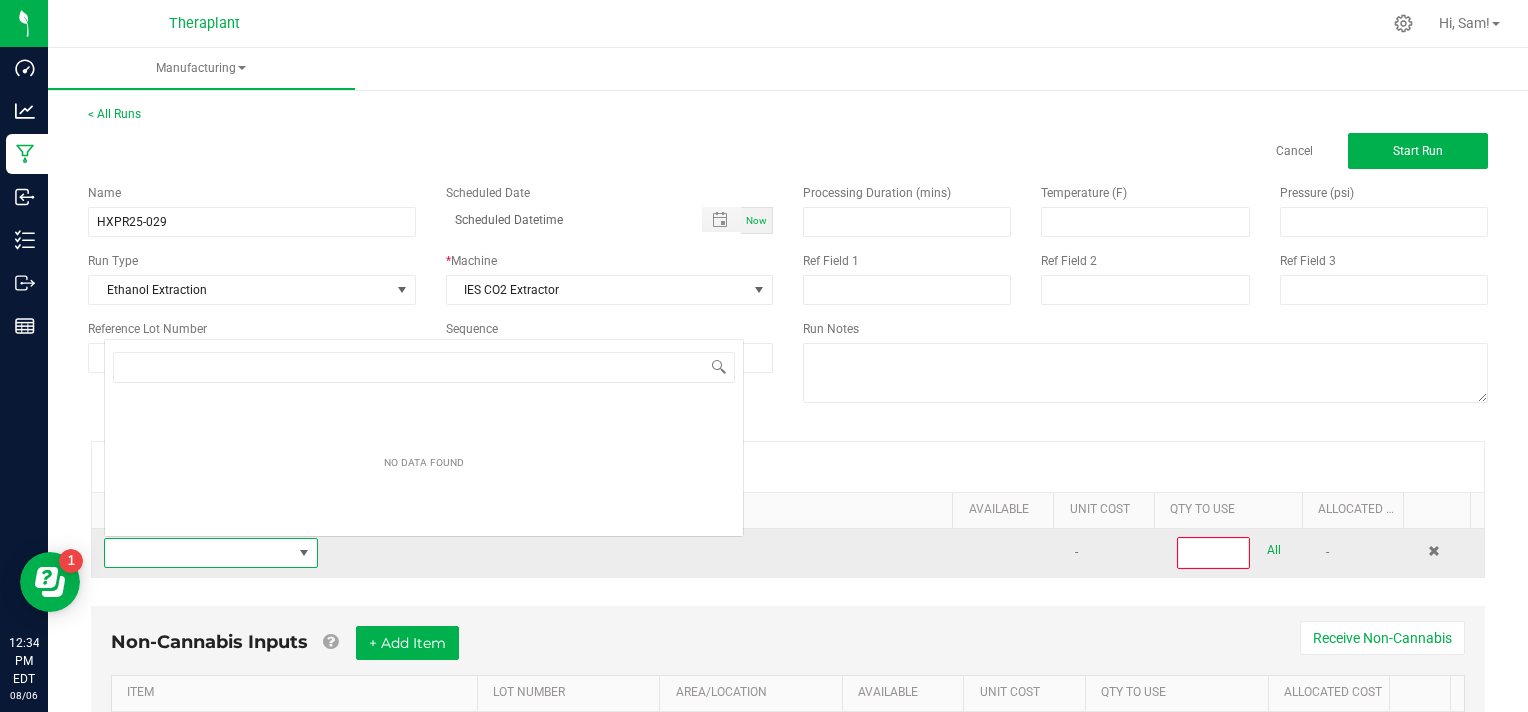 scroll, scrollTop: 0, scrollLeft: 0, axis: both 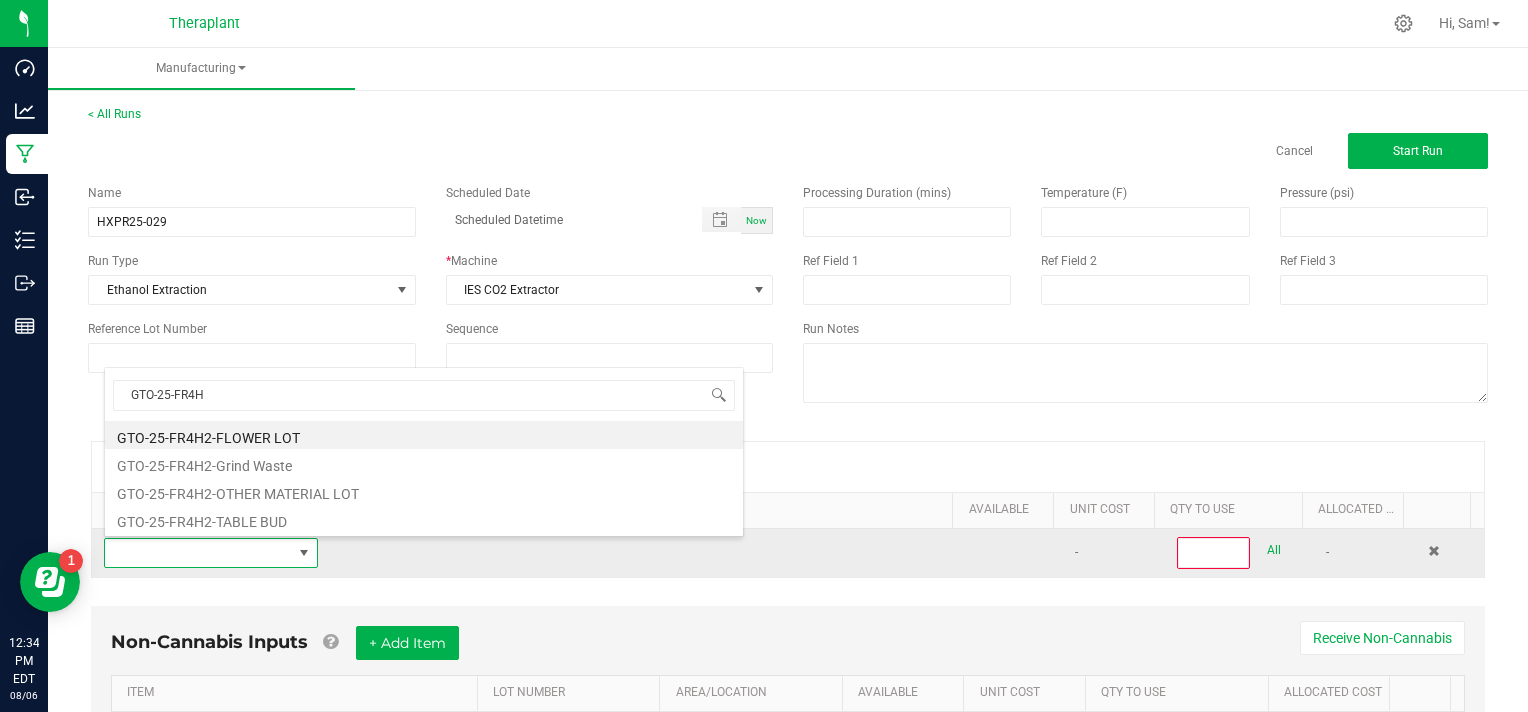 type on "GTO-25-FR4H2" 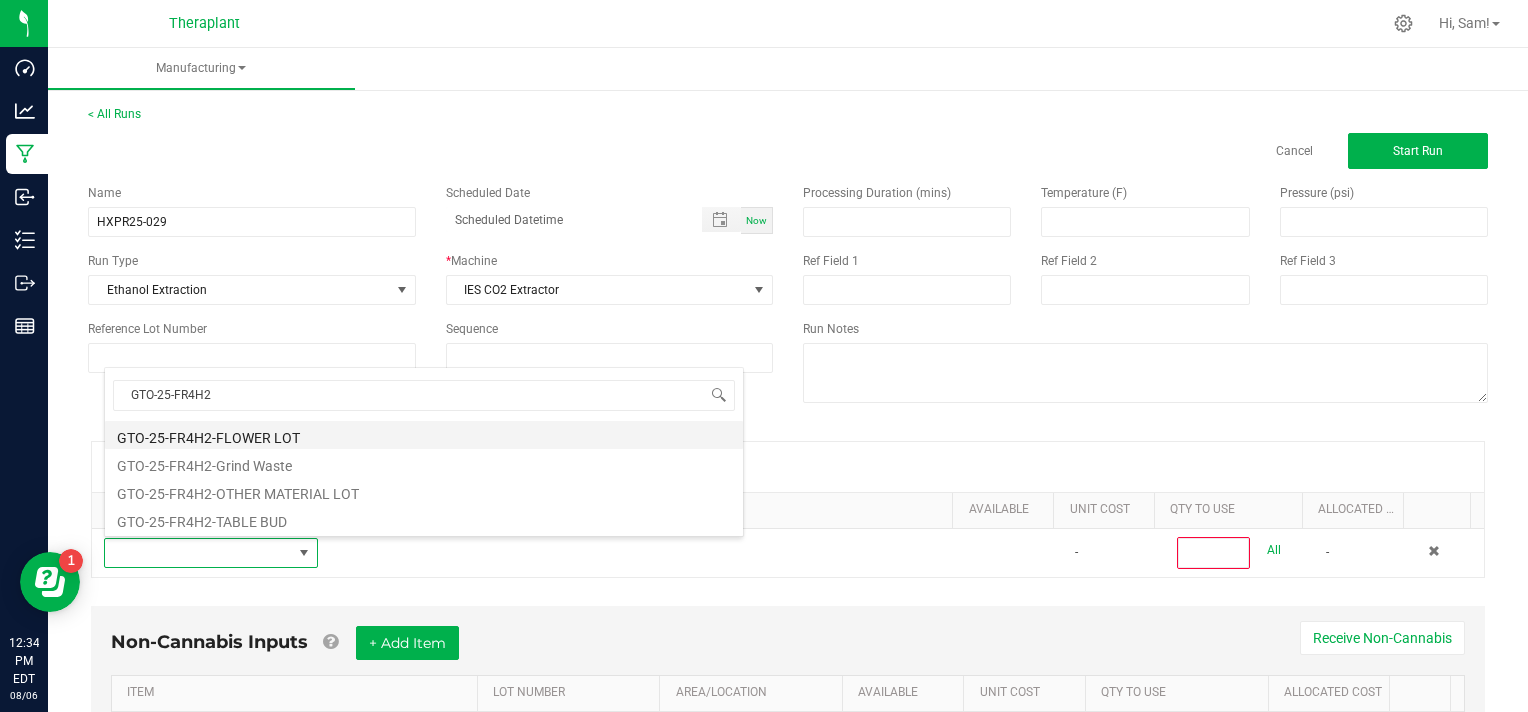 click on "GTO-25-FR4H2-FLOWER LOT" at bounding box center [424, 435] 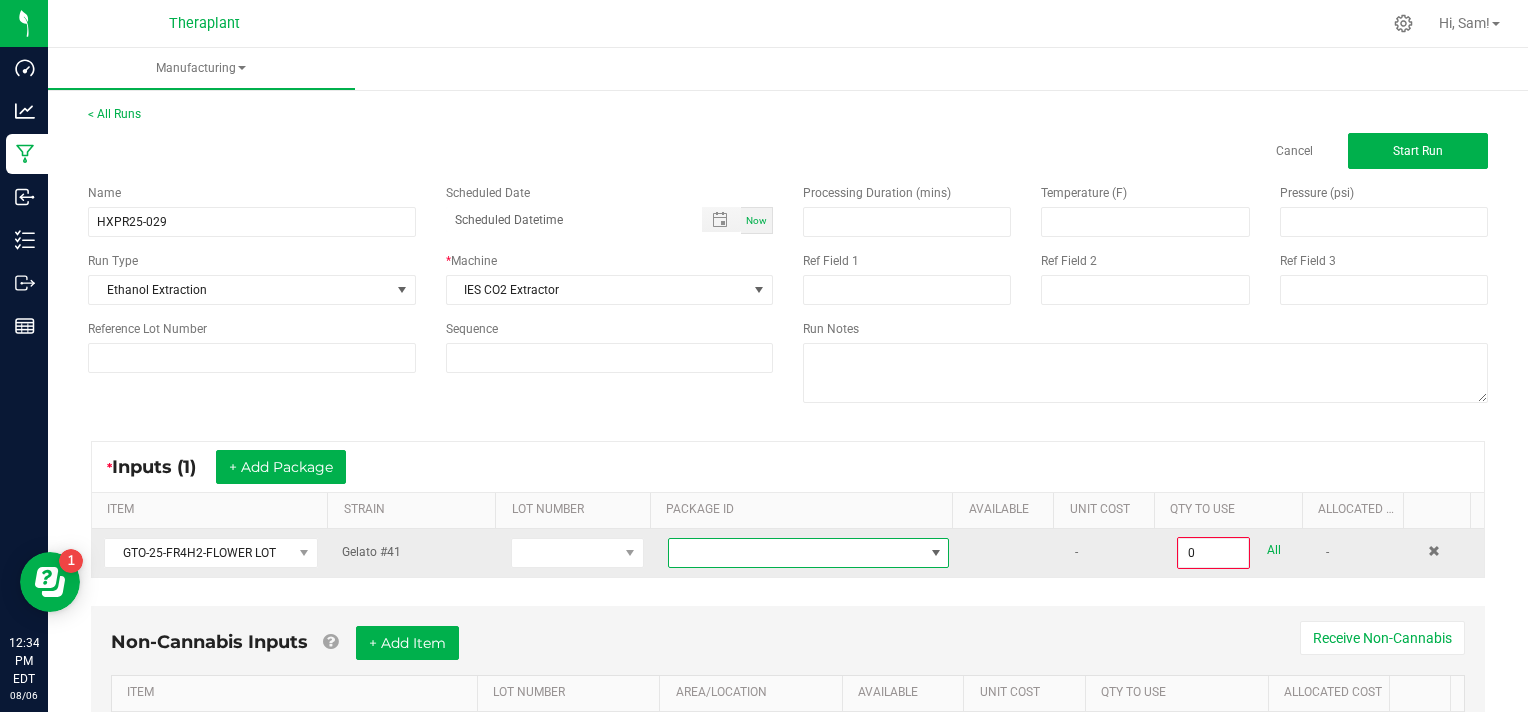 click at bounding box center (936, 553) 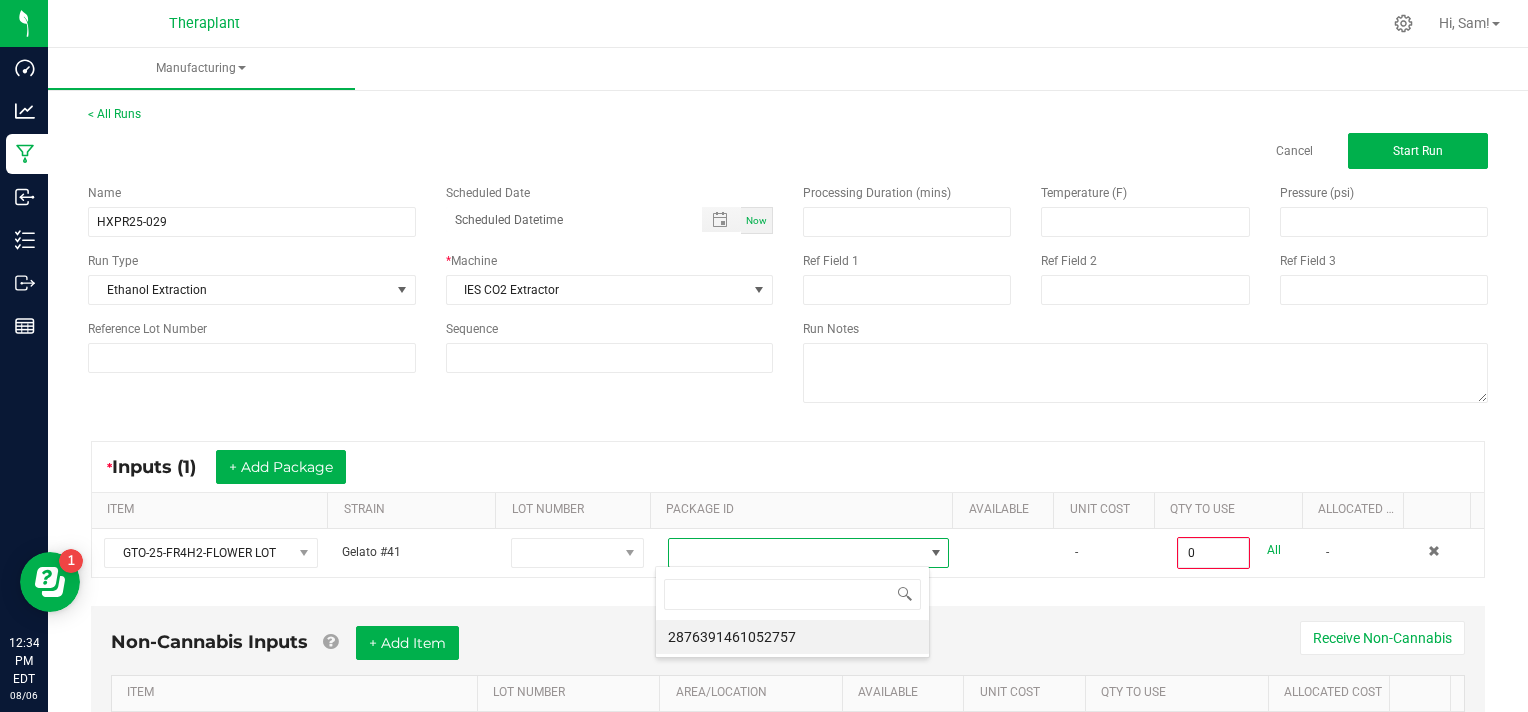 scroll, scrollTop: 99970, scrollLeft: 99724, axis: both 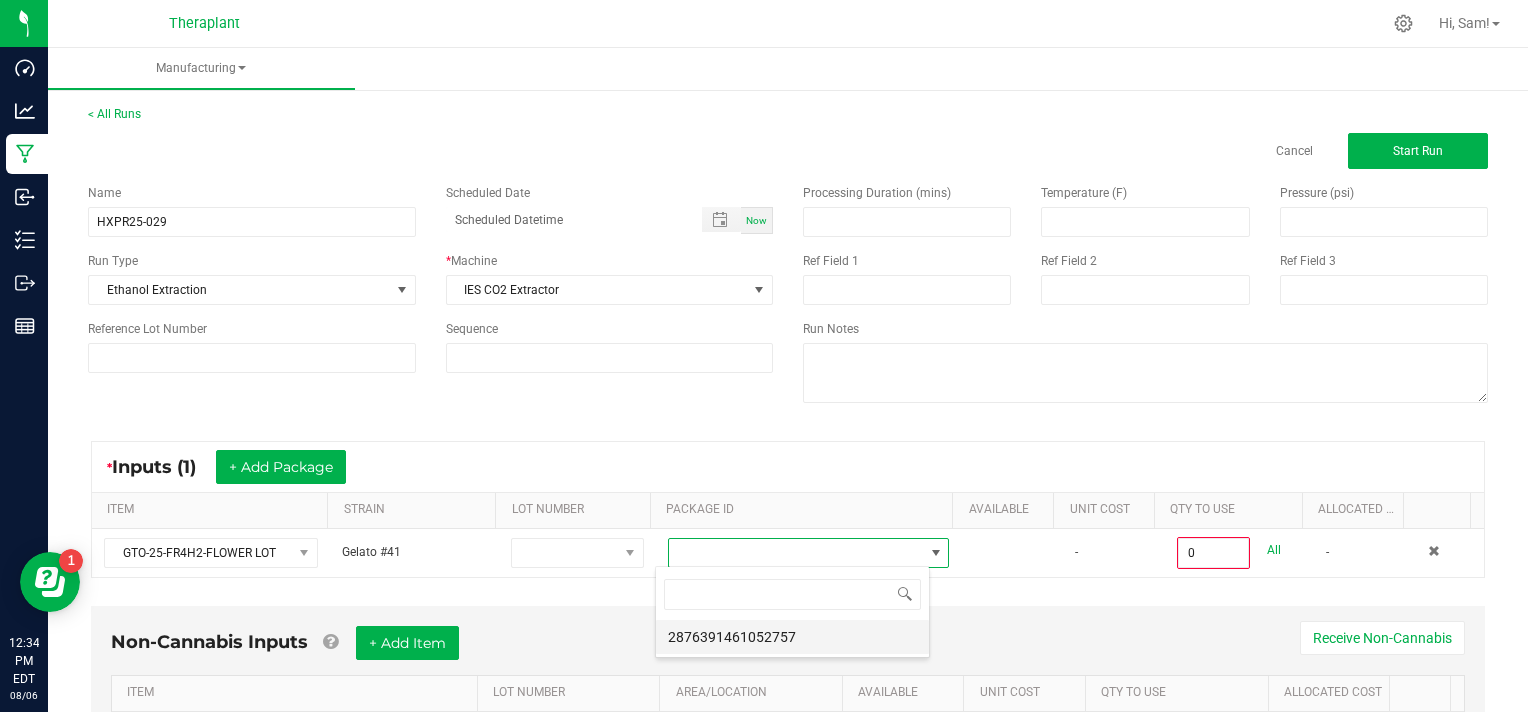 click on "2876391461052757" at bounding box center (792, 637) 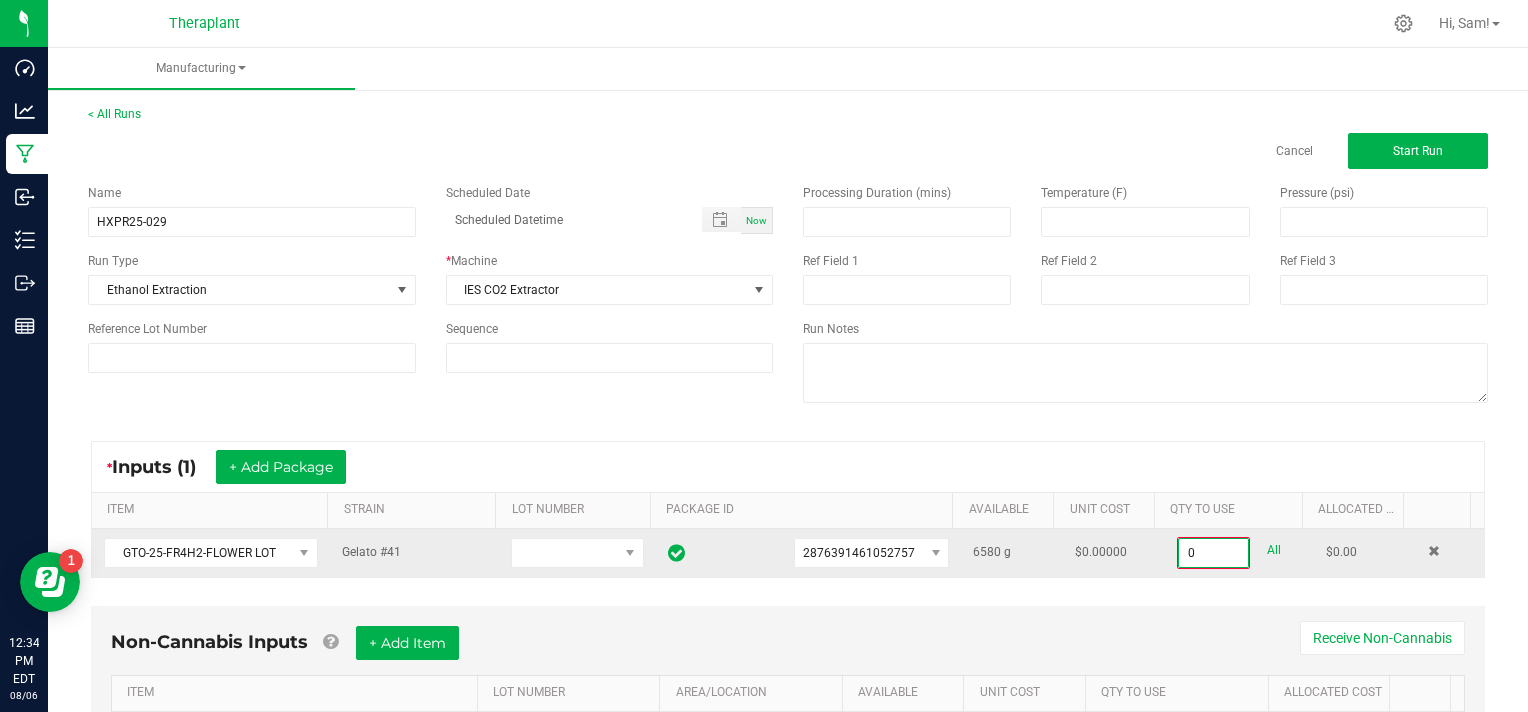 click on "0" at bounding box center [1213, 553] 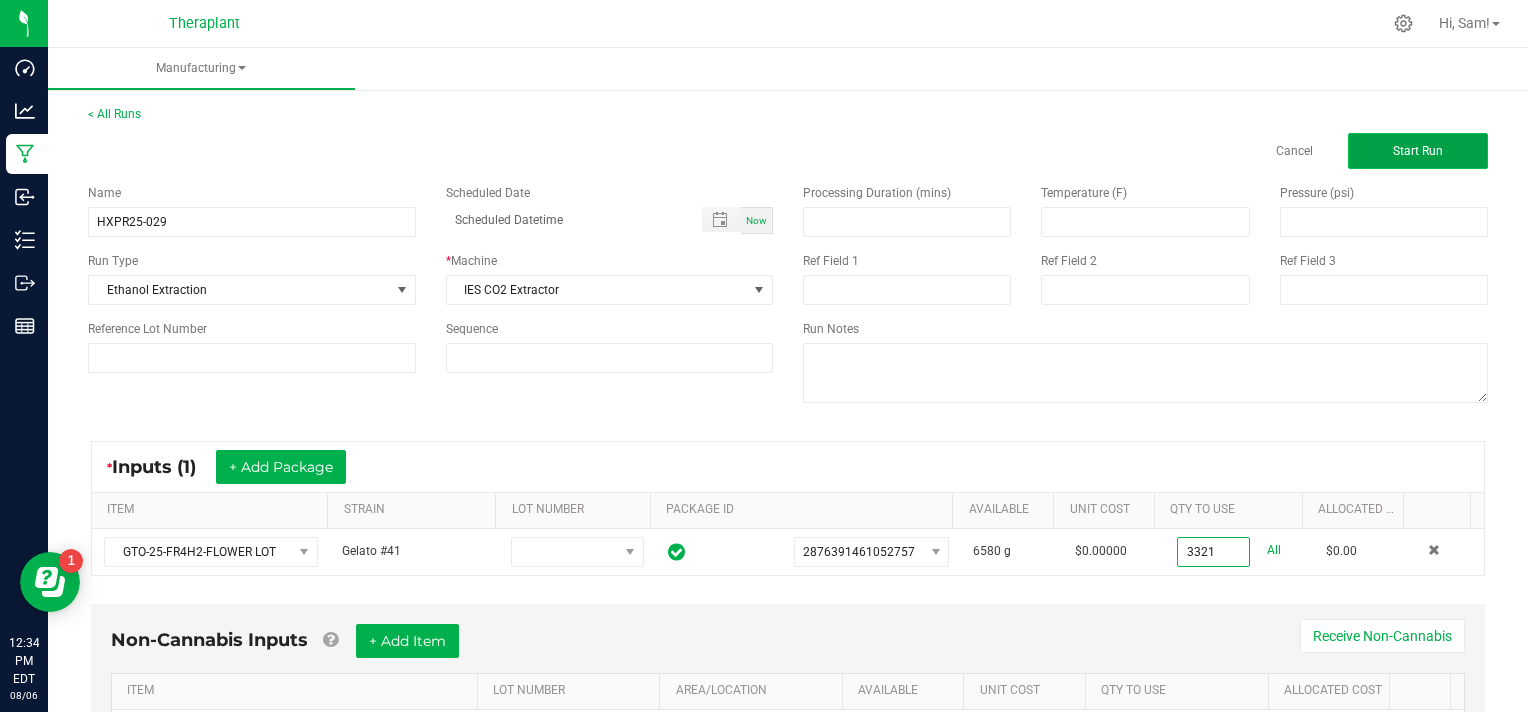 type on "3321.0000 g" 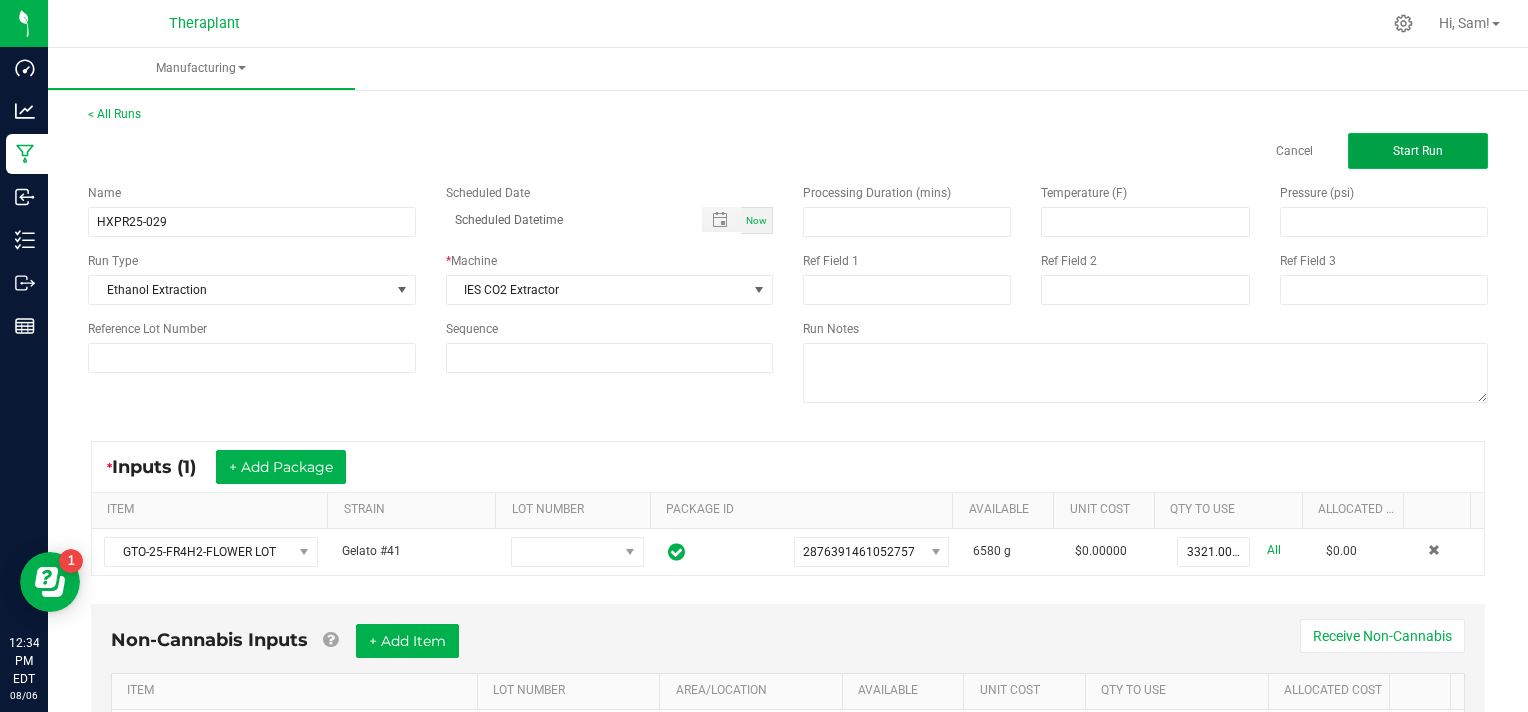 click on "Start Run" 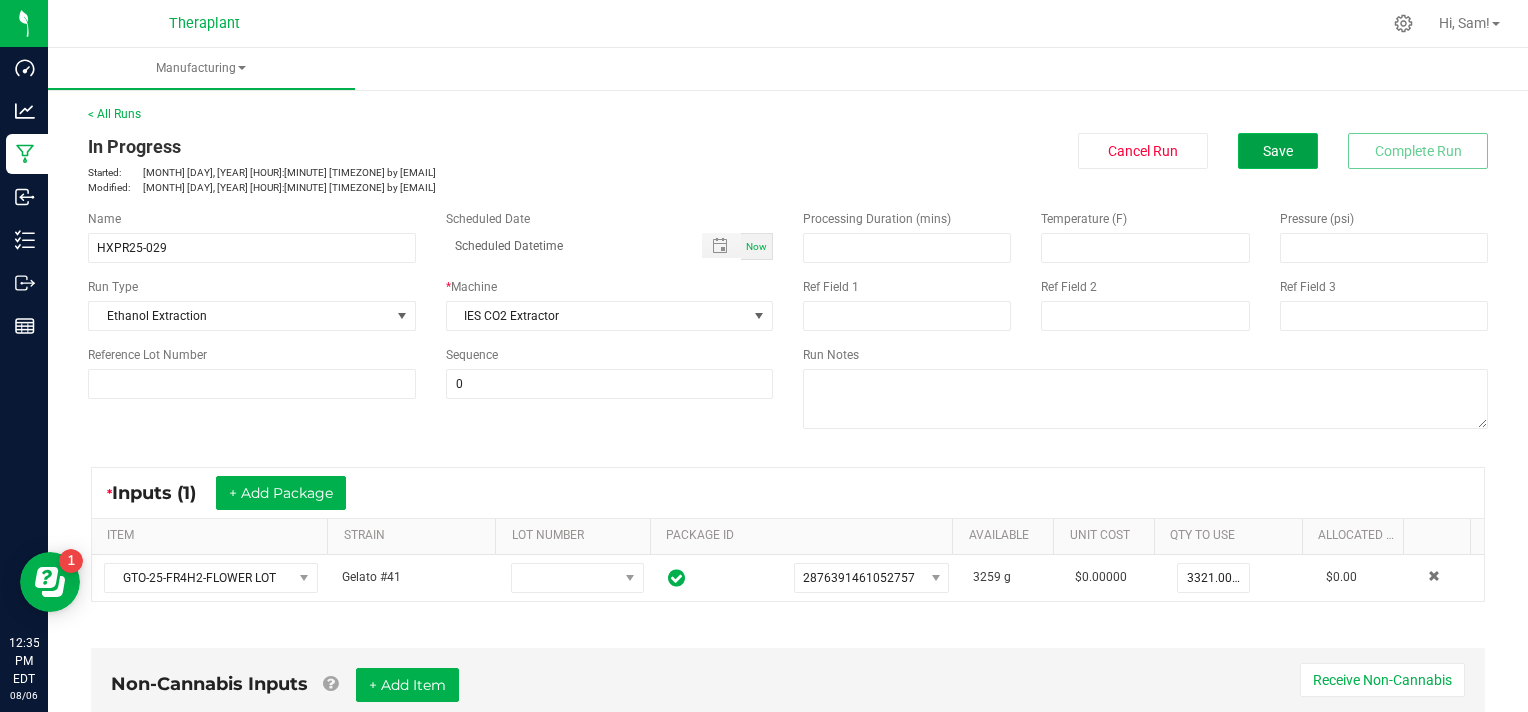 click on "Save" at bounding box center (1278, 151) 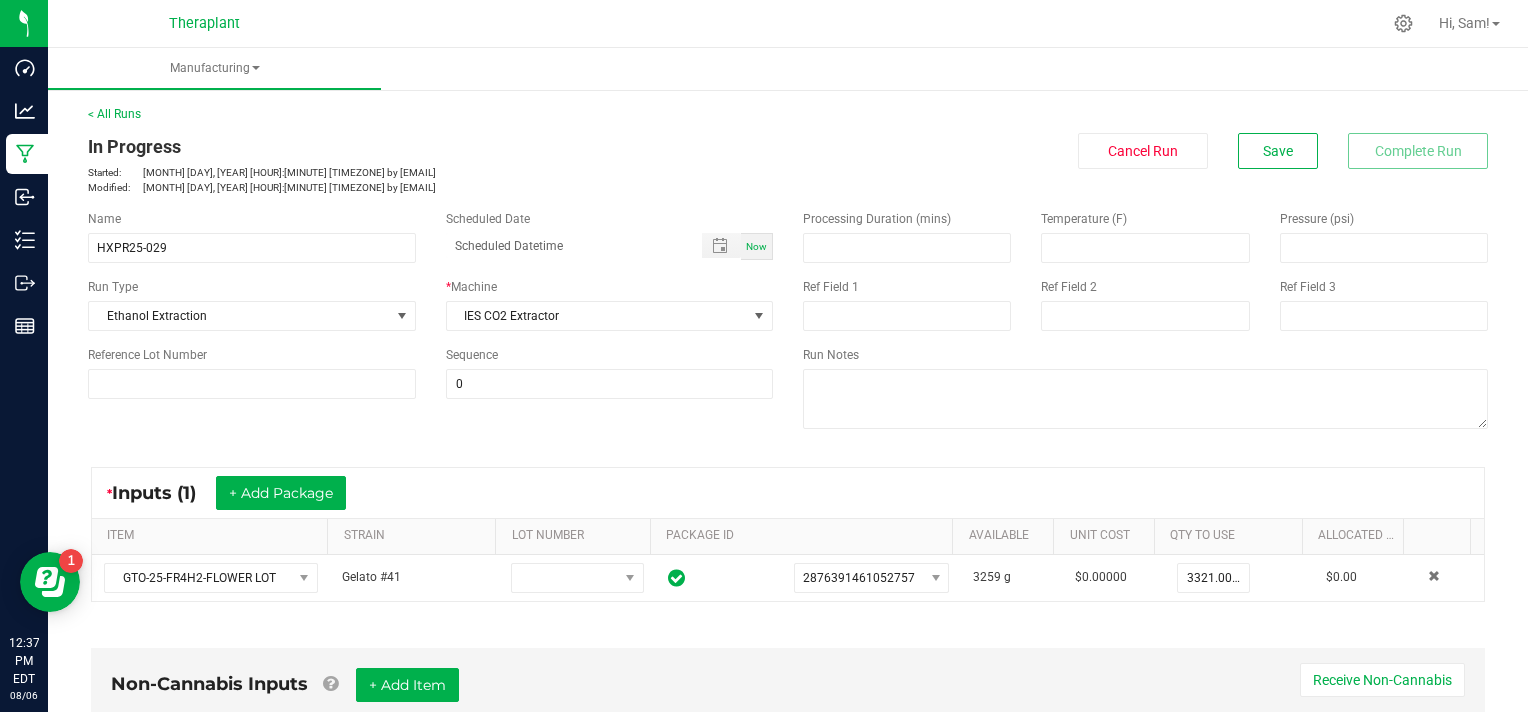 click at bounding box center [869, 23] 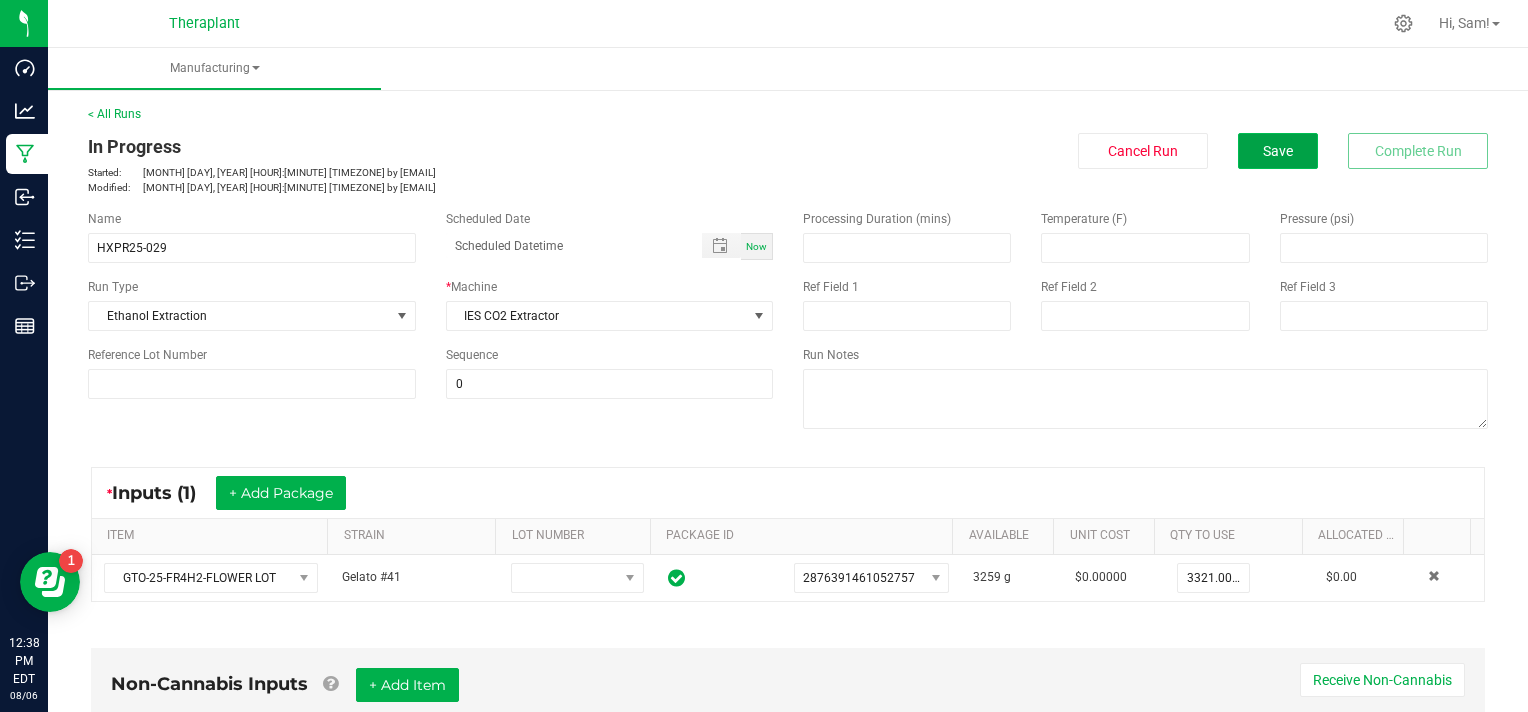 click on "Save" at bounding box center (1278, 151) 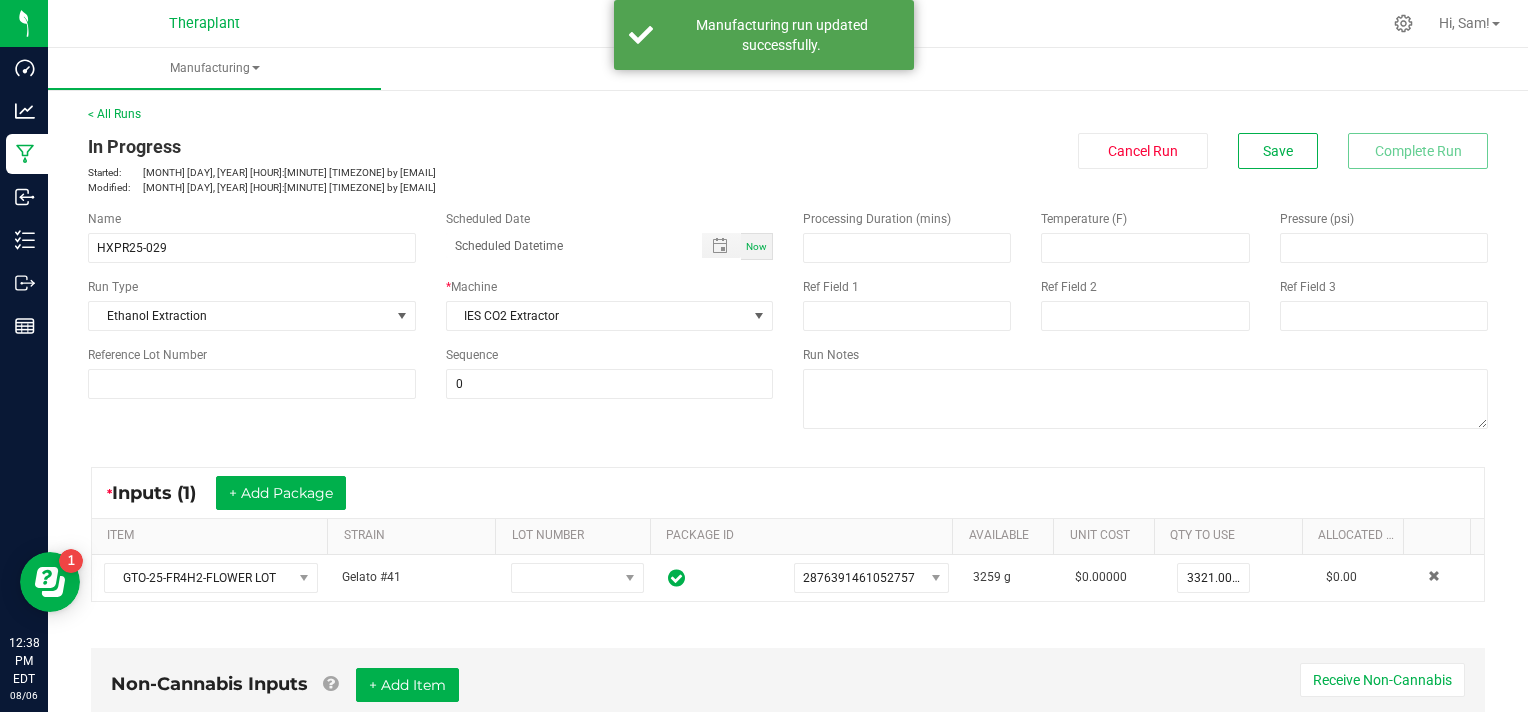 click on "All Runs   In Progress  Started:  [MONTH] [DAY], [YEAR] [HOUR]:[MINUTE] [TIMEZONE] by [EMAIL]   Modified:   [MONTH] [DAY], [YEAR] [HOUR]:[MINUTE] [TIMEZONE] by [EMAIL]   Cancel Run   Save   Complete Run" at bounding box center [788, 150] 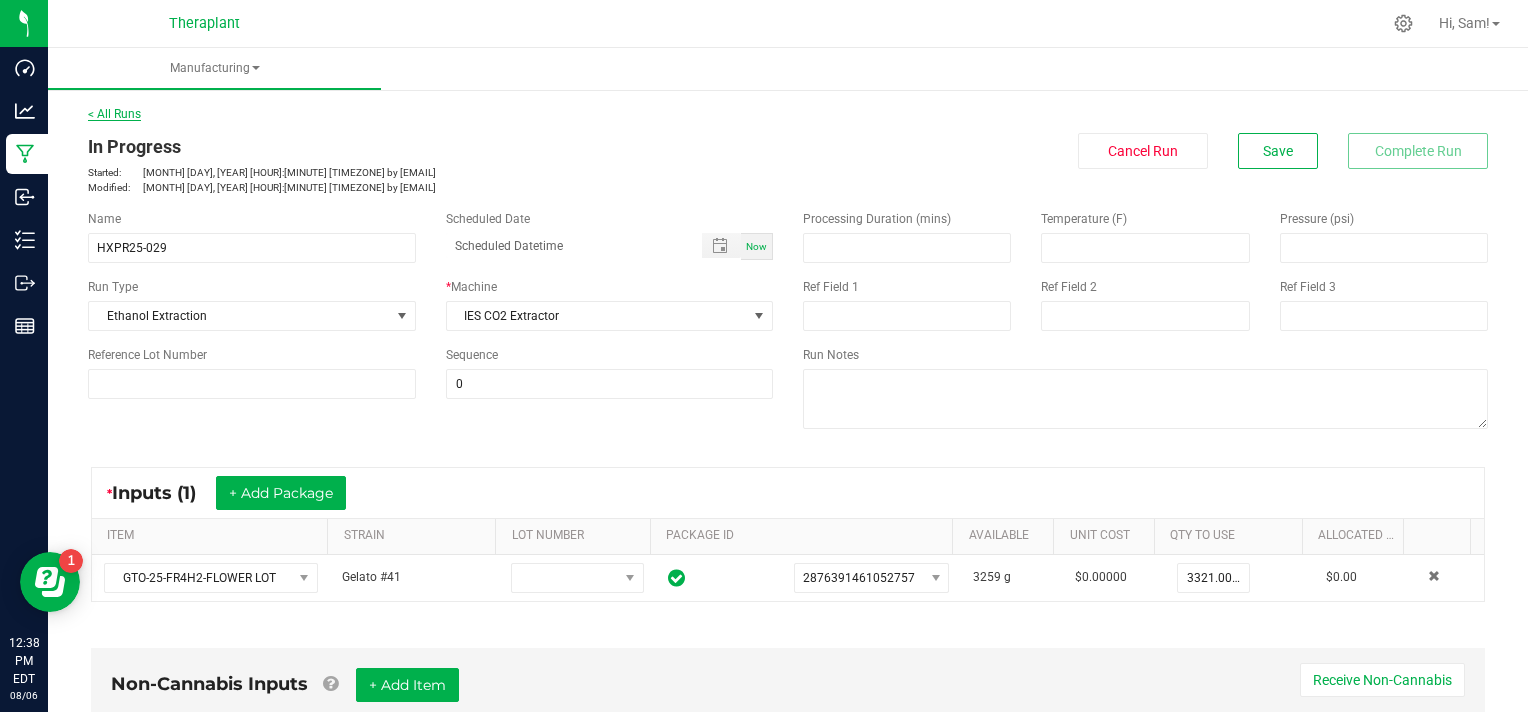click on "< All Runs" at bounding box center (114, 114) 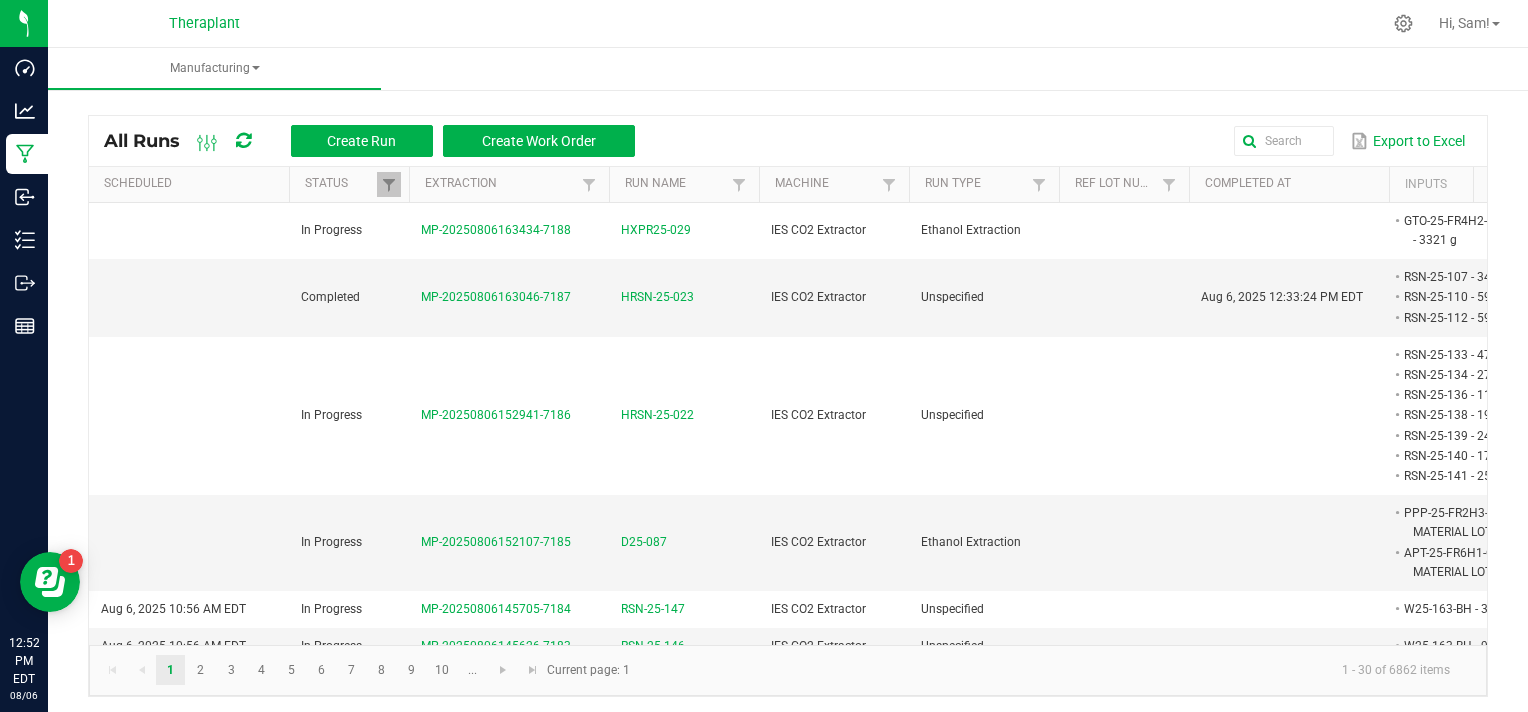 click on "All Runs   Create Run   Create Work Order   Export to Excel  Scheduled Status Extraction Run Name Machine Run Type Ref Lot Number Completed At Inputs Outputs Non Cannabis Ref Field 1 Ref Field 2 Ref Field 3     In Progress   [CODE]-[YEAR][MONTH][DAY][HOUR]:[MINUTE]:[SECOND]-[NUMBER]  [CODE]  IES CO2 Extractor   Ethanol Extraction         [CODE]-FLOWER LOT - [NUMBER] g - -              Completed   [CODE]-[YEAR][MONTH][DAY][HOUR]:[MINUTE]:[SECOND]-[NUMBER]  [CODE]  IES CO2 Extractor   Unspecified      [MONTH] [DAY], [YEAR] [HOUR]:[MINUTE]:[SECOND] [TIMEZONE]  [CODE] - [NUMBER] g [CODE] - [NUMBER] g [CODE] - [NUMBER] g              In Progress   [CODE]-[YEAR][MONTH][DAY][HOUR]:[MINUTE]:[SECOND]-[NUMBER]  [CODE]  IES CO2 Extractor   Unspecified        [CODE] - [NUMBER] g [CODE] - [NUMBER] g [CODE] - [NUMBER] g [CODE] - [NUMBER] g [CODE] - [NUMBER] g [CODE] - [NUMBER] g [CODE] - [NUMBER] g - -              In Progress   [CODE]-[YEAR][MONTH][DAY][HOUR]:[MINUTE]:[SECOND]-[NUMBER]  [CODE]  IES CO2 Extractor   Ethanol Extraction         [CODE]-OTHER MATERIAL LOT - [NUMBER] g [CODE]-OTHER MATERIAL LOT - [NUMBER] g - -           In Progress        -" at bounding box center (788, 406) 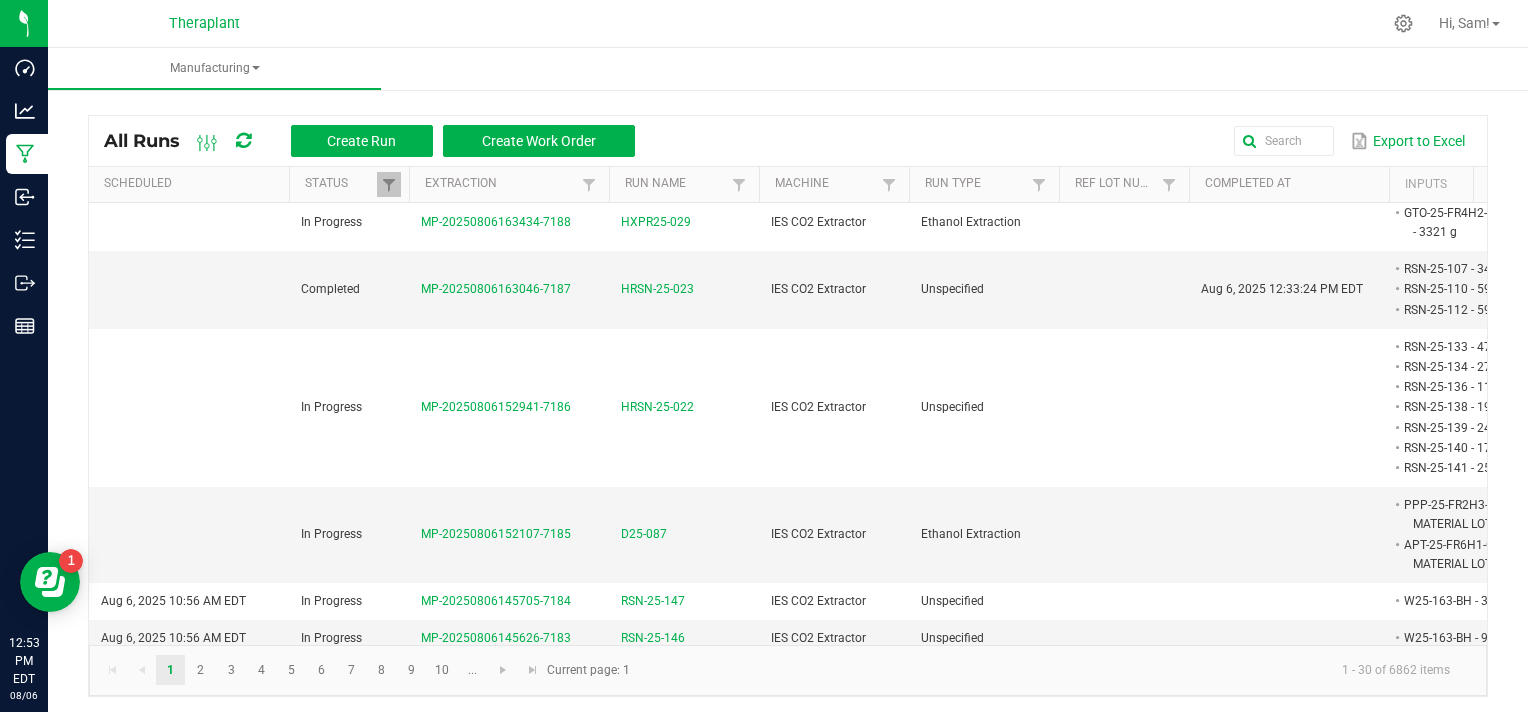 scroll, scrollTop: 0, scrollLeft: 0, axis: both 